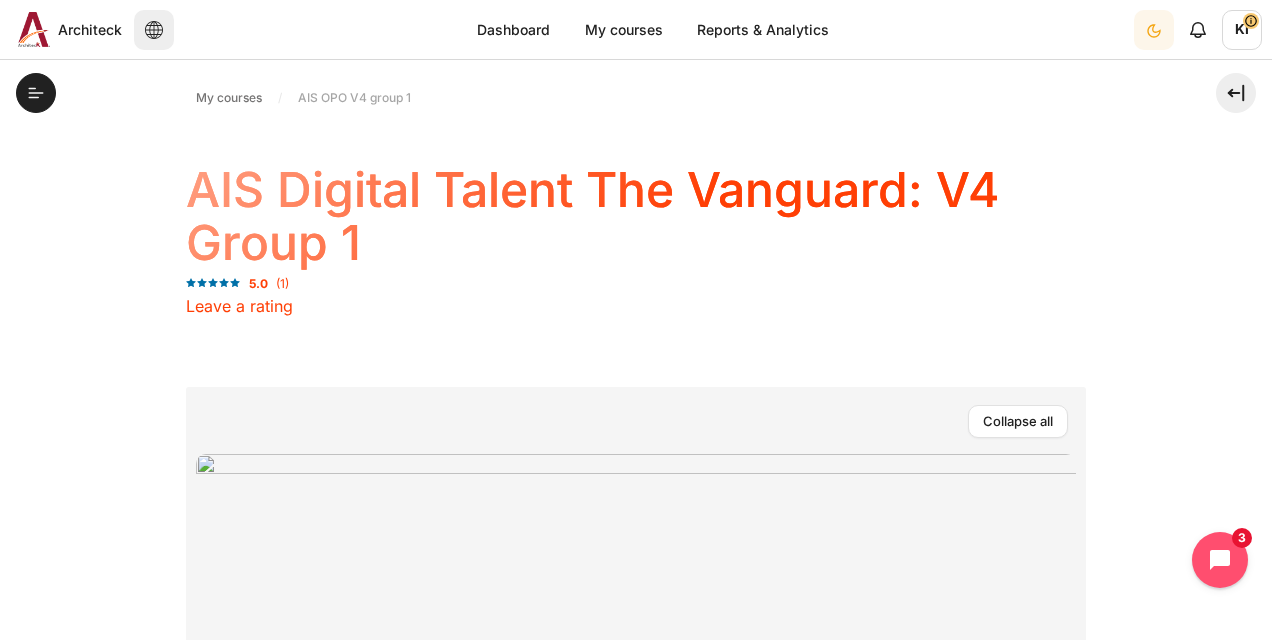 scroll, scrollTop: 0, scrollLeft: 0, axis: both 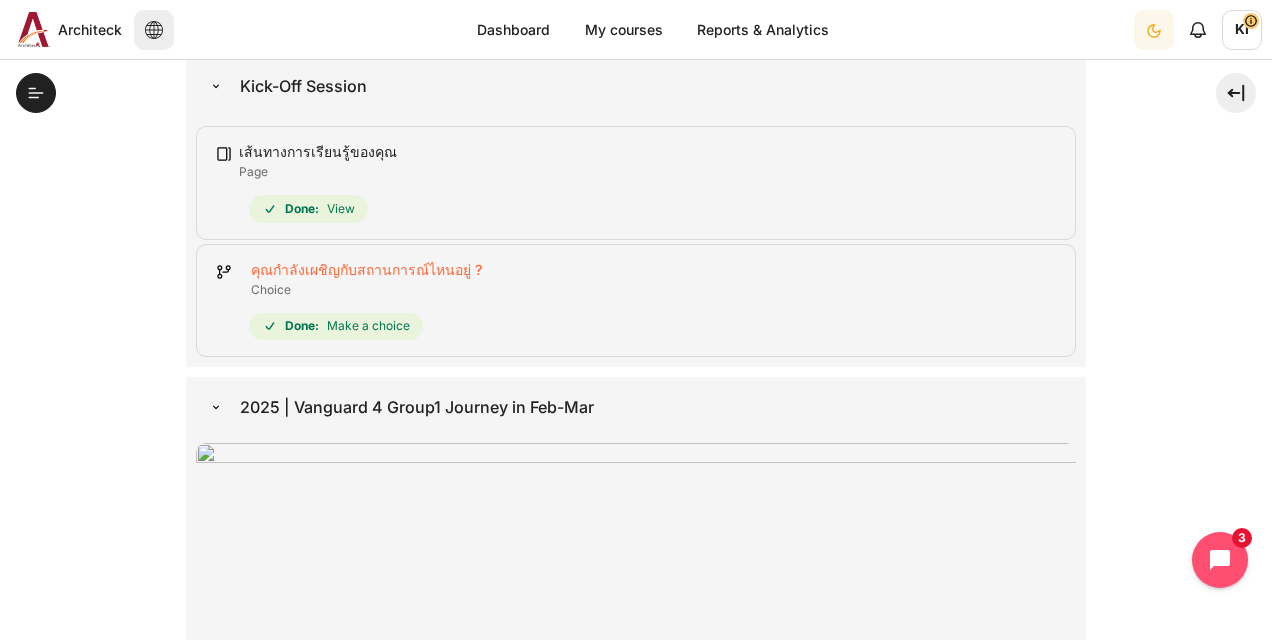 click on "คุณกำลังเผชิญกับสถานการณ์ไหนอยู่ ?   Choice" at bounding box center (366, 269) 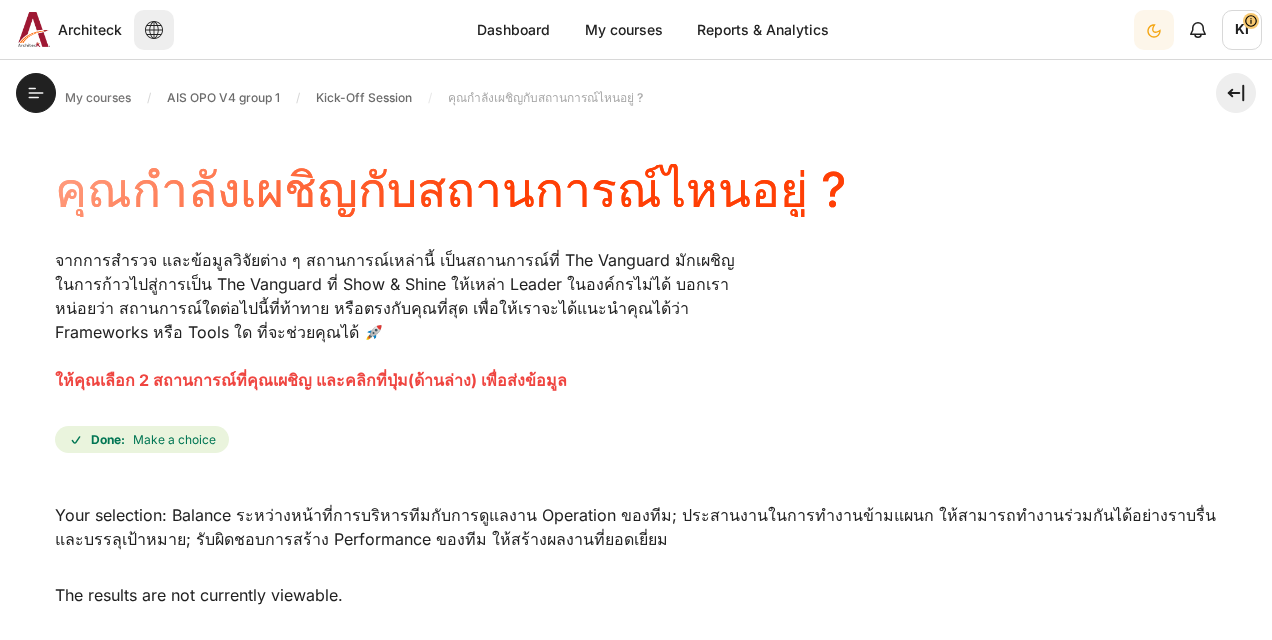 scroll, scrollTop: 0, scrollLeft: 0, axis: both 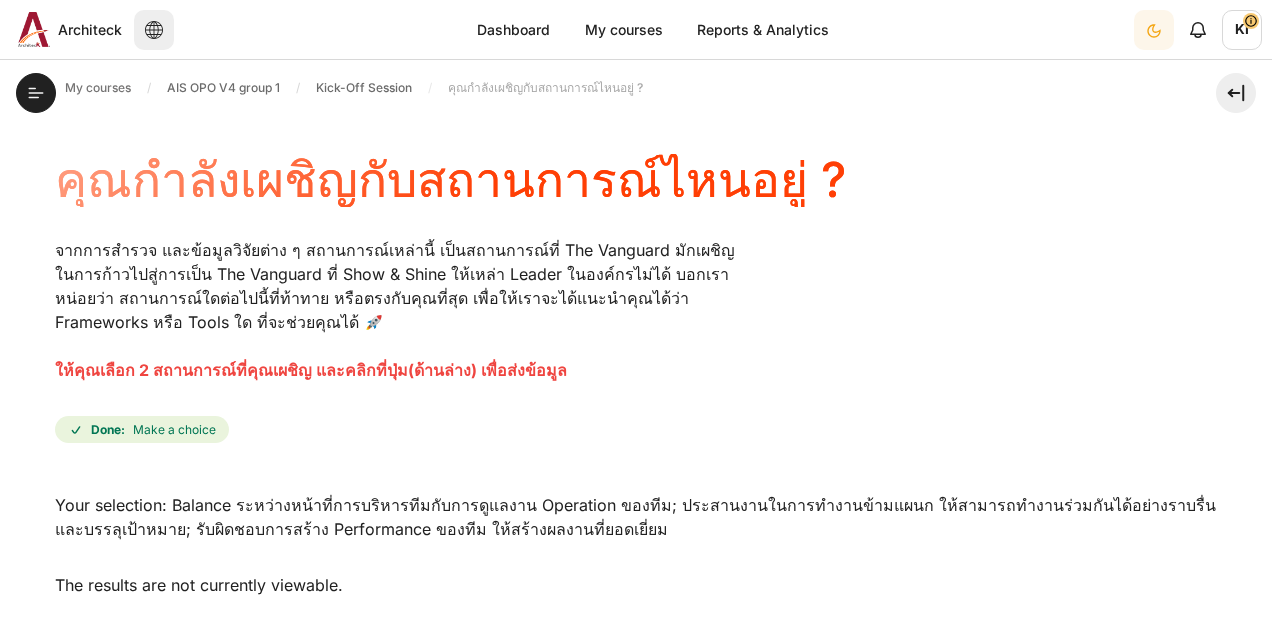 click at bounding box center (408, 371) 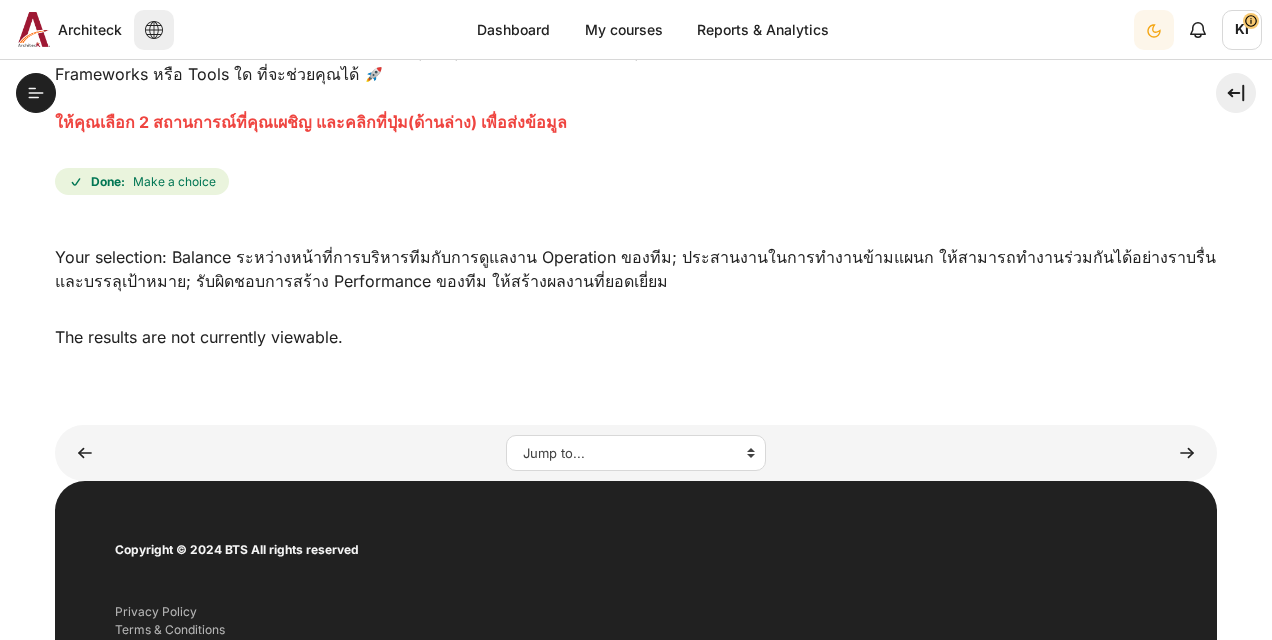 scroll, scrollTop: 410, scrollLeft: 0, axis: vertical 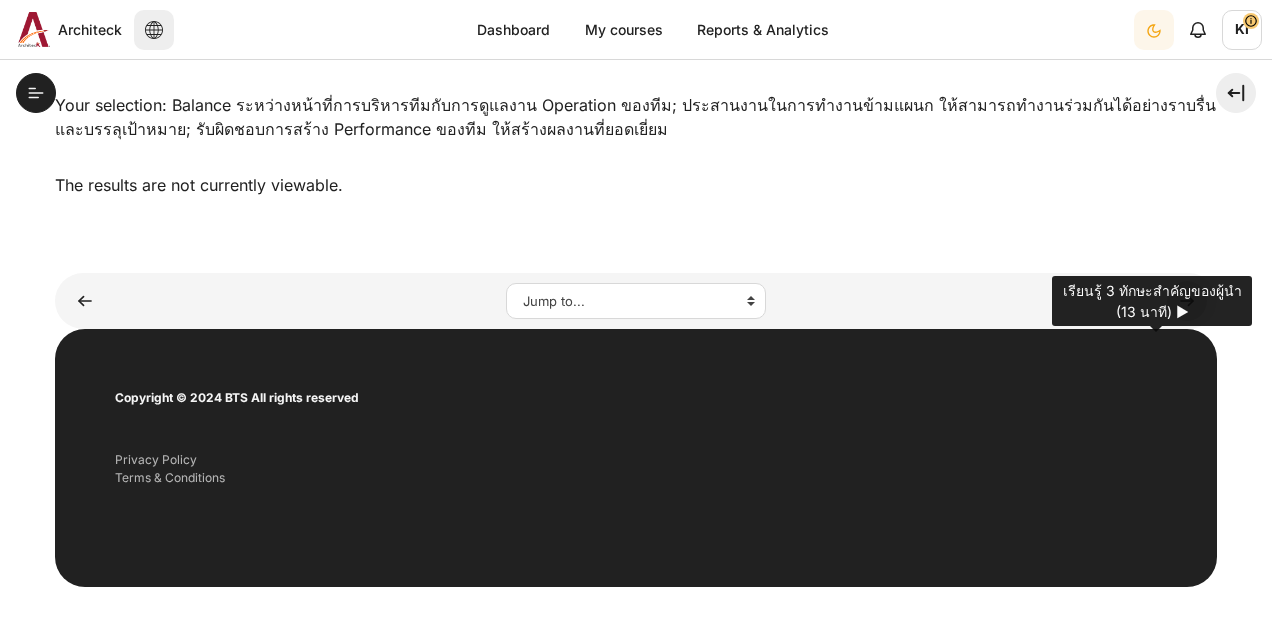 click at bounding box center (1187, 301) 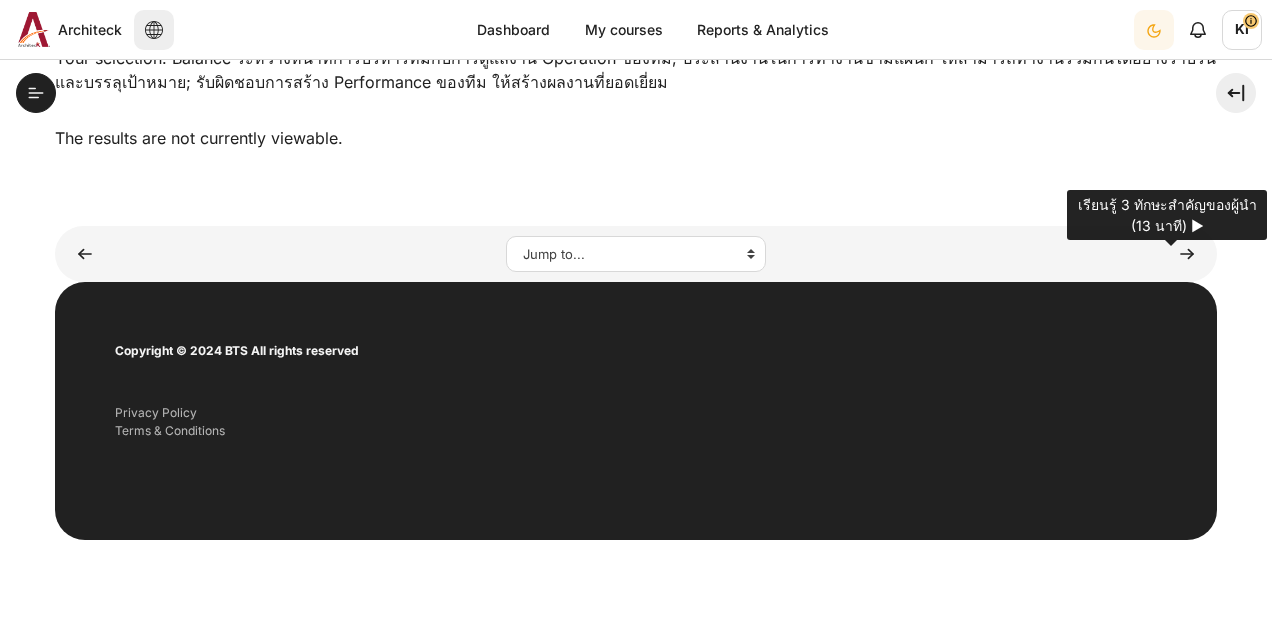 scroll, scrollTop: 500, scrollLeft: 0, axis: vertical 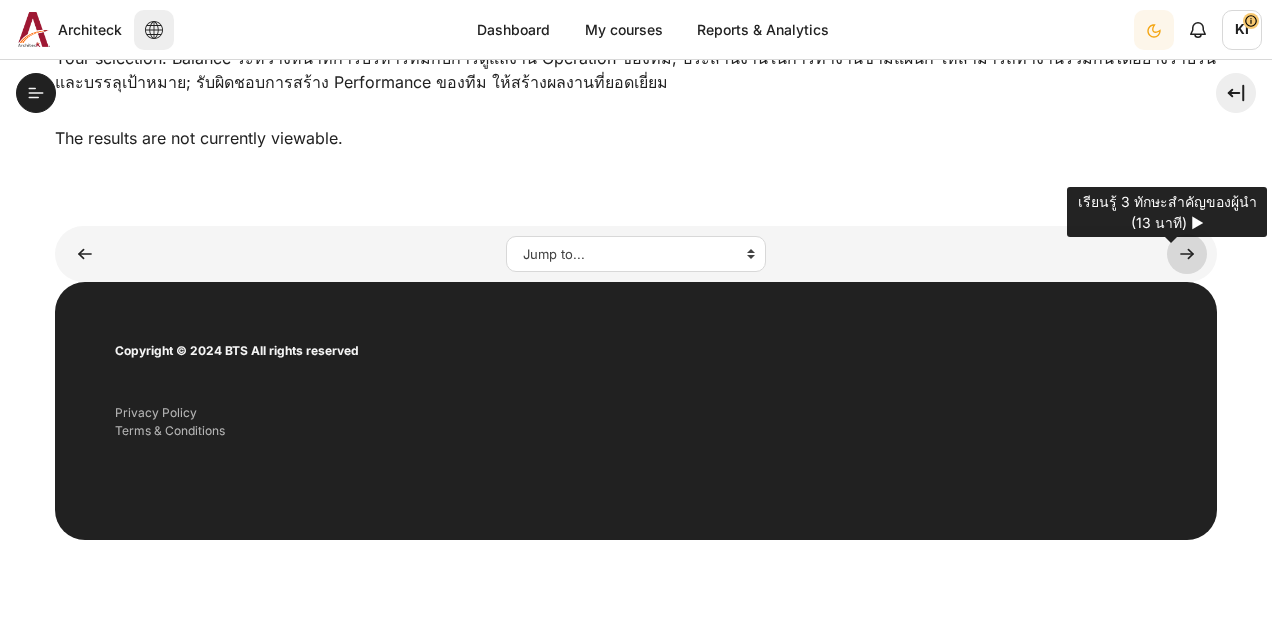 click at bounding box center [1187, 254] 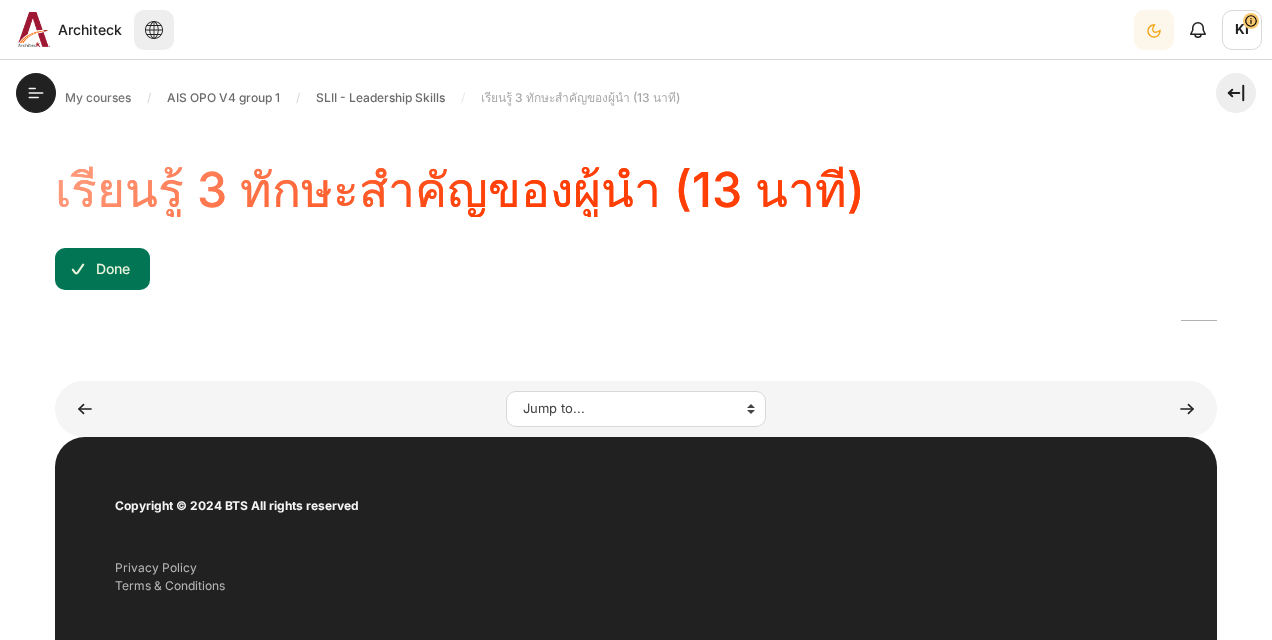 scroll, scrollTop: 0, scrollLeft: 0, axis: both 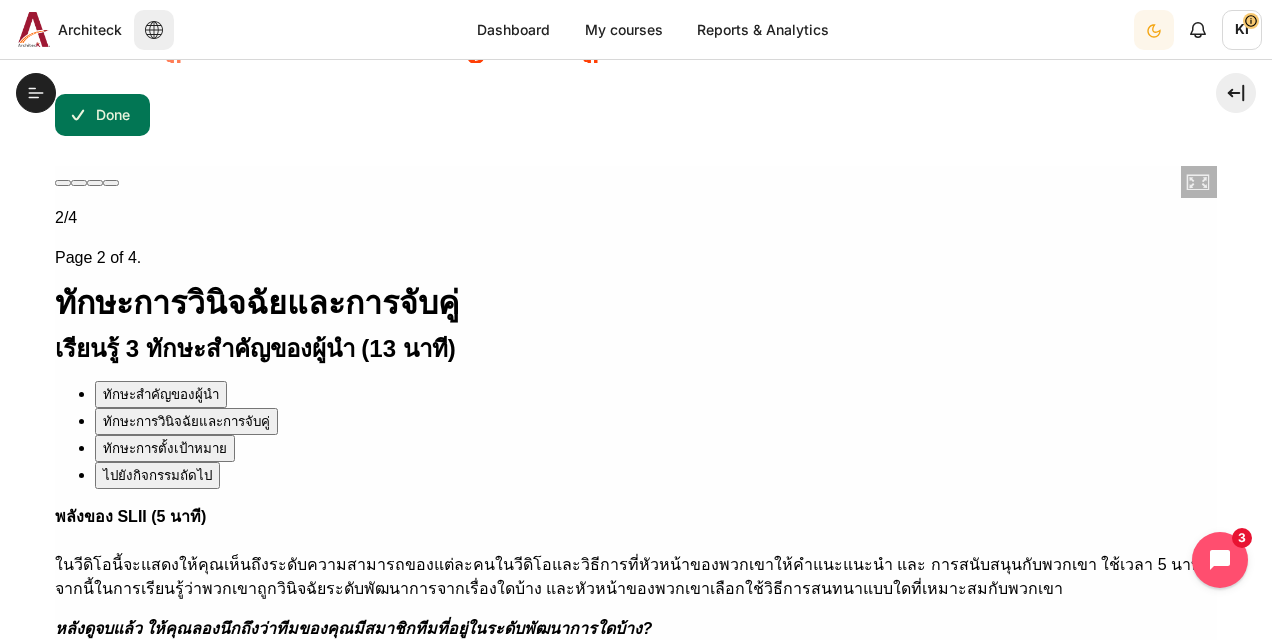 click on "ทักษะสำคัญของผู้นำ" at bounding box center [161, 393] 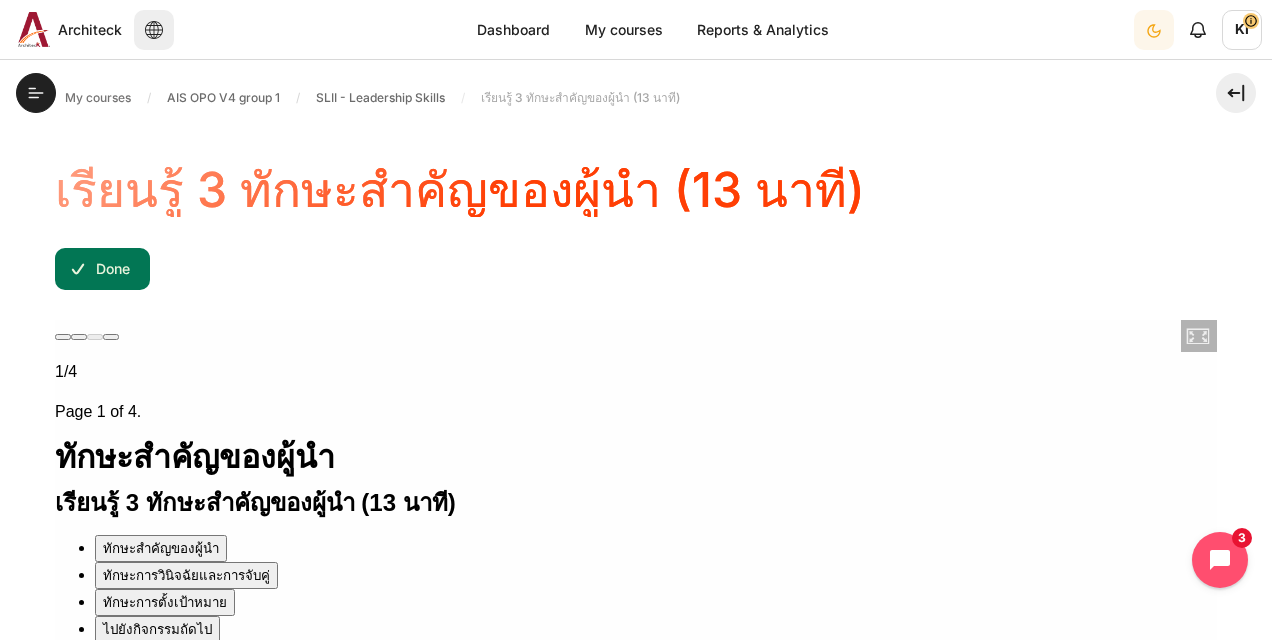 scroll, scrollTop: 200, scrollLeft: 0, axis: vertical 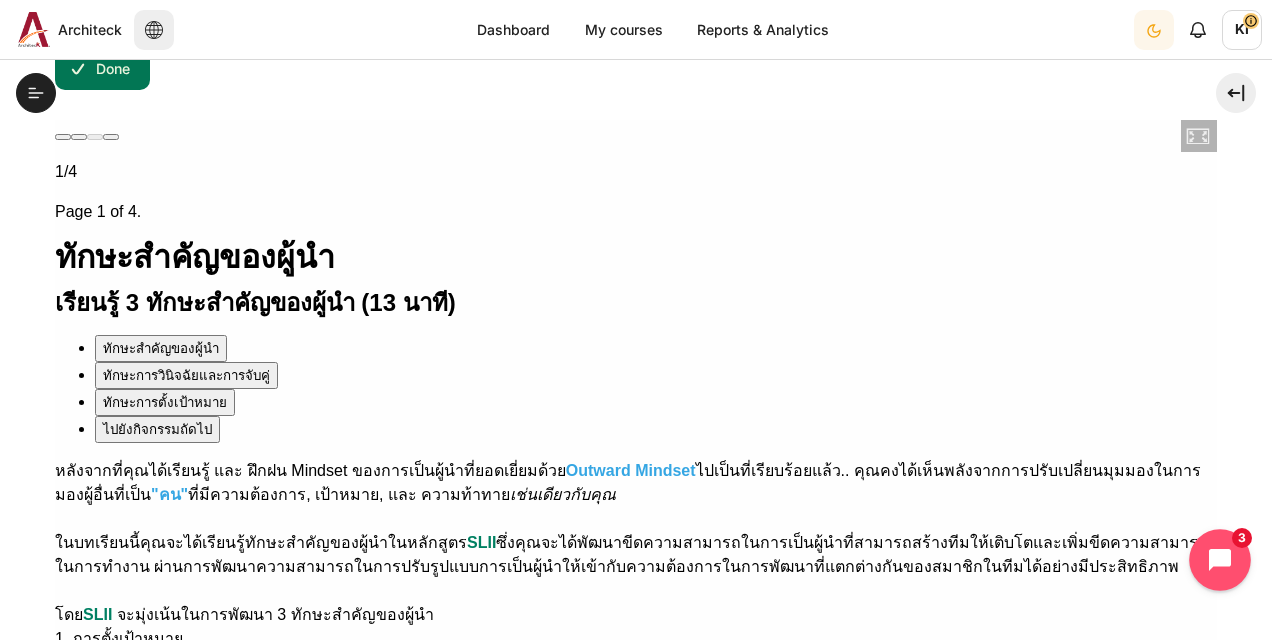 click 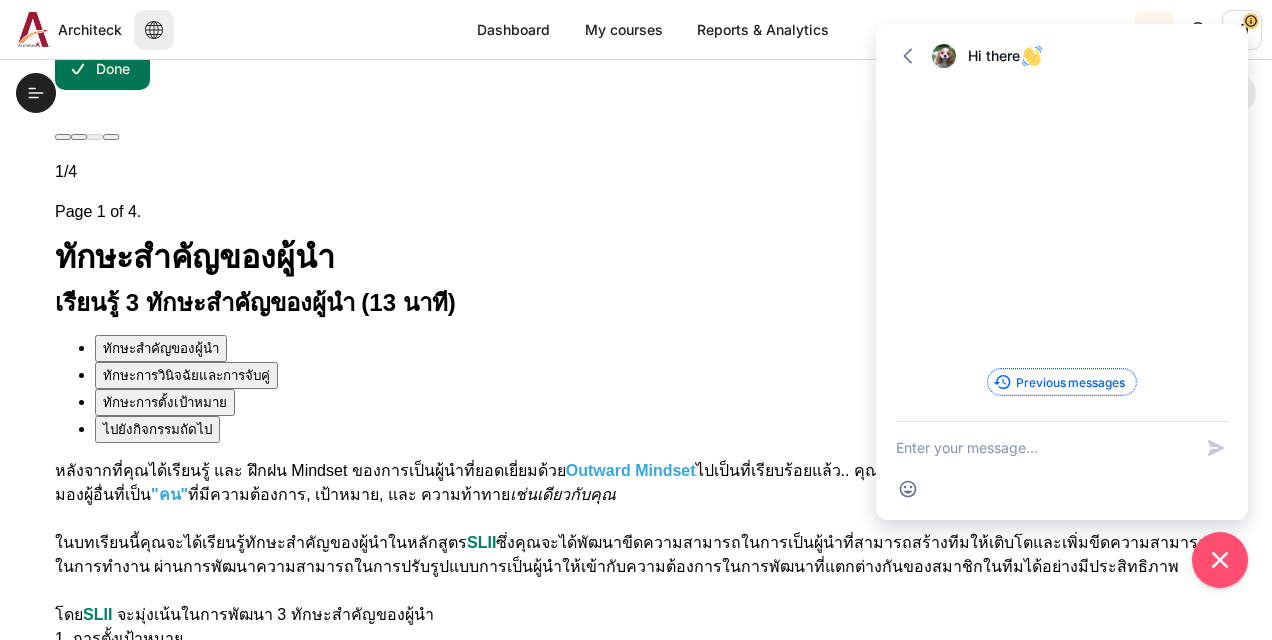 click on "Previous messages" at bounding box center [1061, 382] 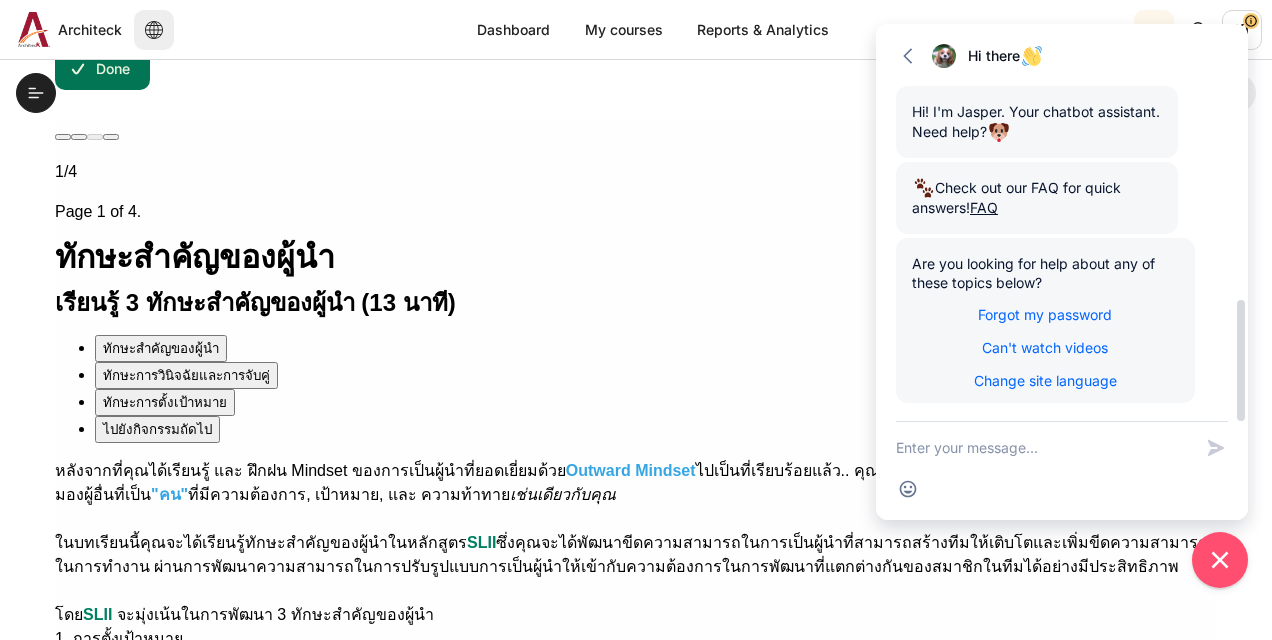 scroll, scrollTop: 599, scrollLeft: 0, axis: vertical 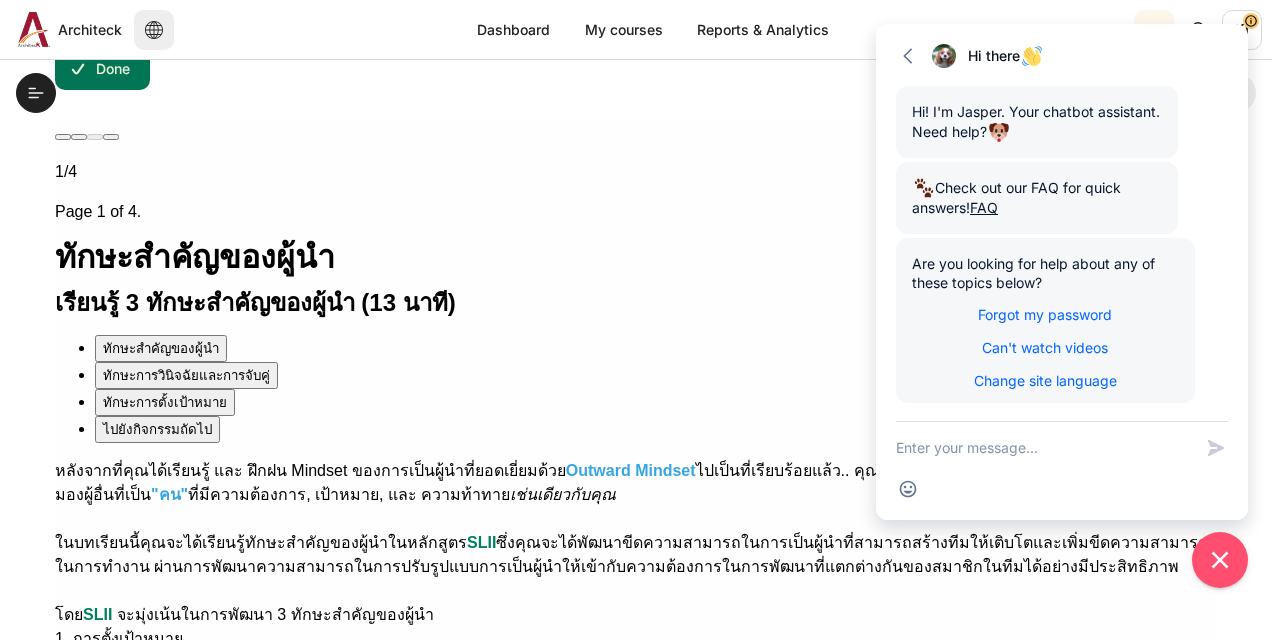 click on "My courses
AIS OPO V4 group 1
SLII - Leadership Skills
เรียนรู้ 3 ทักษะสำคัญของผู้นำ (13 นาที)
เรียนรู้ 3 ทักษะสำคัญของผู้นำ (13 นาที)" at bounding box center [636, 682] 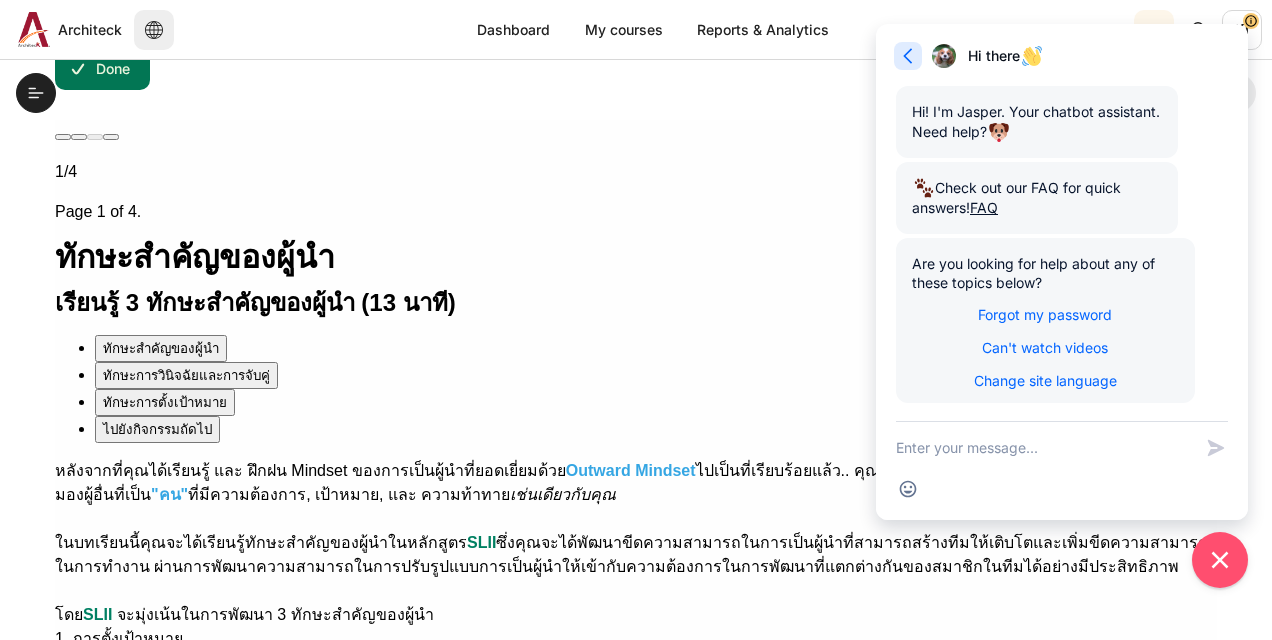 click 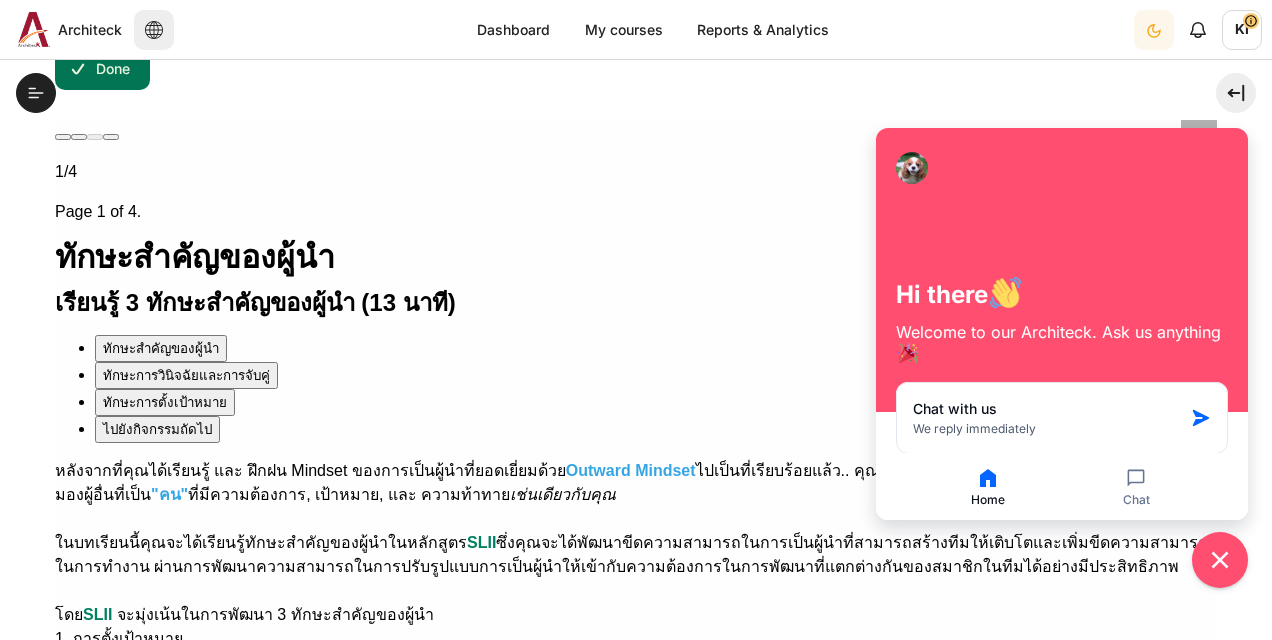 click on "My courses
AIS OPO V4 group 1
SLII - Leadership Skills
เรียนรู้ 3 ทักษะสำคัญของผู้นำ (13 นาที)
เรียนรู้ 3 ทักษะสำคัญของผู้นำ (13 นาที)
Completion requirements Done" at bounding box center (636, 725) 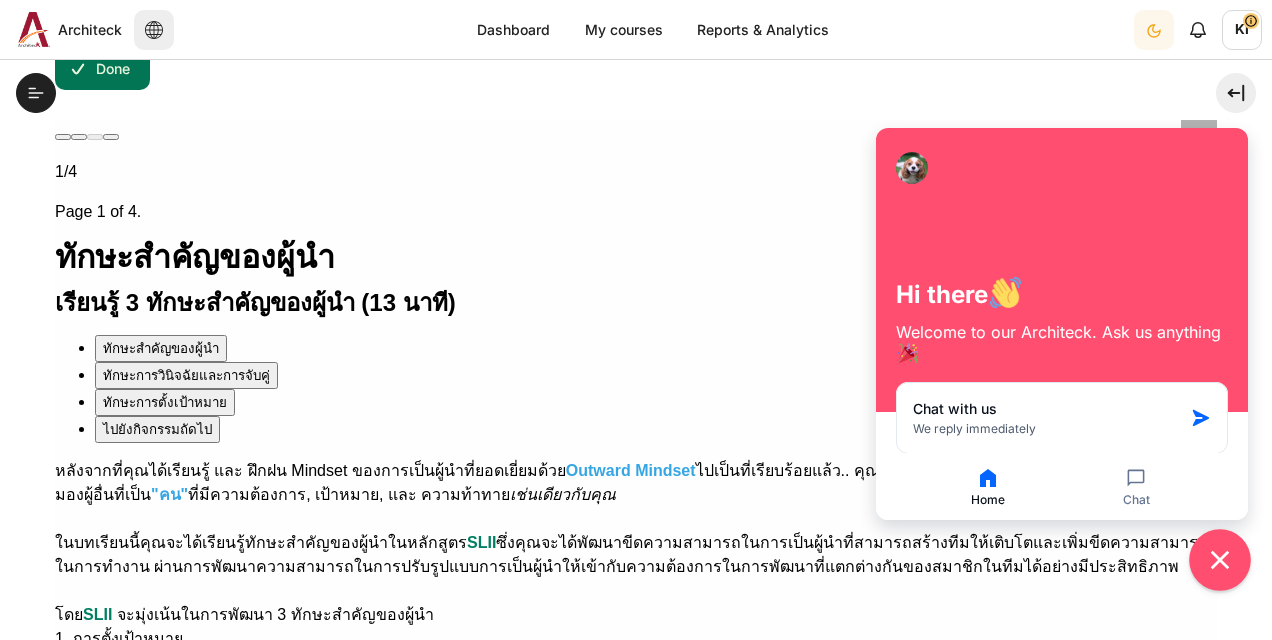 click 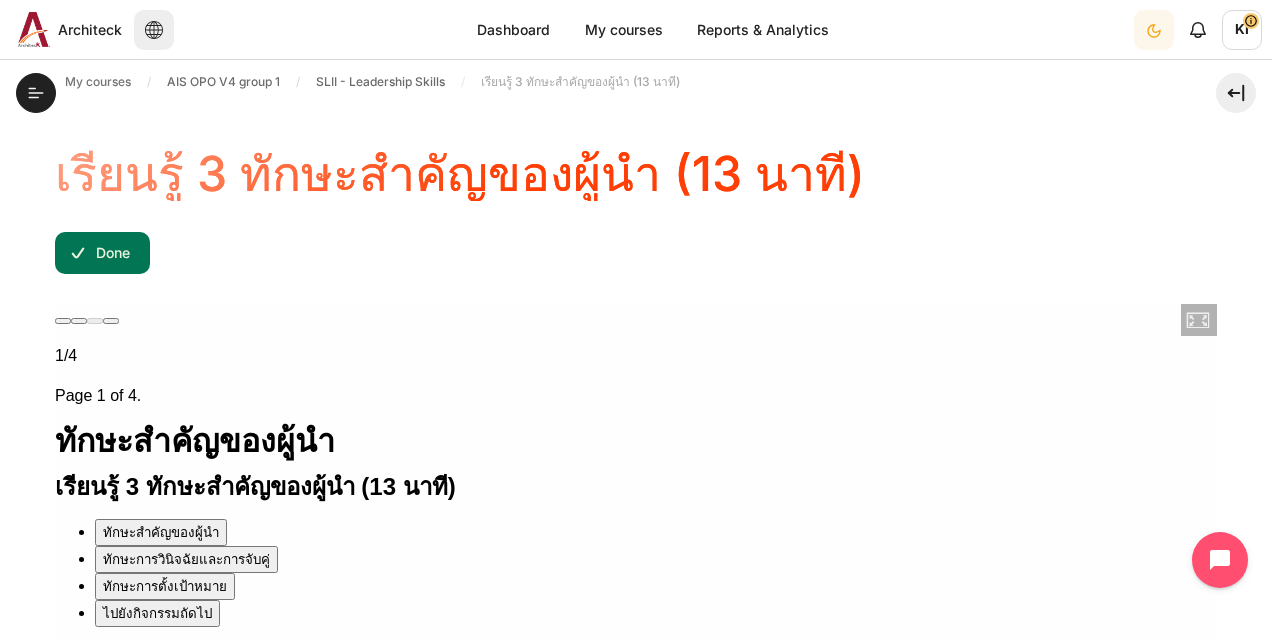 scroll, scrollTop: 0, scrollLeft: 0, axis: both 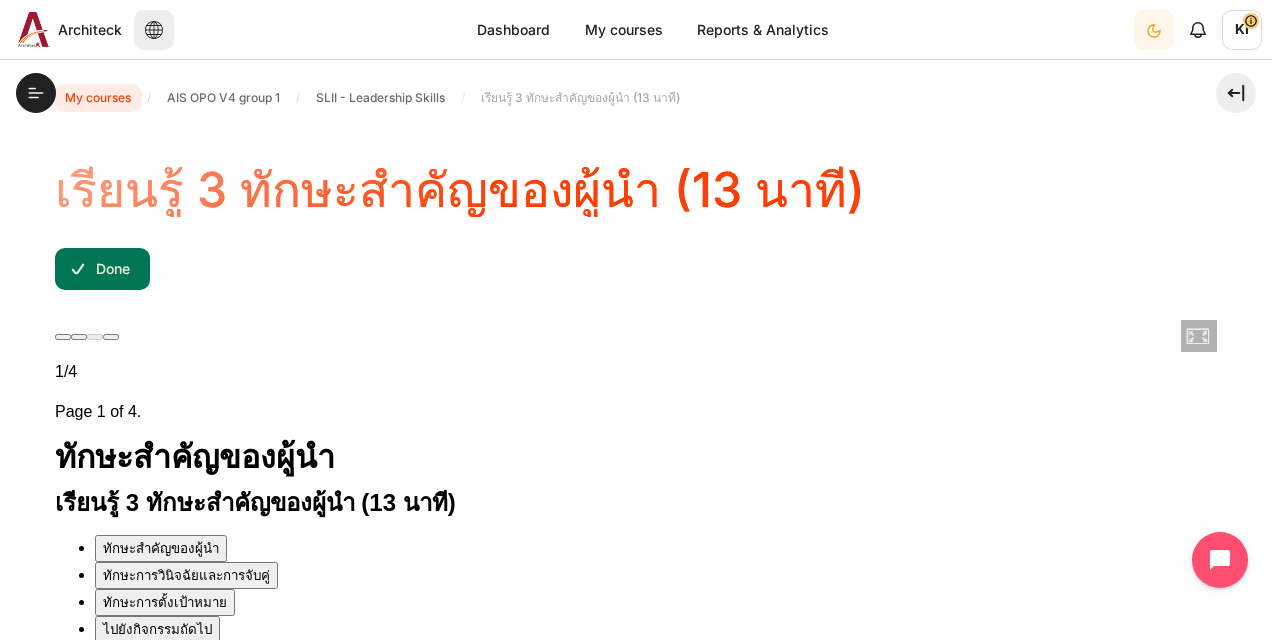 click on "My courses" at bounding box center (98, 98) 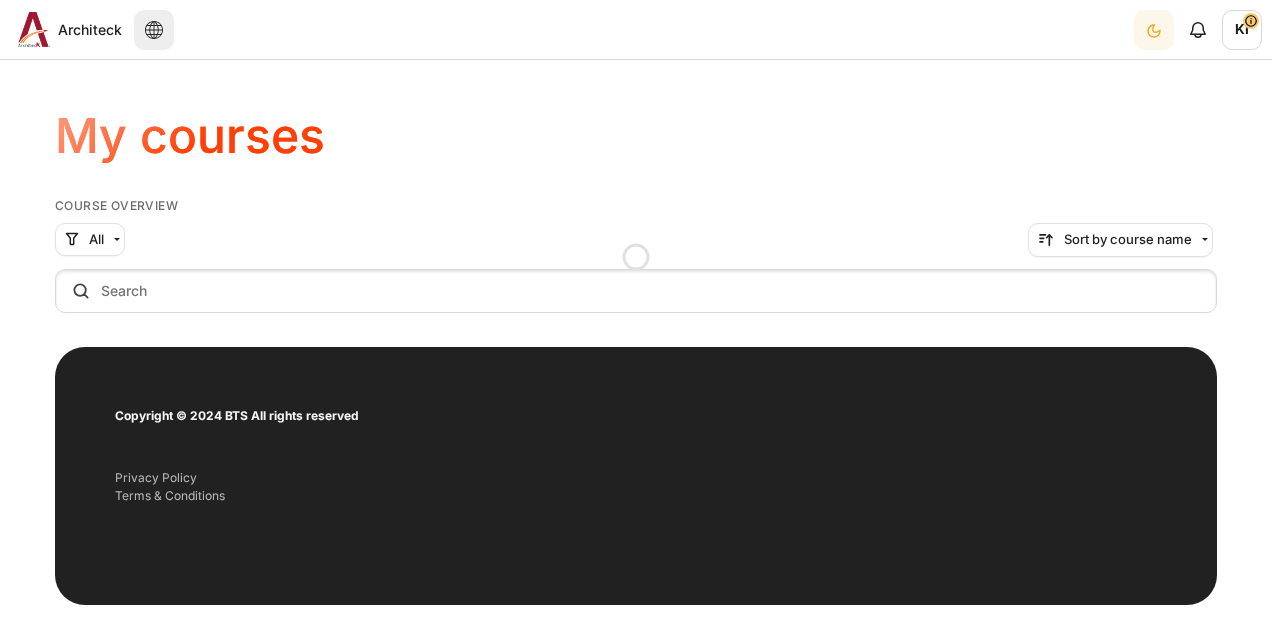 scroll, scrollTop: 0, scrollLeft: 0, axis: both 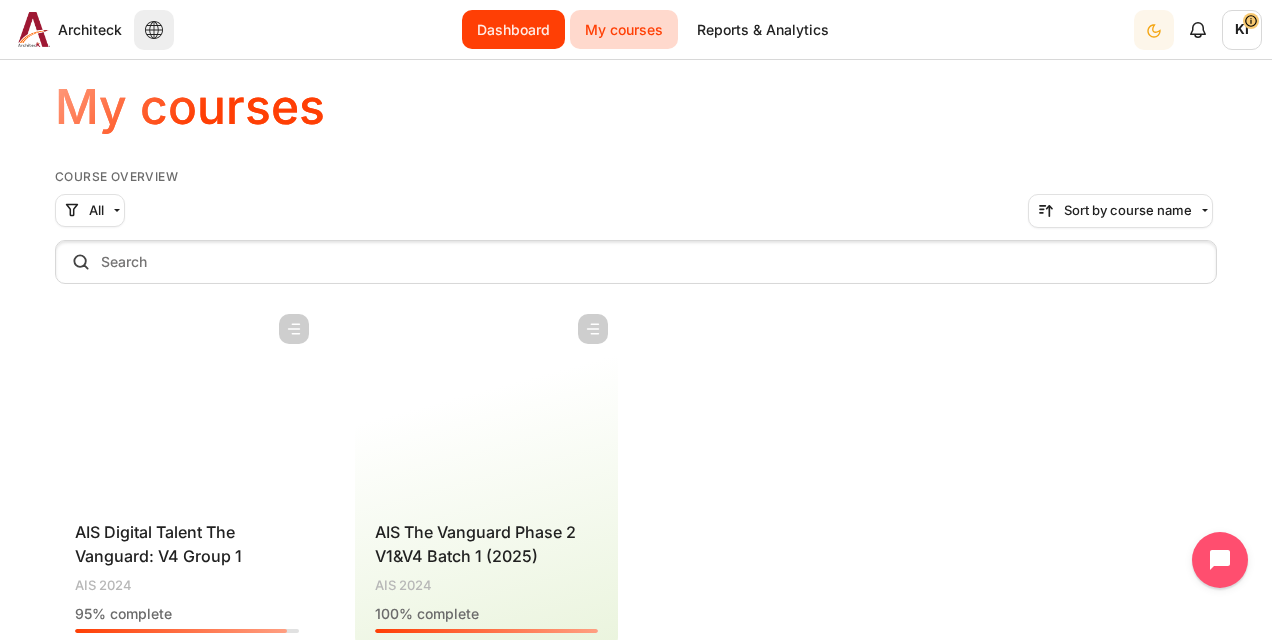 click on "Dashboard" at bounding box center [513, 29] 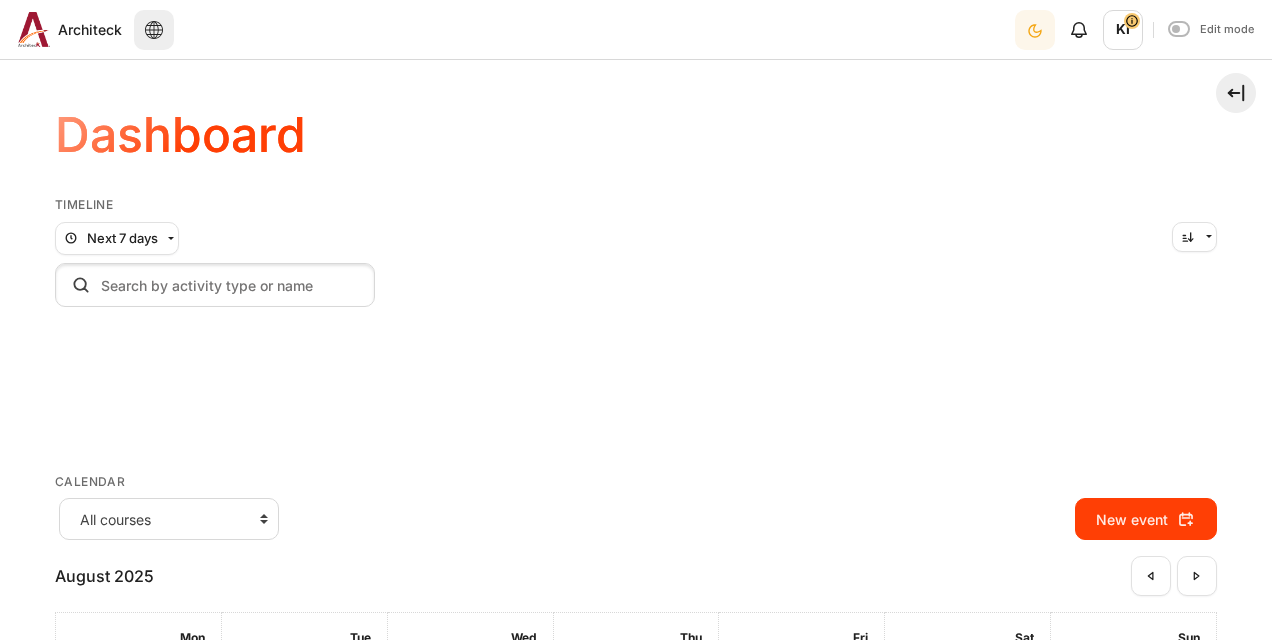 scroll, scrollTop: 0, scrollLeft: 0, axis: both 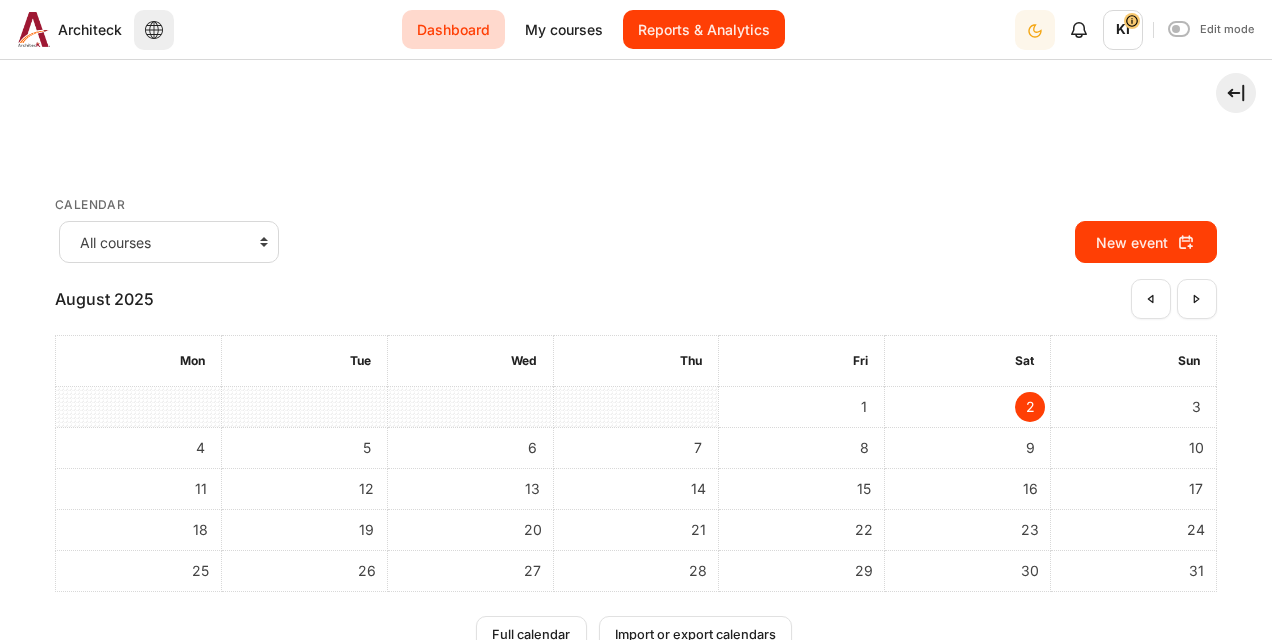 click on "Reports & Analytics" at bounding box center [704, 29] 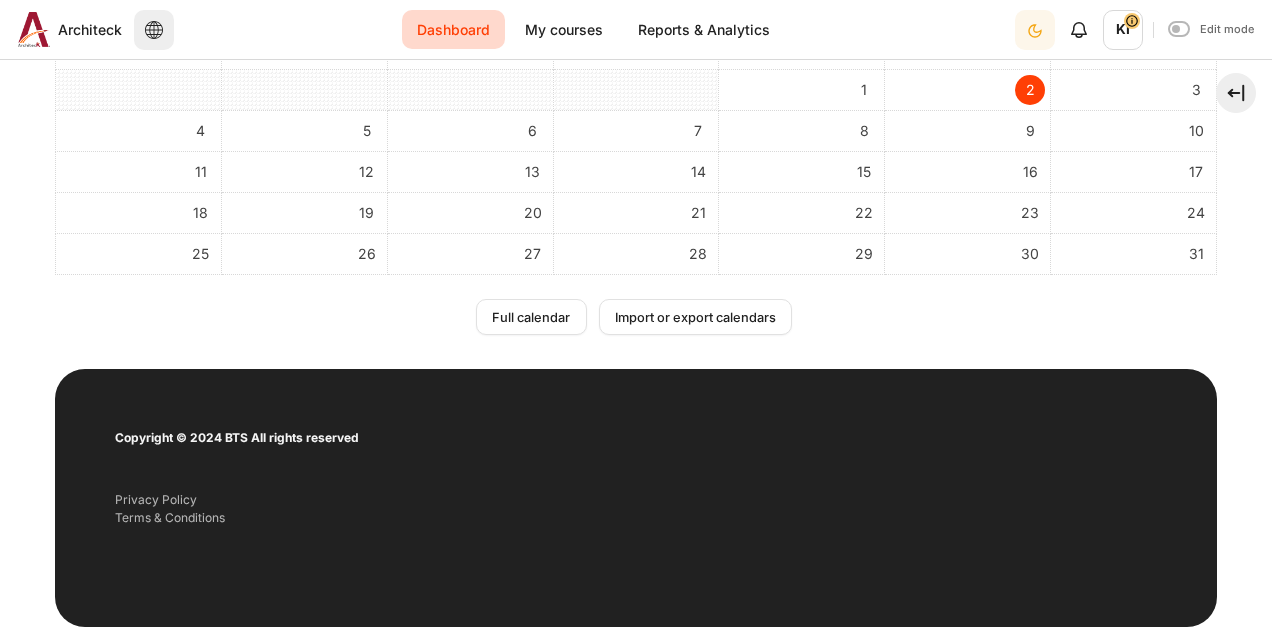 scroll, scrollTop: 370, scrollLeft: 0, axis: vertical 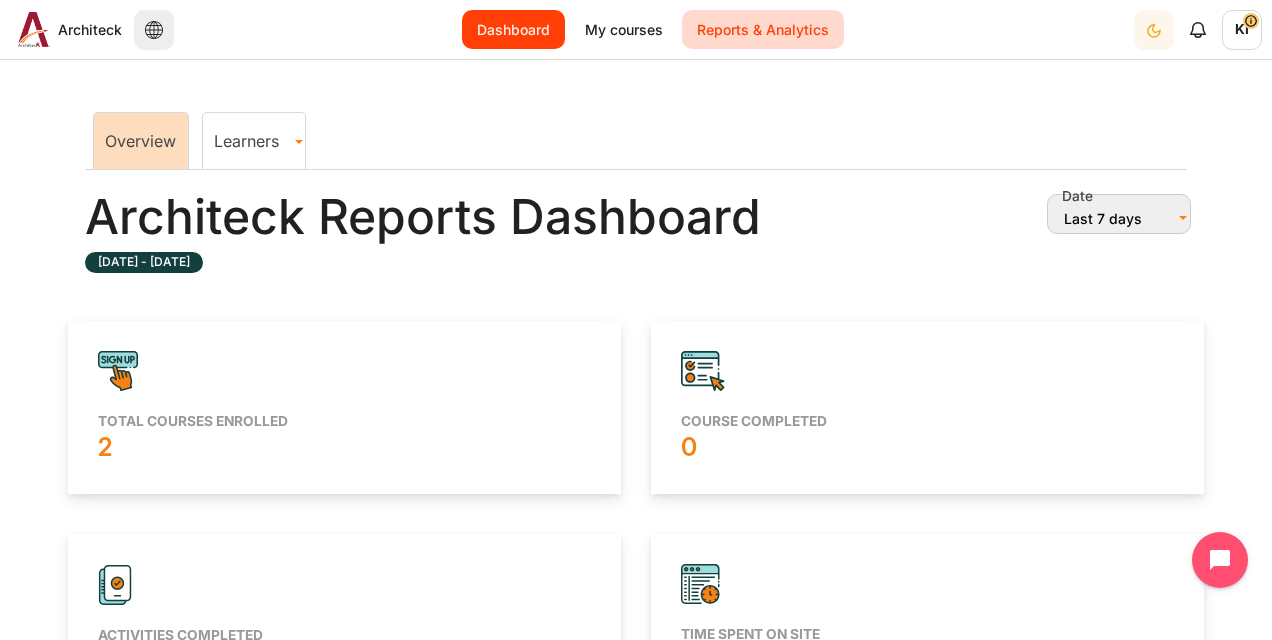 click on "Dashboard" at bounding box center [513, 29] 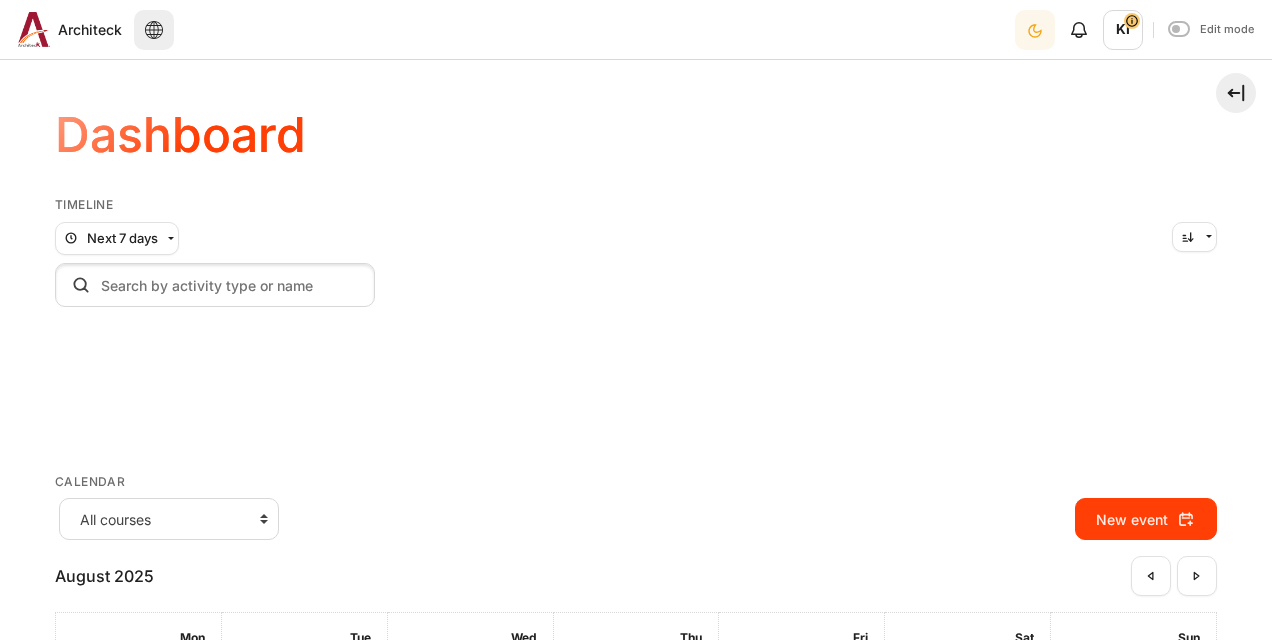 scroll, scrollTop: 0, scrollLeft: 0, axis: both 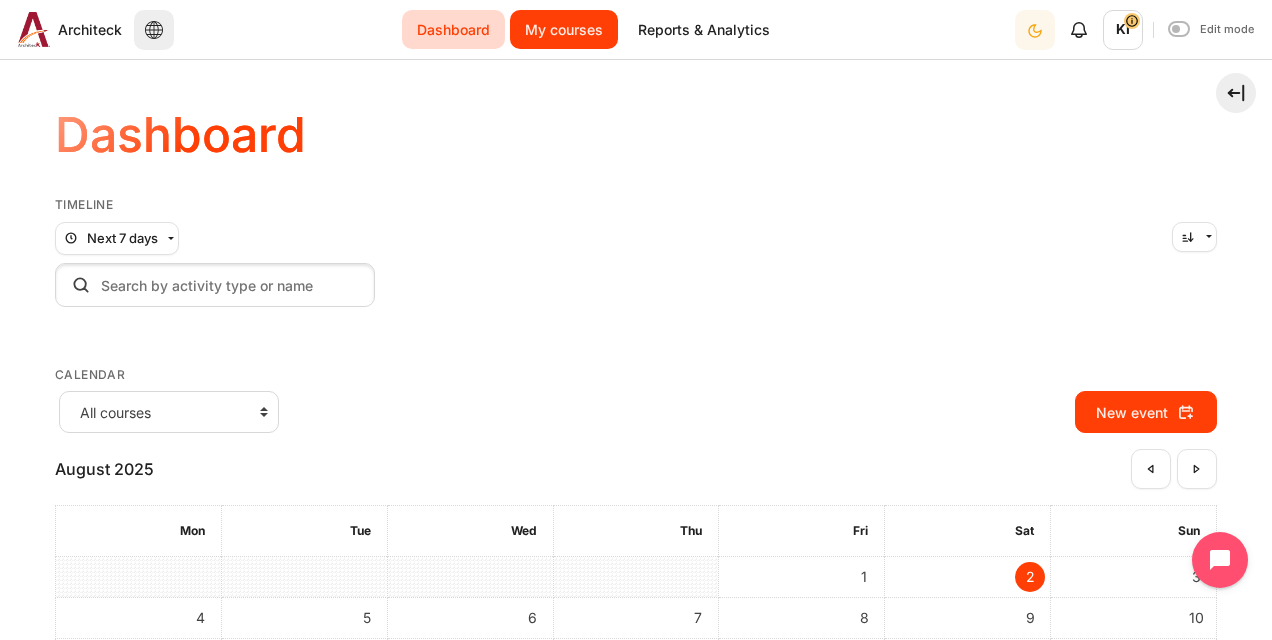click on "My courses" at bounding box center [564, 29] 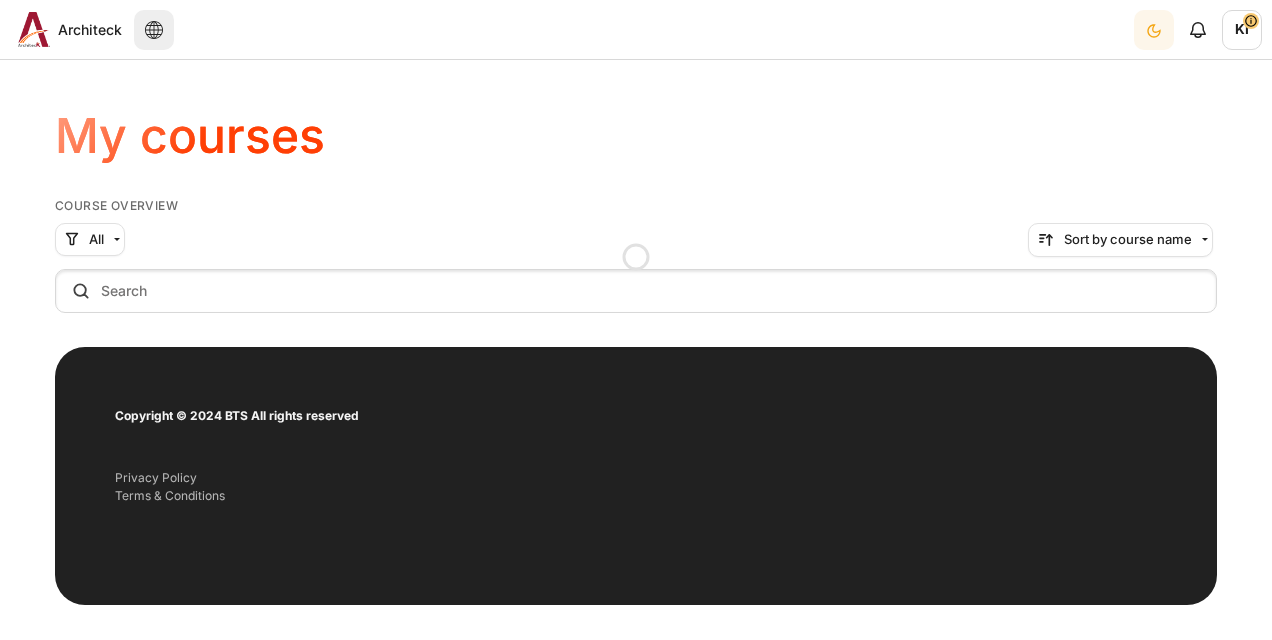 scroll, scrollTop: 0, scrollLeft: 0, axis: both 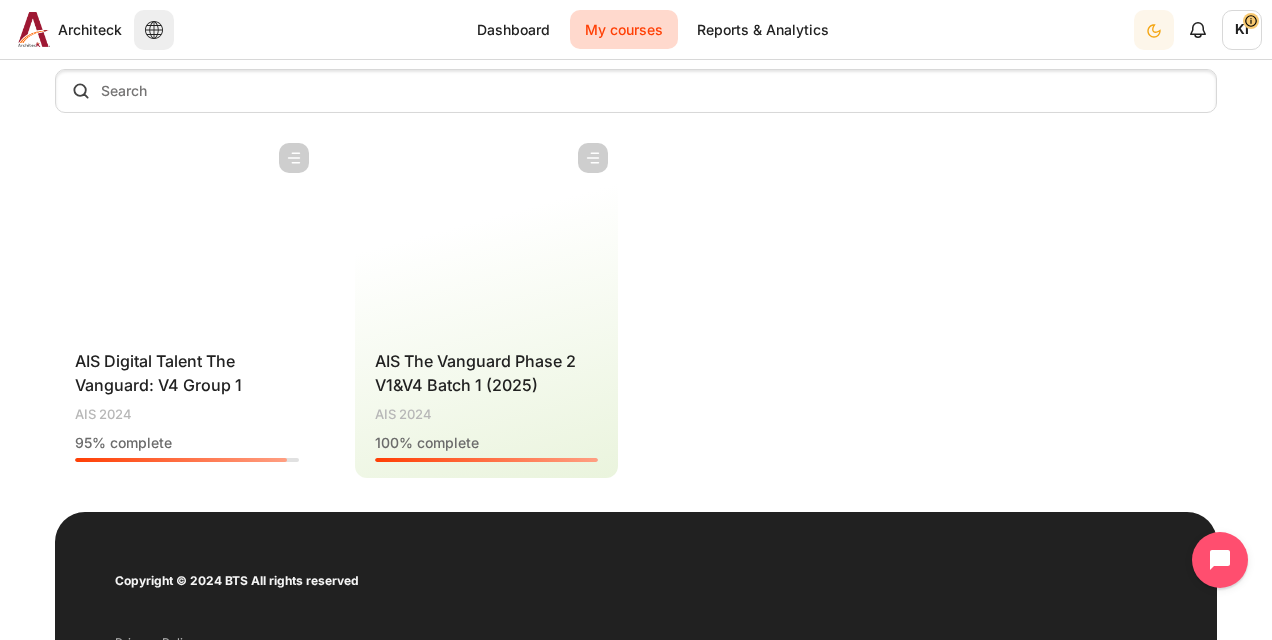 click at bounding box center (187, 233) 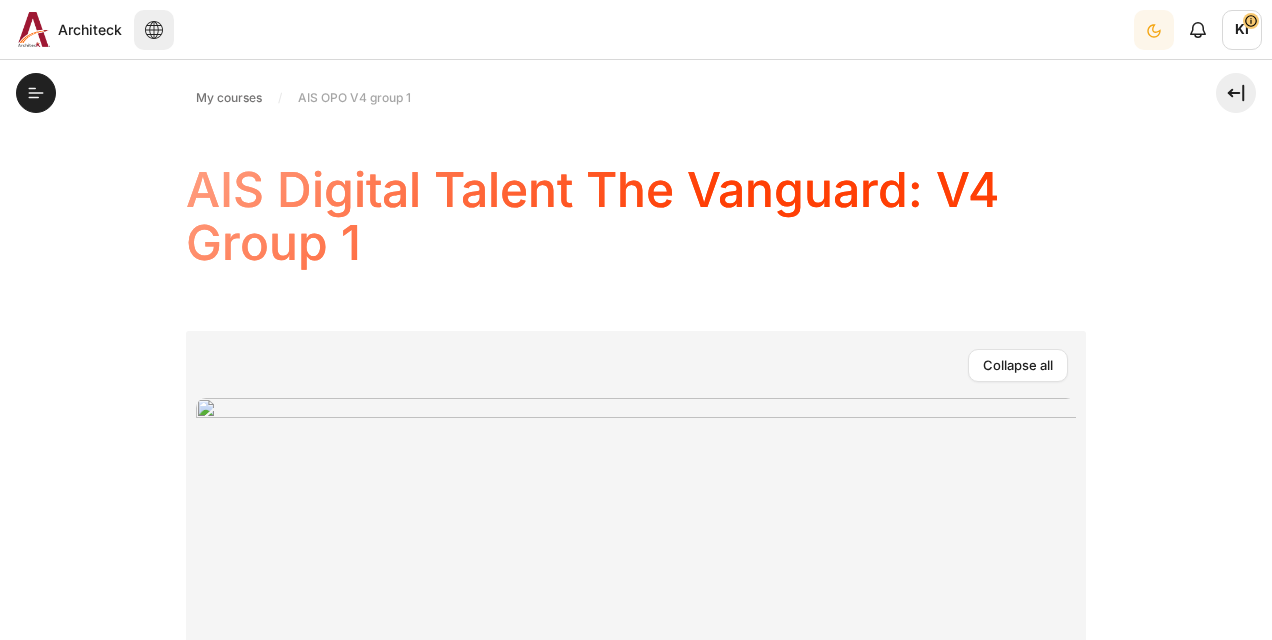 scroll, scrollTop: 0, scrollLeft: 0, axis: both 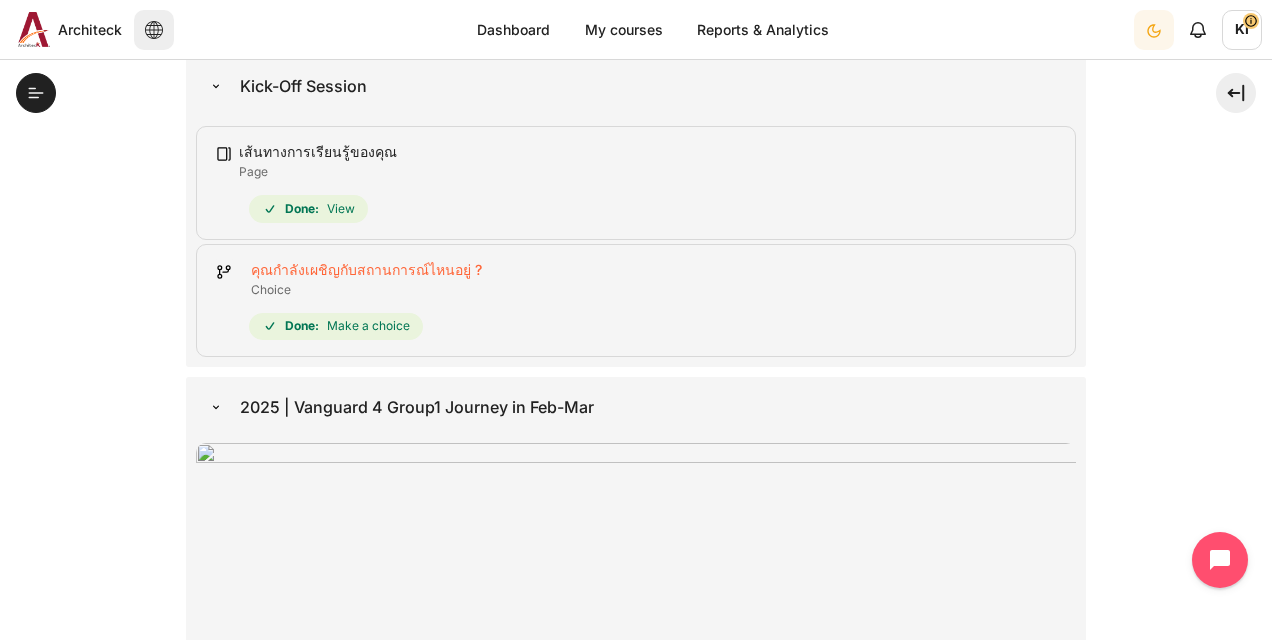 click on "คุณกำลังเผชิญกับสถานการณ์ไหนอยู่ ?   Choice" at bounding box center [366, 269] 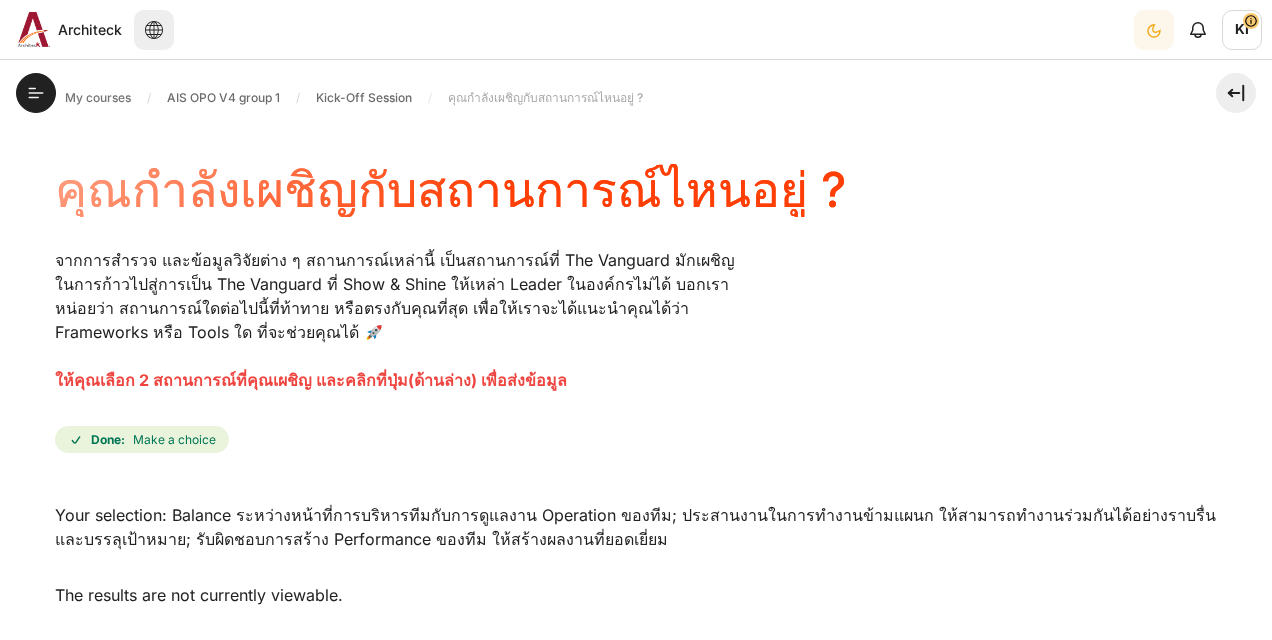 scroll, scrollTop: 0, scrollLeft: 0, axis: both 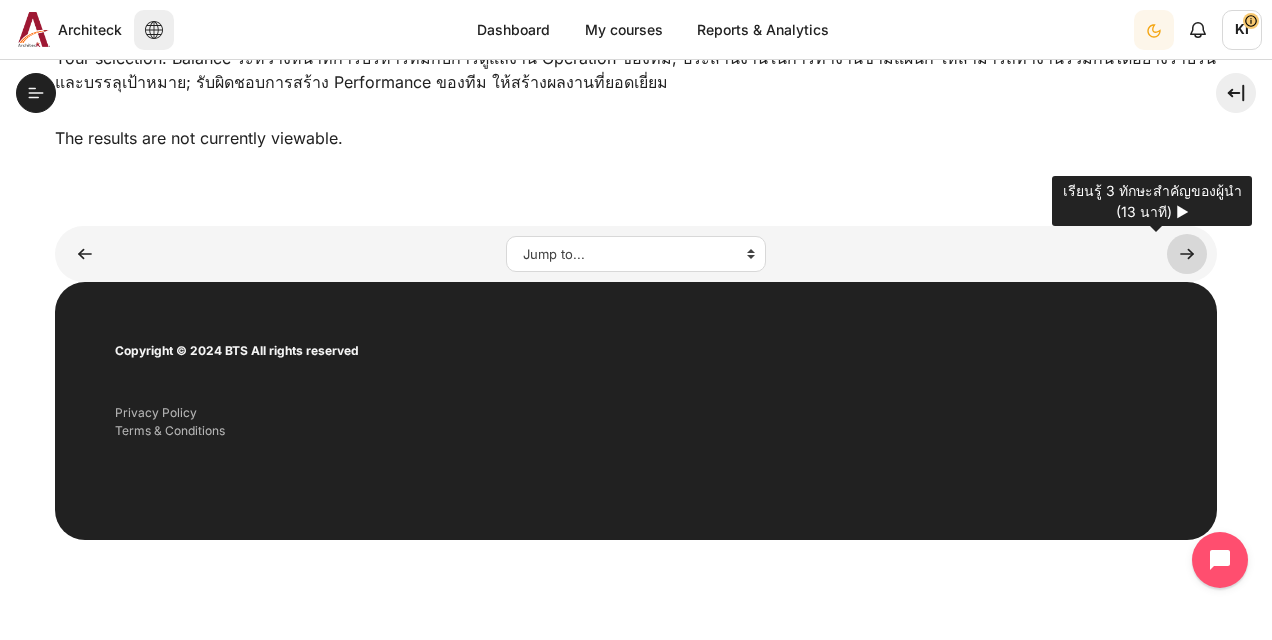 click at bounding box center [1187, 254] 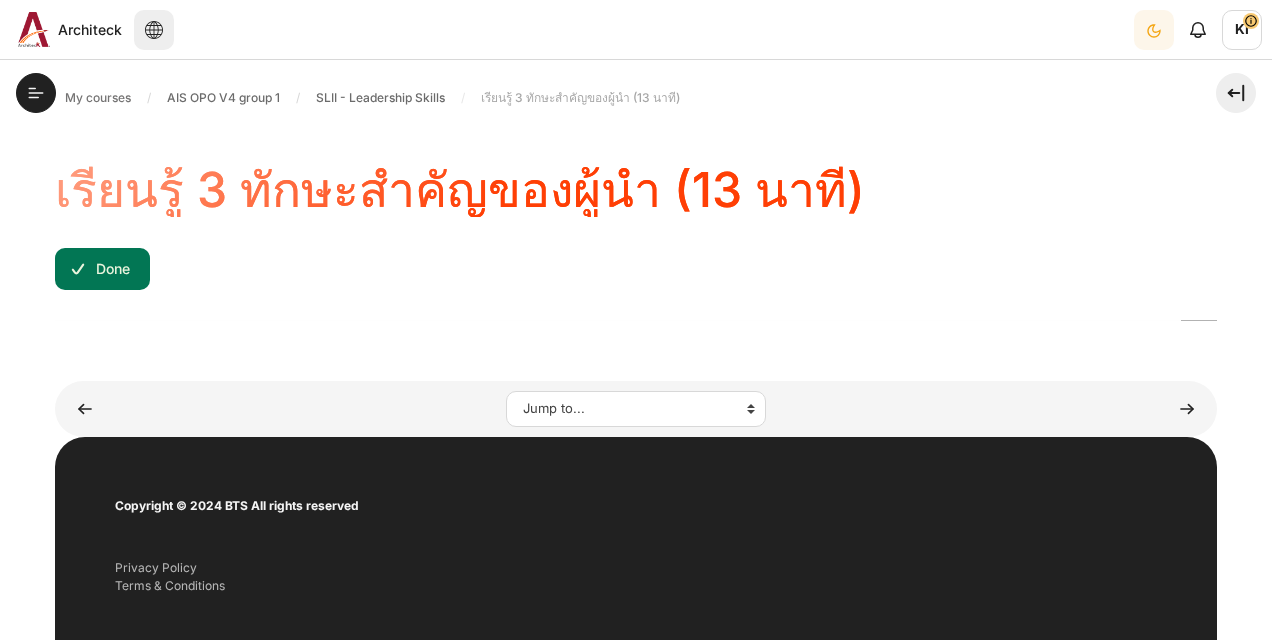 scroll, scrollTop: 0, scrollLeft: 0, axis: both 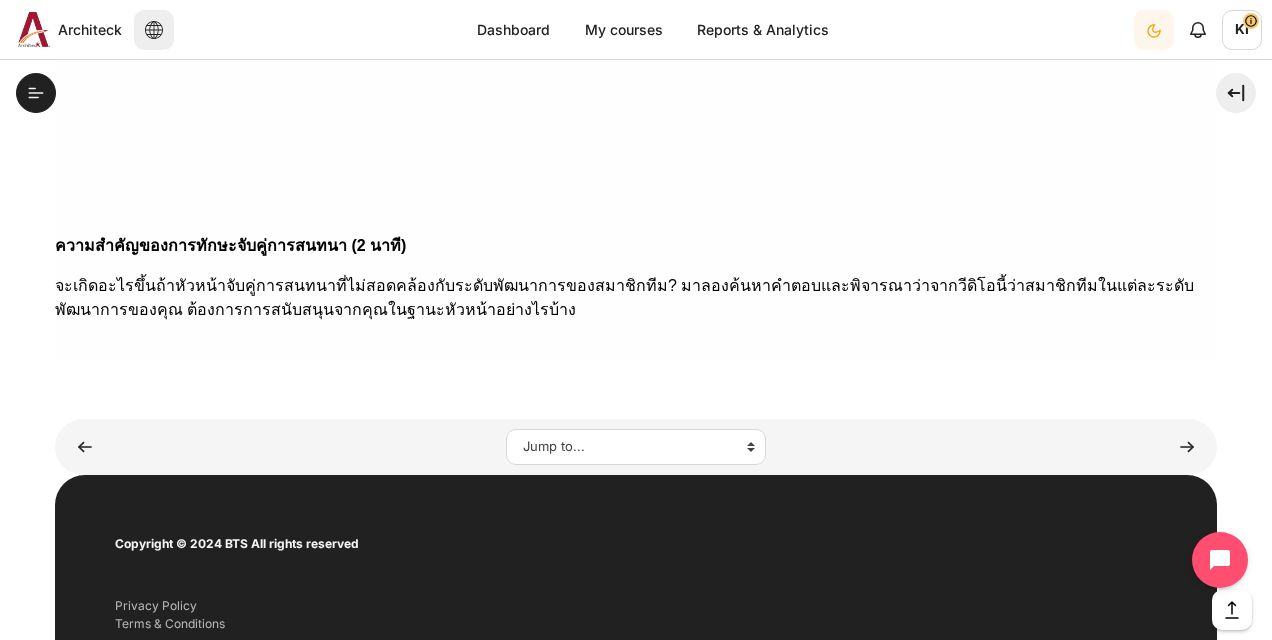 click at bounding box center [79, 545] 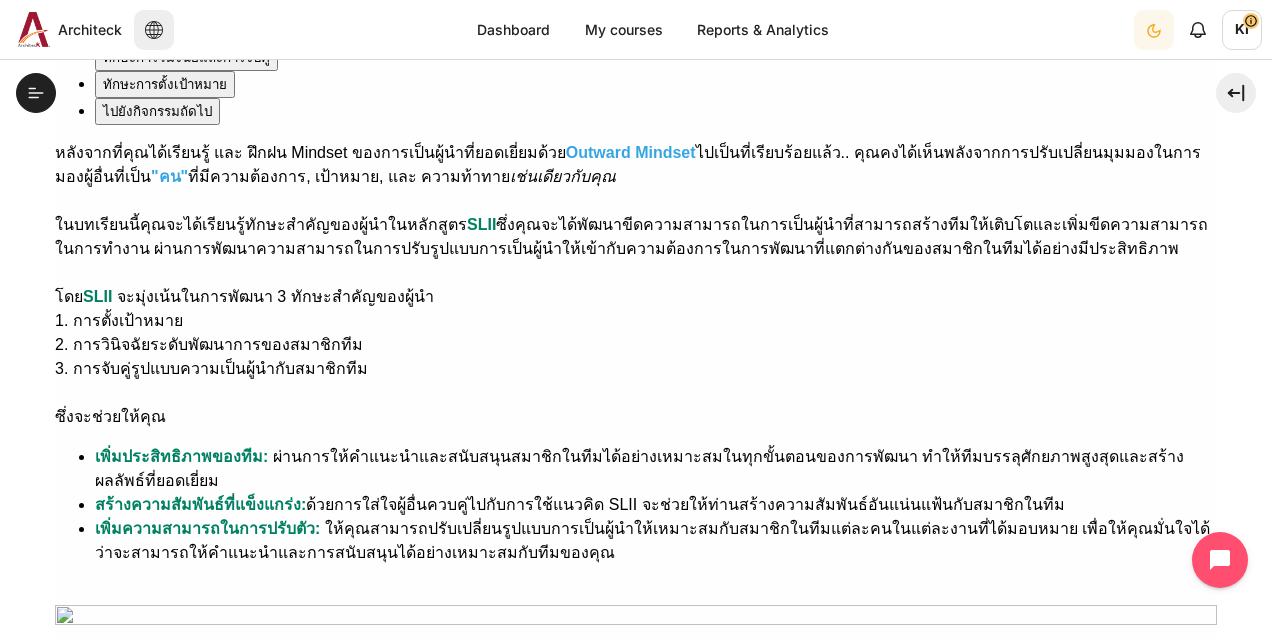 scroll, scrollTop: 560, scrollLeft: 0, axis: vertical 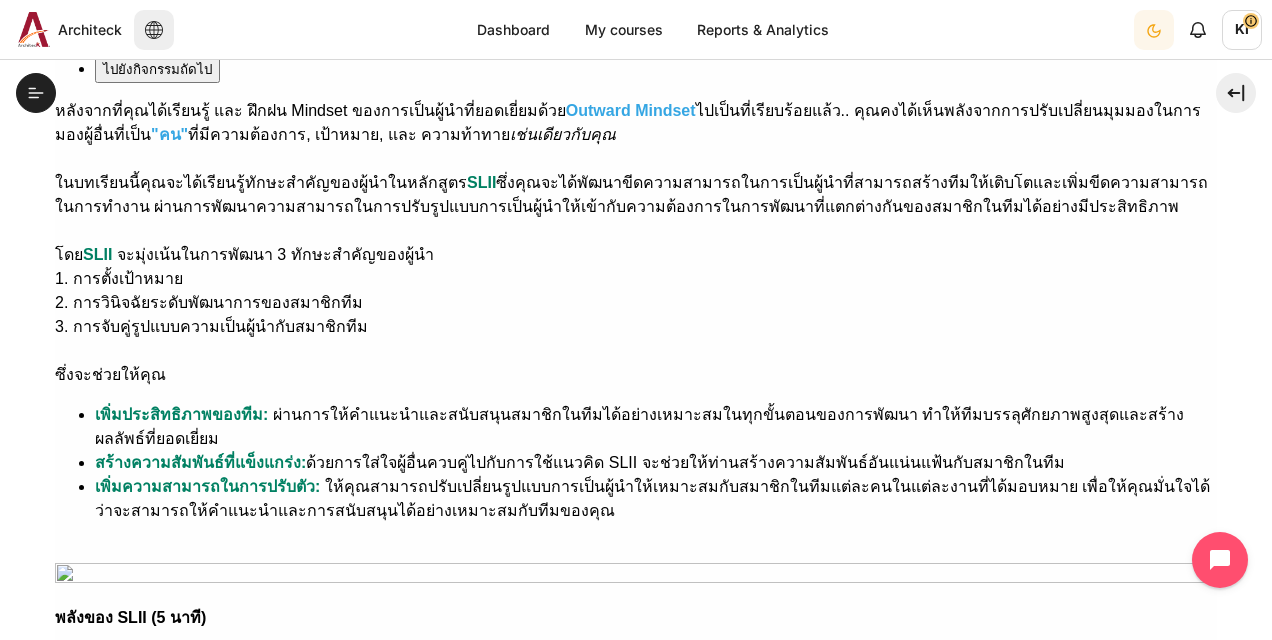 click on "My courses
AIS OPO V4 group 1
SLII - Leadership Skills
เรียนรู้ 3 ทักษะสำคัญของผู้นำ (13 นาที)
เรียนรู้ 3 ทักษะสำคัญของผู้นำ (13 นาที)
Completion requirements Done" at bounding box center (636, 455) 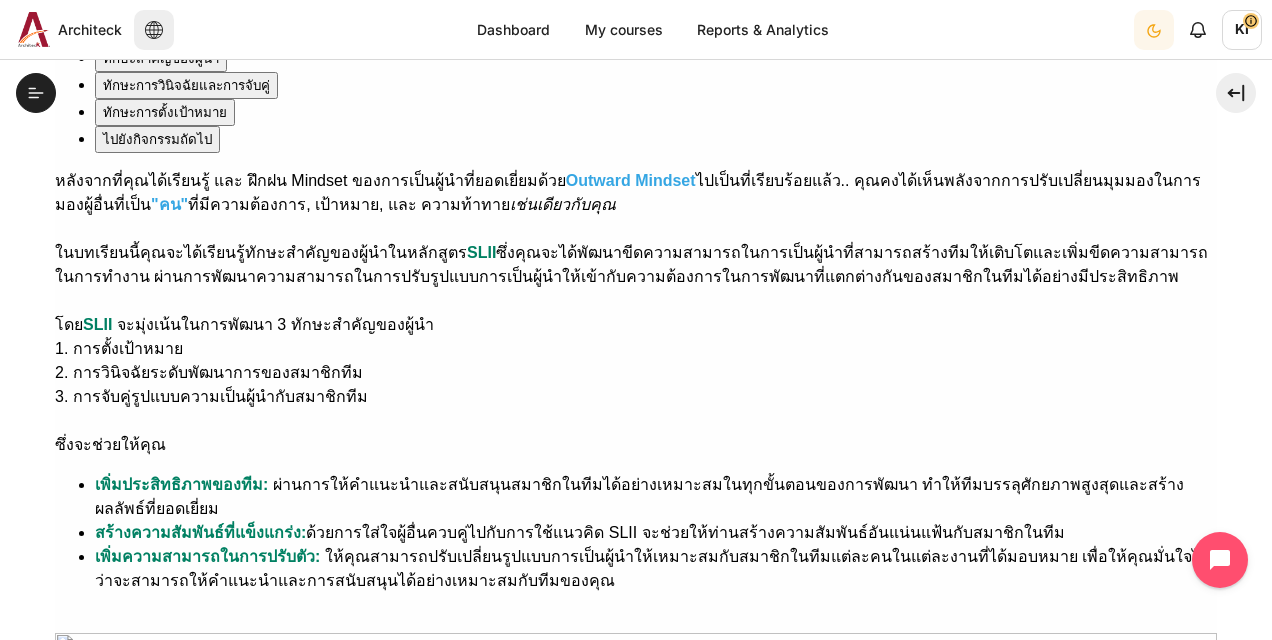 scroll, scrollTop: 460, scrollLeft: 0, axis: vertical 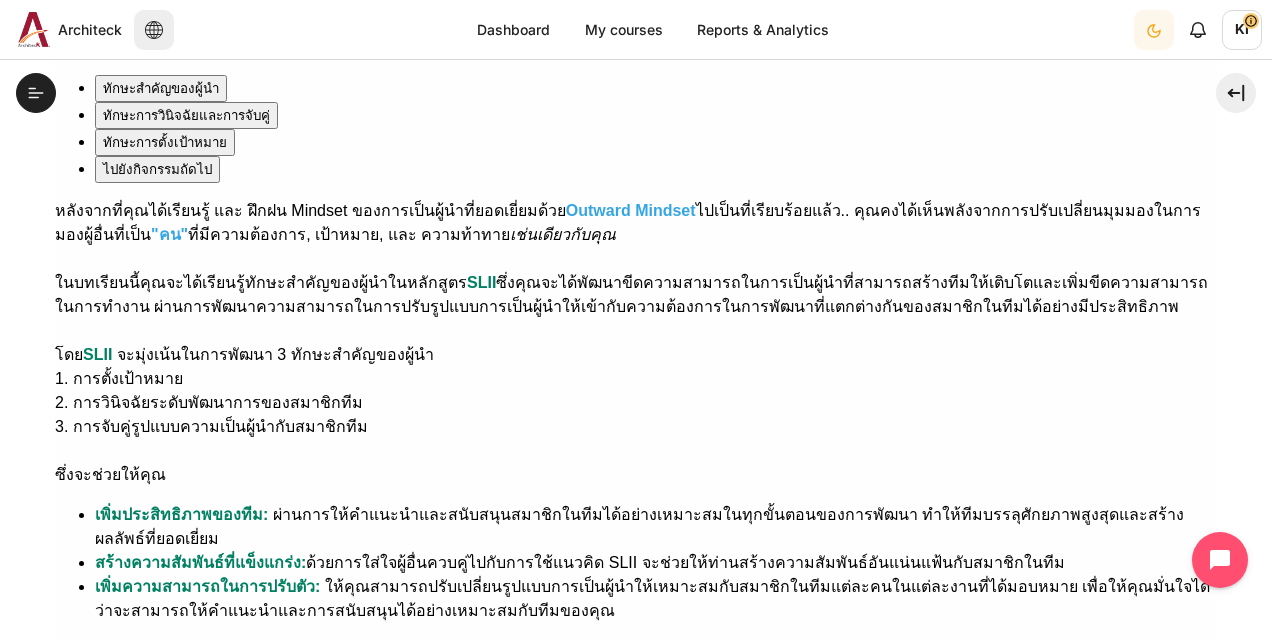 click on "My courses
AIS OPO V4 group 1
SLII - Leadership Skills
เรียนรู้ 3 ทักษะสำคัญของผู้นำ (13 นาที)
เรียนรู้ 3 ทักษะสำคัญของผู้นำ (13 นาที)
Completion requirements Done" at bounding box center [636, 555] 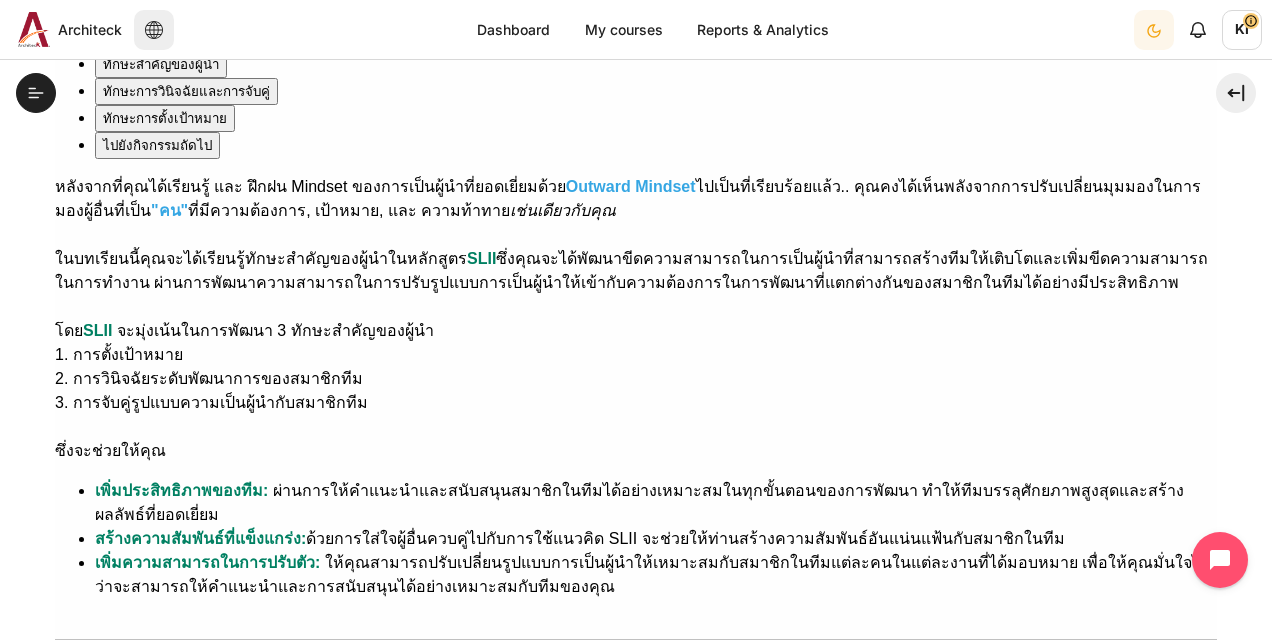 scroll, scrollTop: 460, scrollLeft: 0, axis: vertical 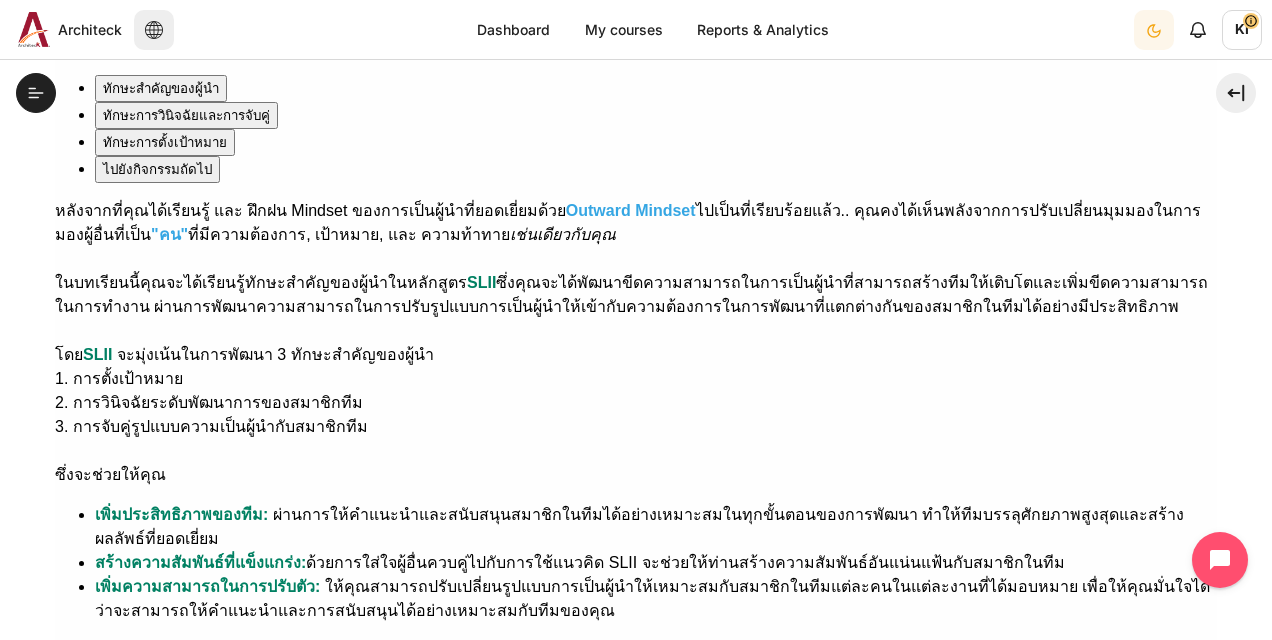 click on "เรียนรู้ 3 ทักษะสำคัญของผู้นำ (13 นาที) ทักษะสำคัญของผู้นำ ทักษะการวินิจฉัยและการจับคู่ ทักษะการตั้งเป้าหมาย ไปยังกิจกรรมถัดไป" at bounding box center [636, 107] 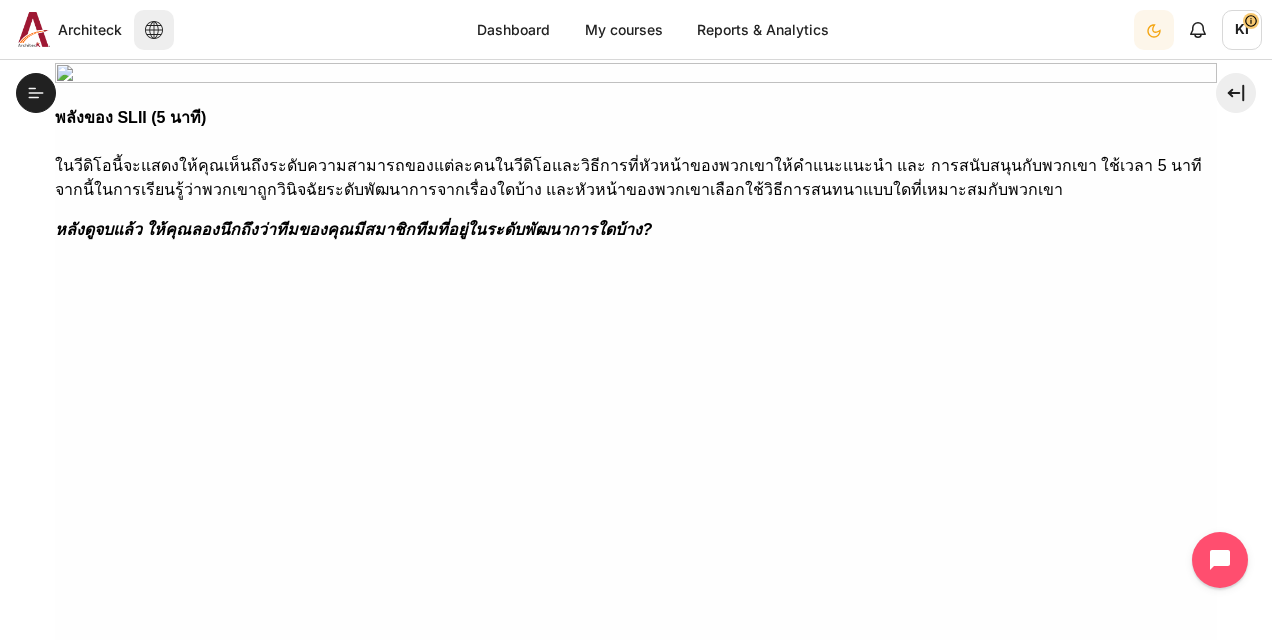 scroll, scrollTop: 1160, scrollLeft: 0, axis: vertical 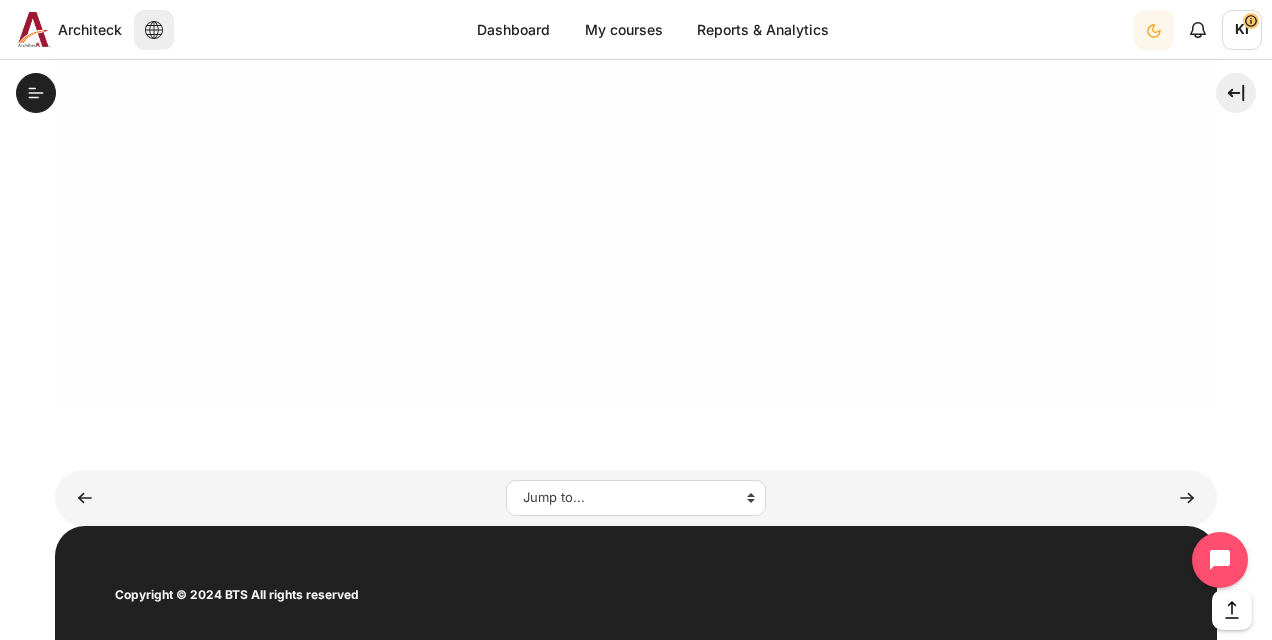 click at bounding box center [79, 596] 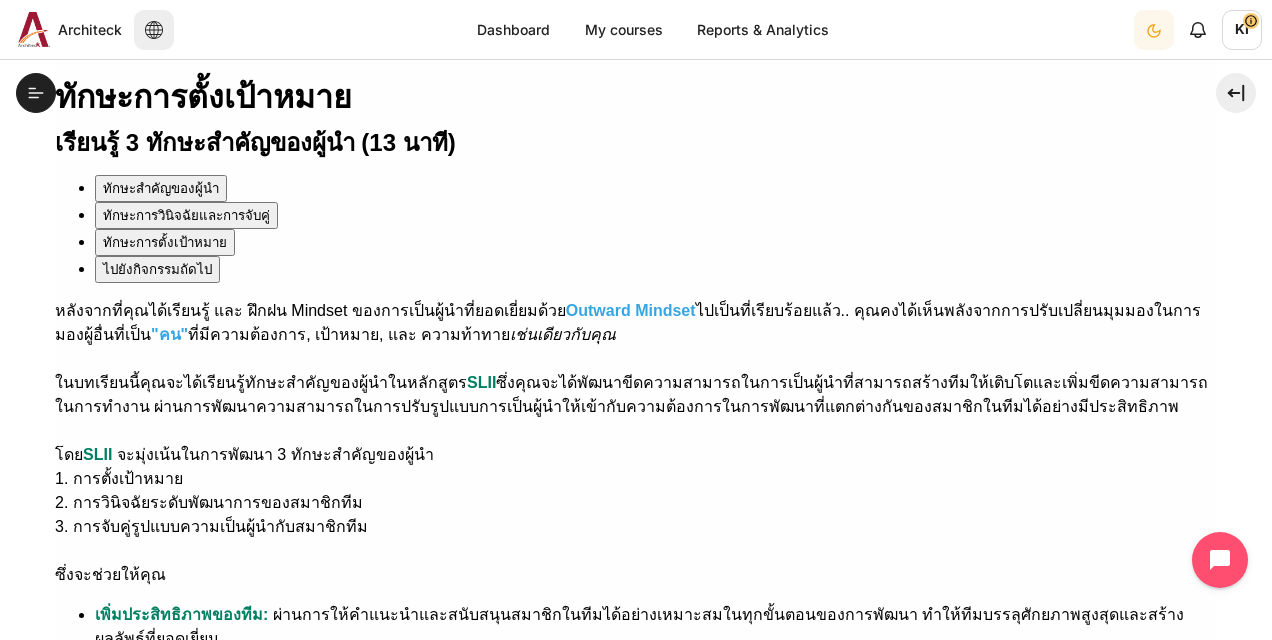 scroll, scrollTop: 460, scrollLeft: 0, axis: vertical 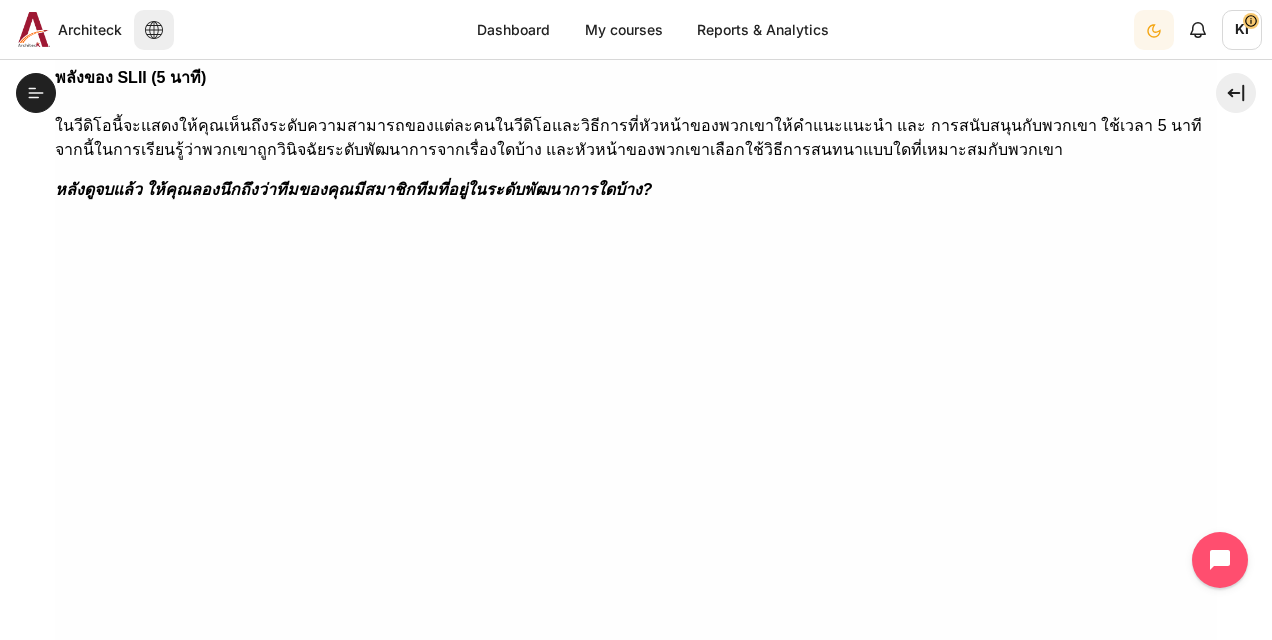 click at bounding box center (79, 846) 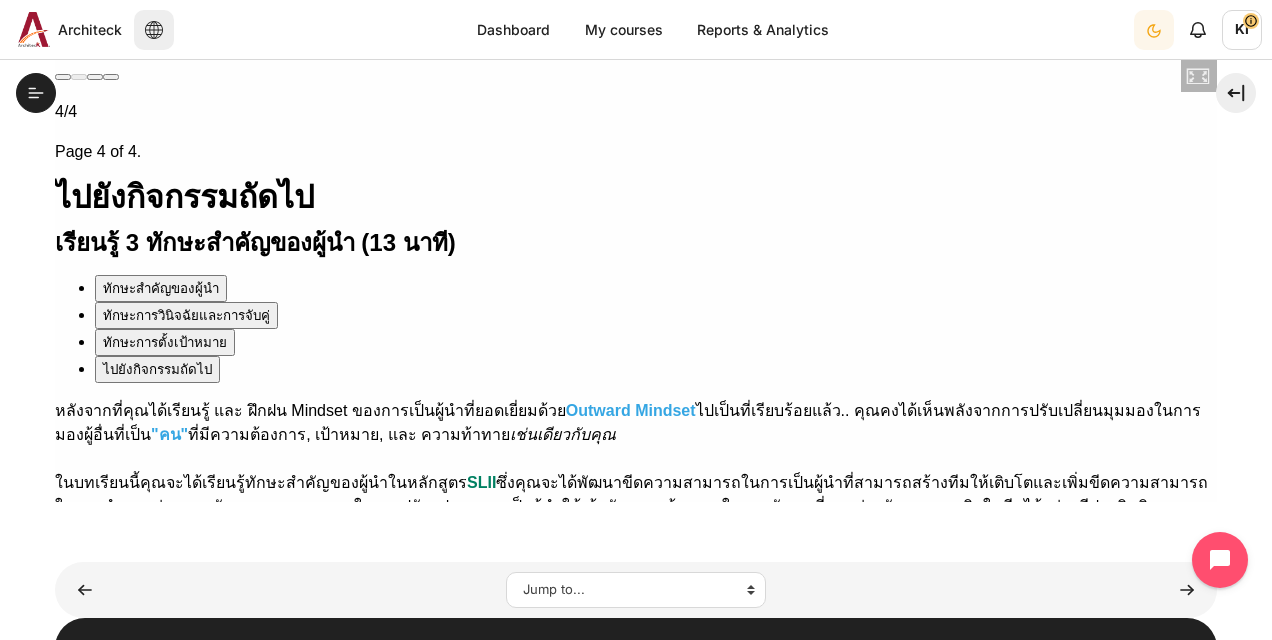 click on "คลิกเพื่อไปสู่กิจกรรม Pre-work" at bounding box center [160, 3592] 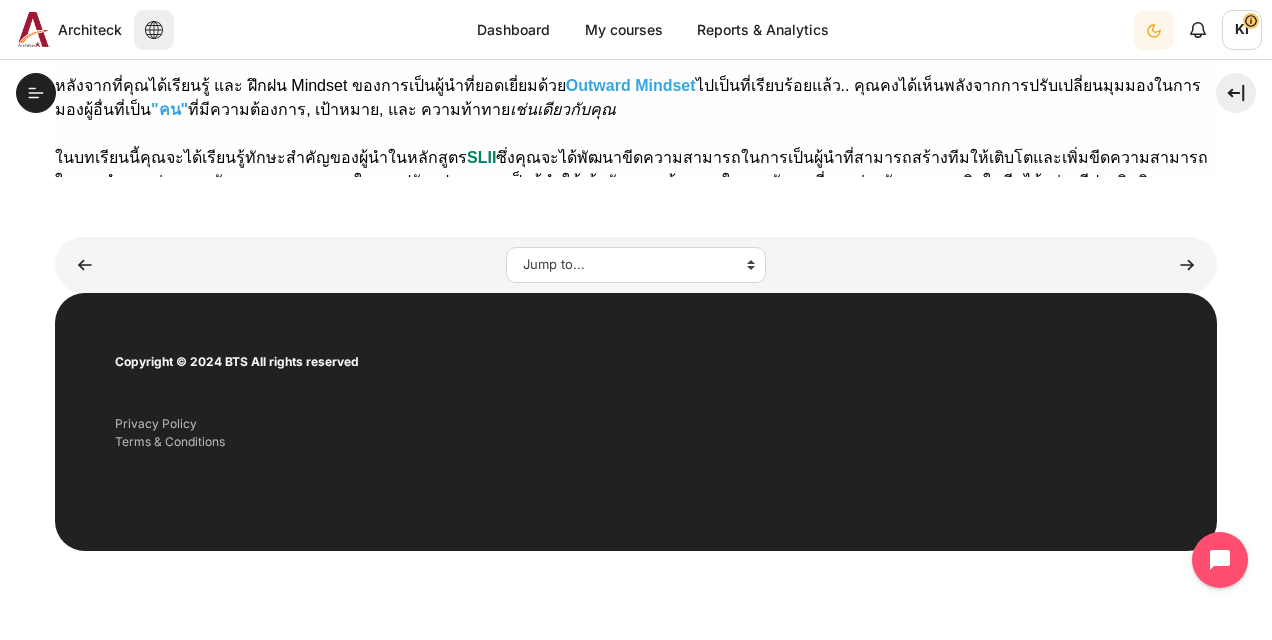 scroll, scrollTop: 596, scrollLeft: 0, axis: vertical 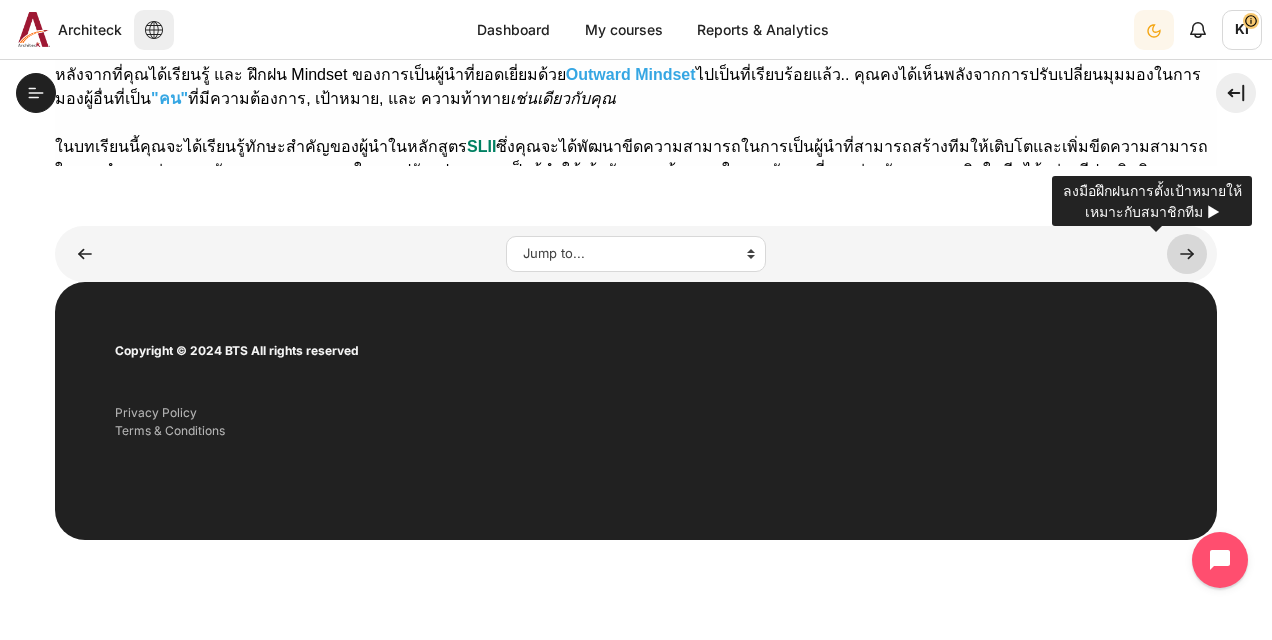 click at bounding box center (1187, 254) 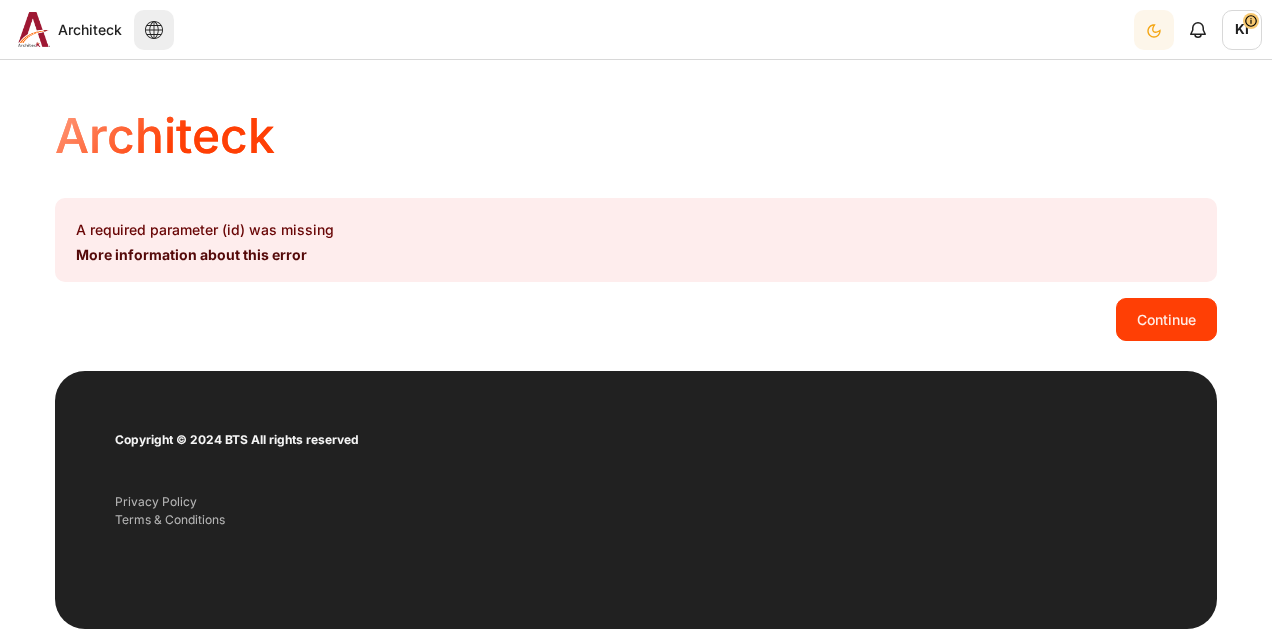 scroll, scrollTop: 0, scrollLeft: 0, axis: both 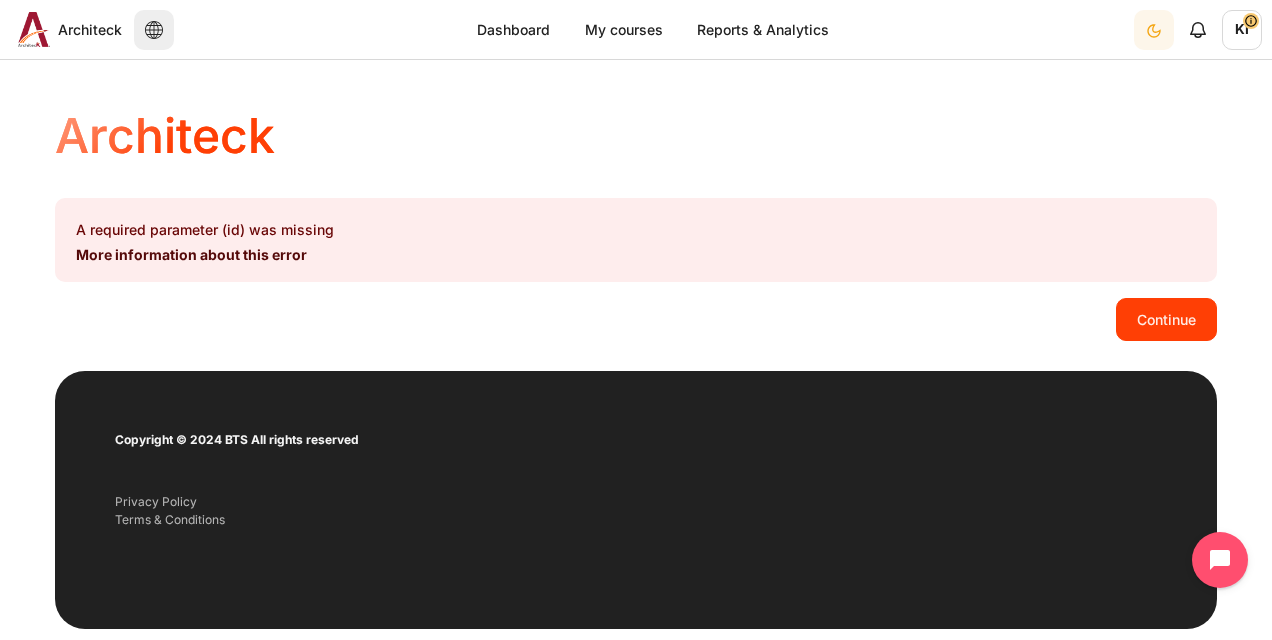 click on "Continue" at bounding box center (1166, 319) 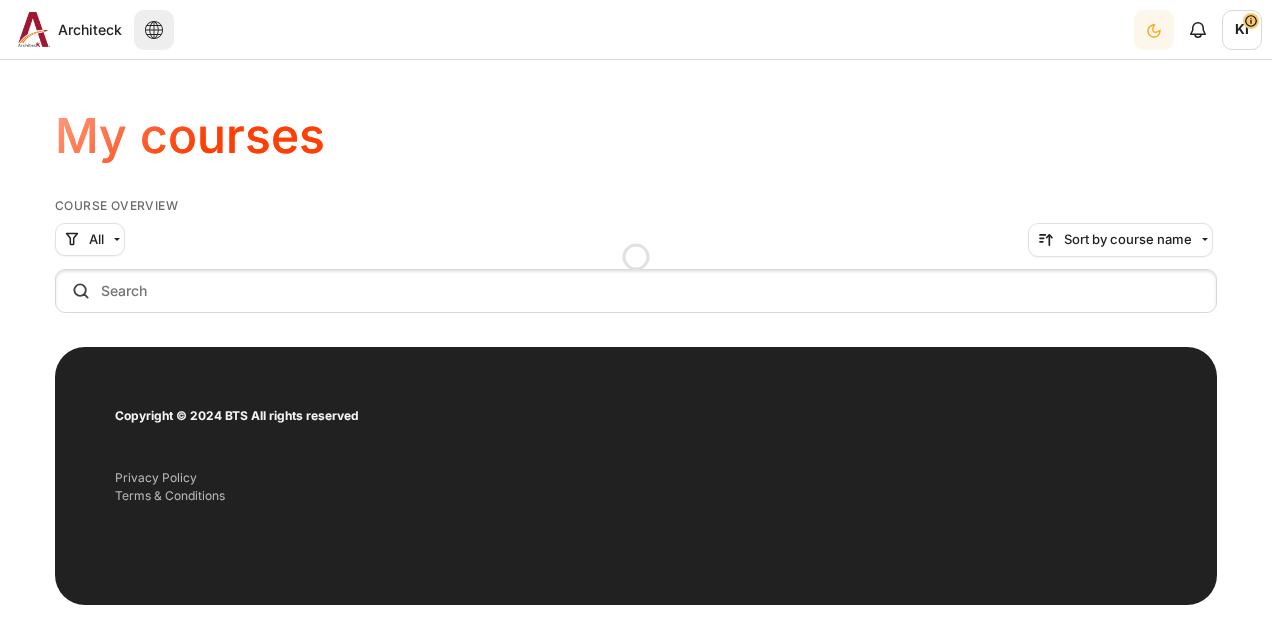 scroll, scrollTop: 0, scrollLeft: 0, axis: both 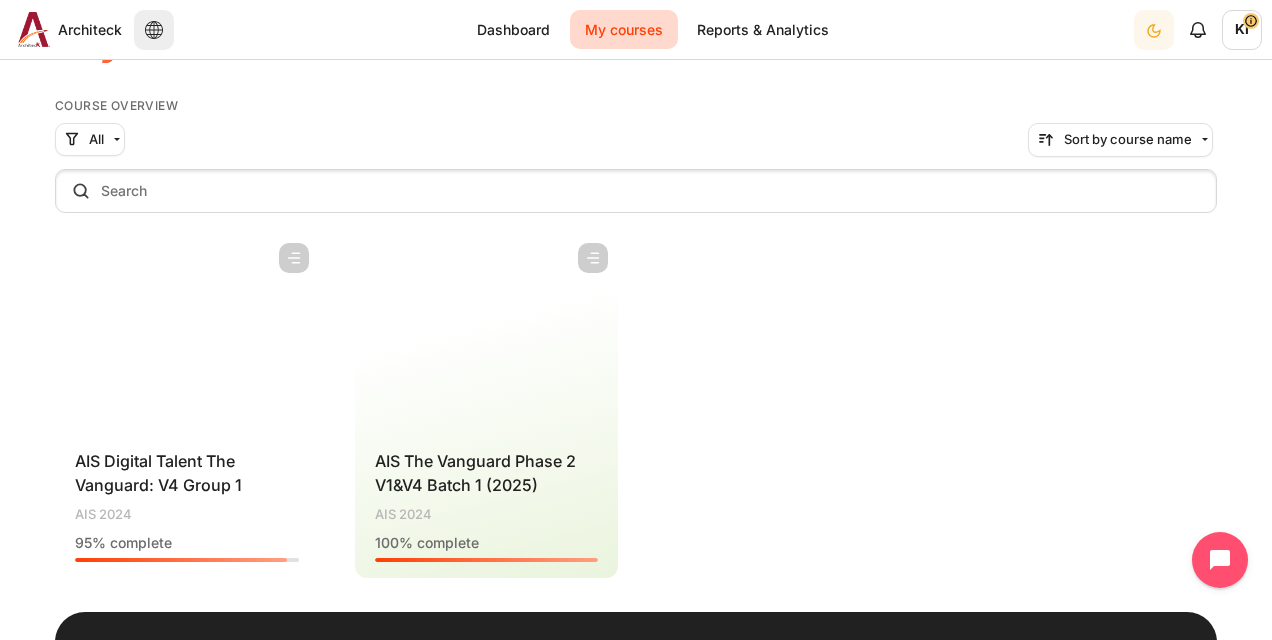 click at bounding box center (187, 333) 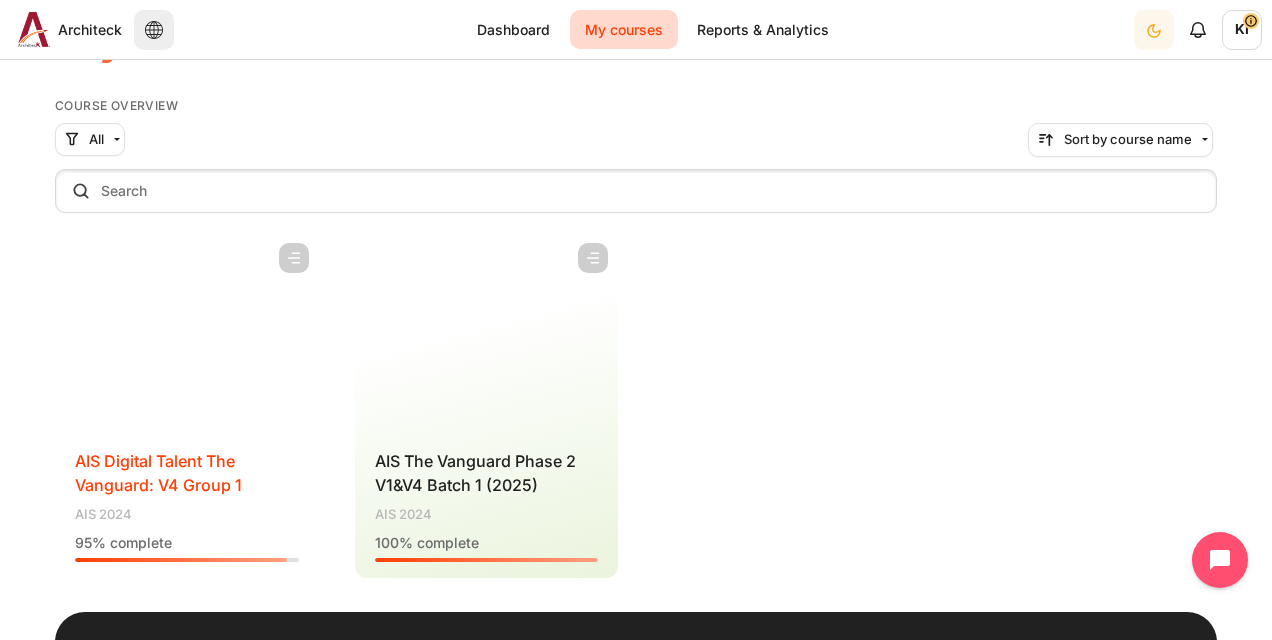 click on "AIS Digital Talent The Vanguard: V4 Group 1" at bounding box center [158, 473] 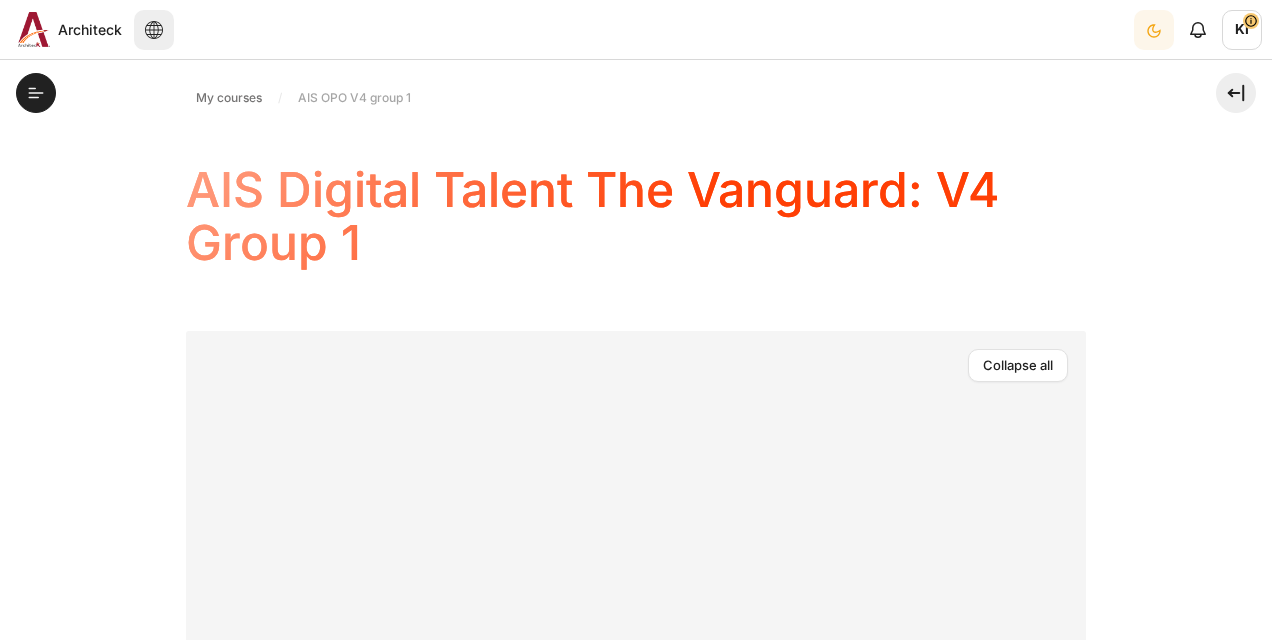 scroll, scrollTop: 0, scrollLeft: 0, axis: both 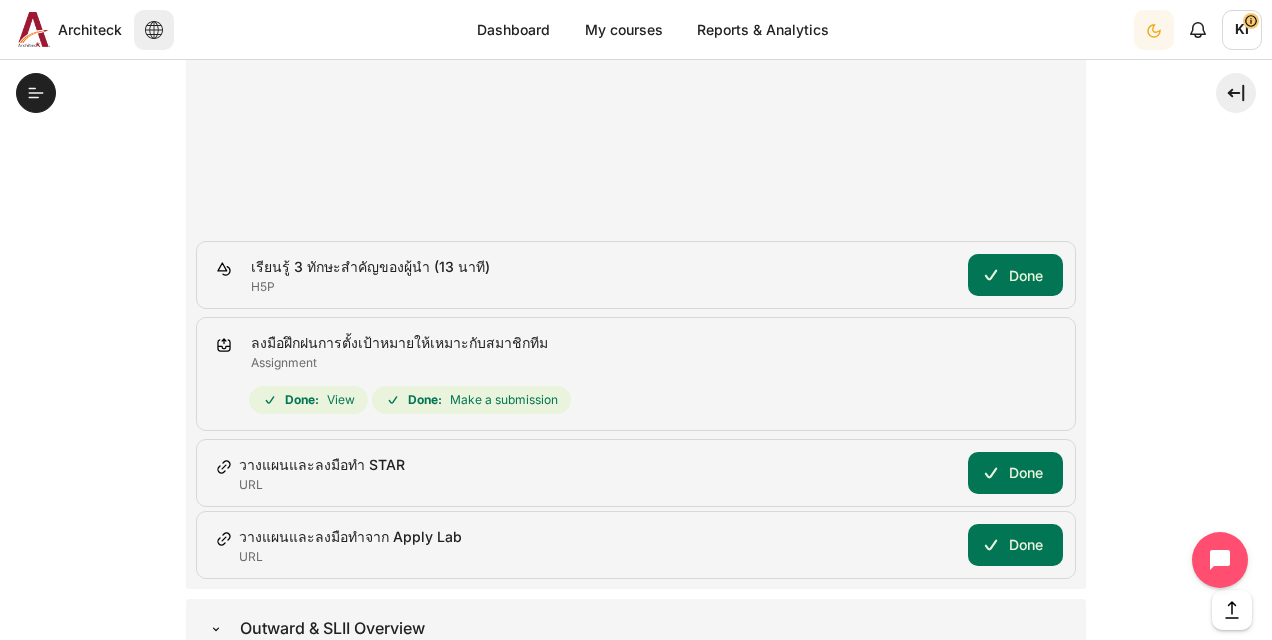 click on "View" at bounding box center (341, 400) 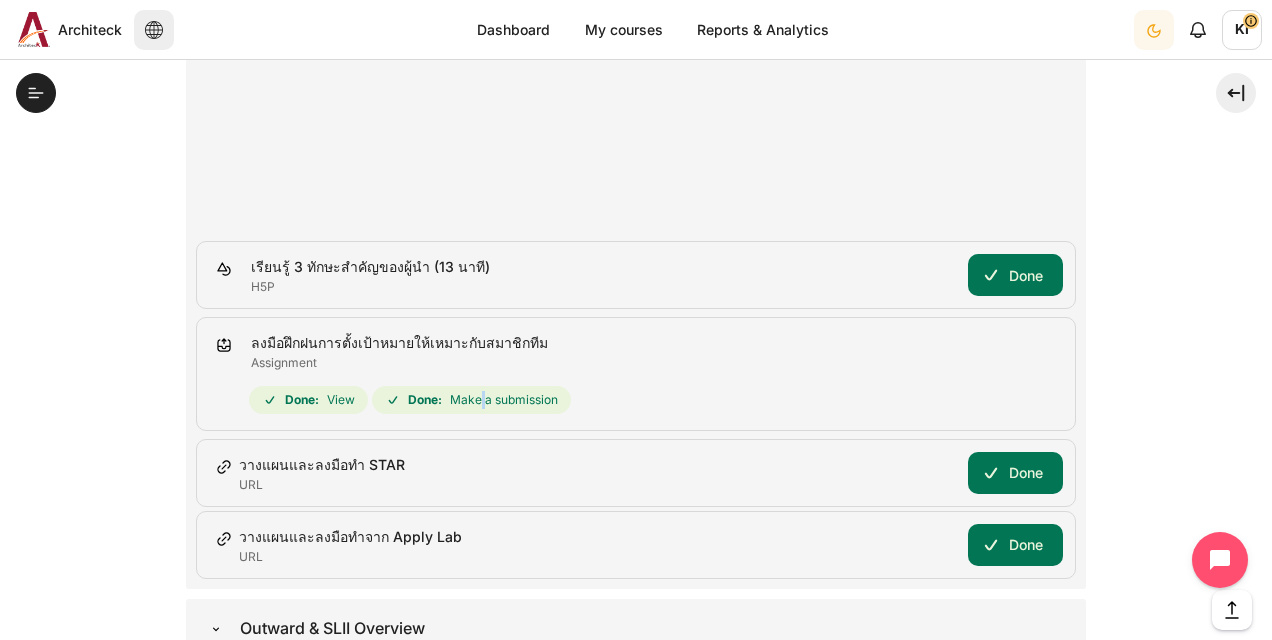 click on "Make a submission" at bounding box center [504, 400] 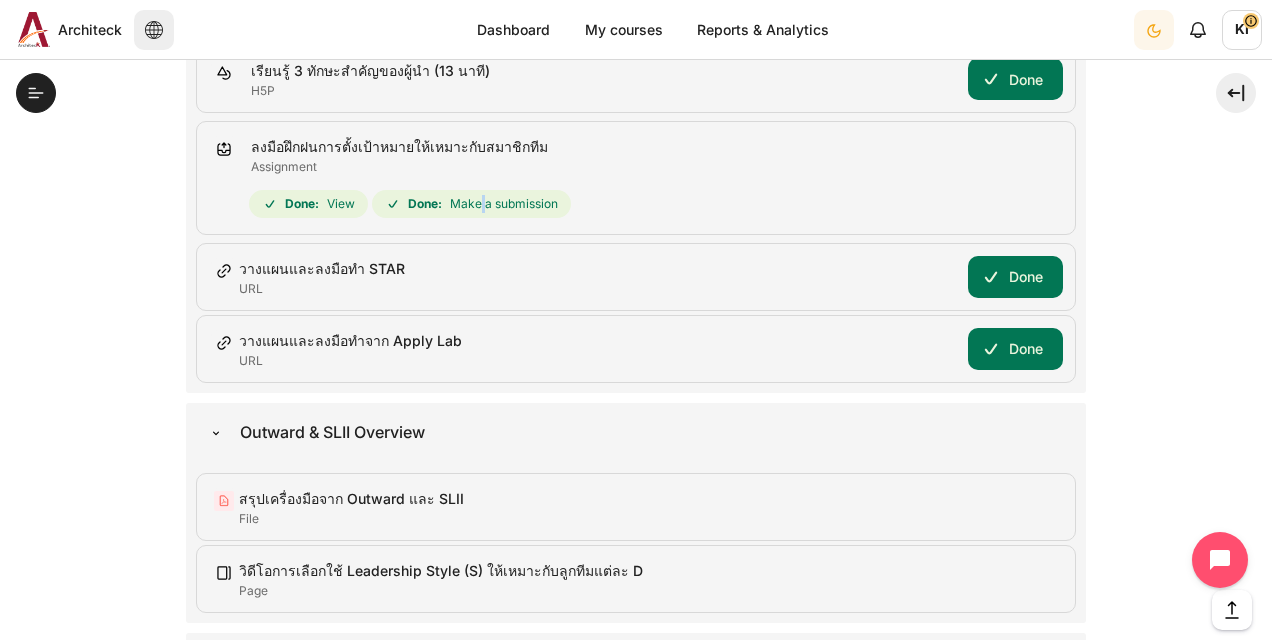 scroll, scrollTop: 1756, scrollLeft: 0, axis: vertical 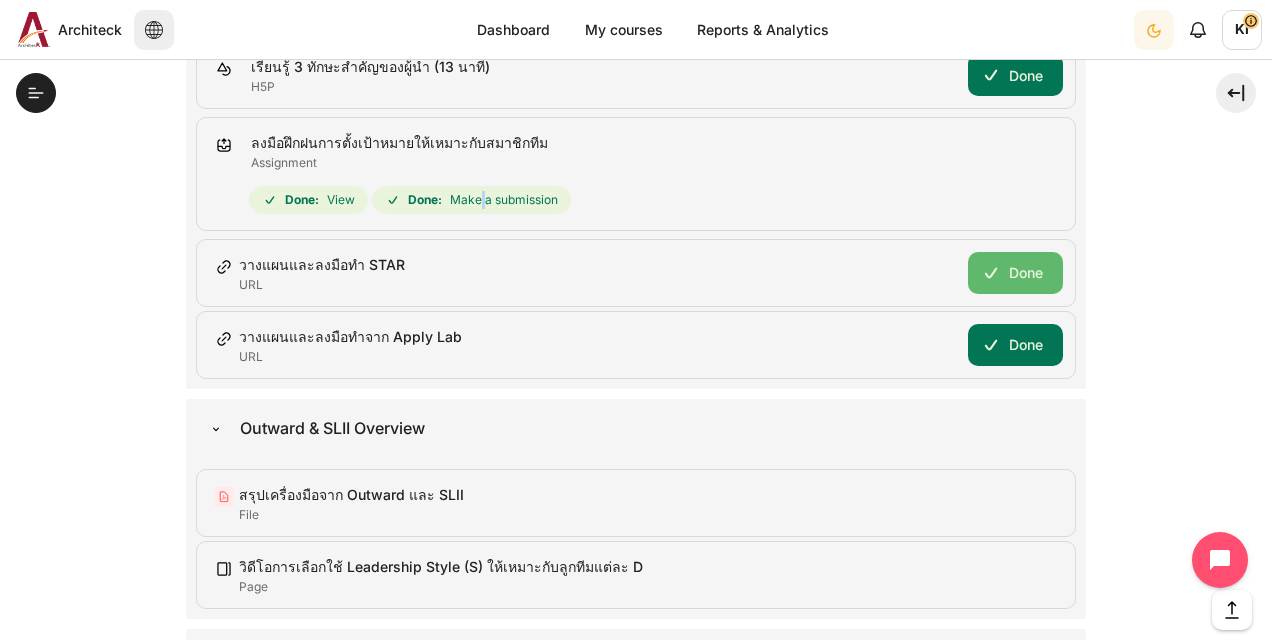 click on "Done" at bounding box center [1026, 272] 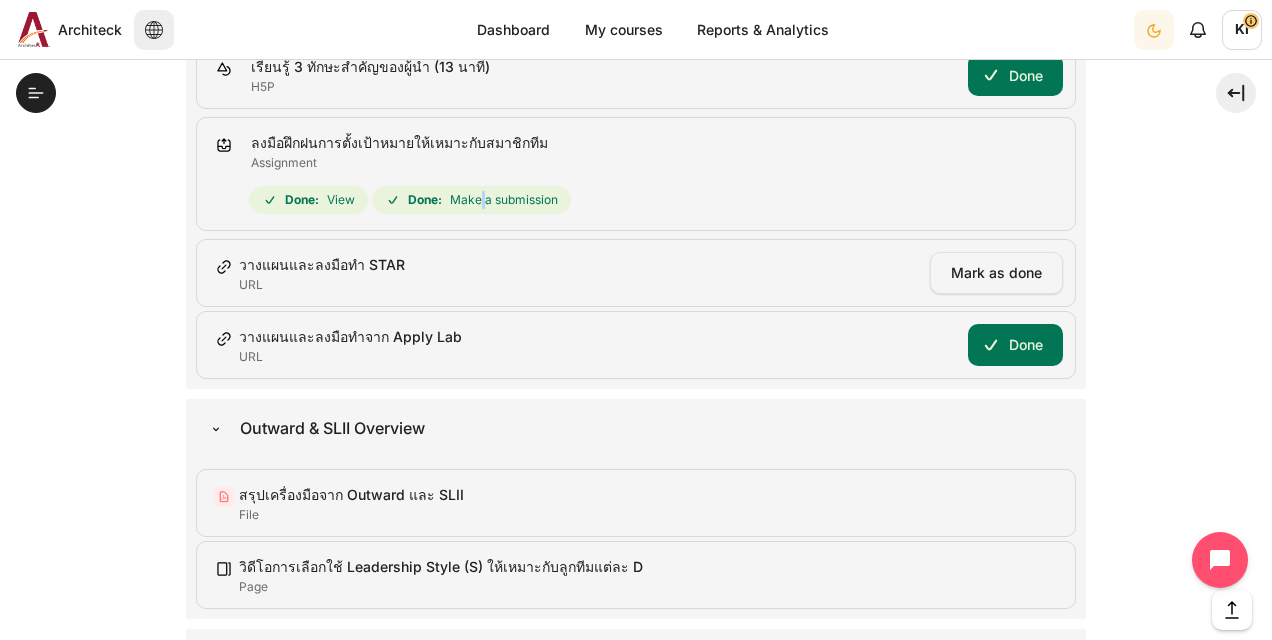 click on "Mark as done" at bounding box center (996, 273) 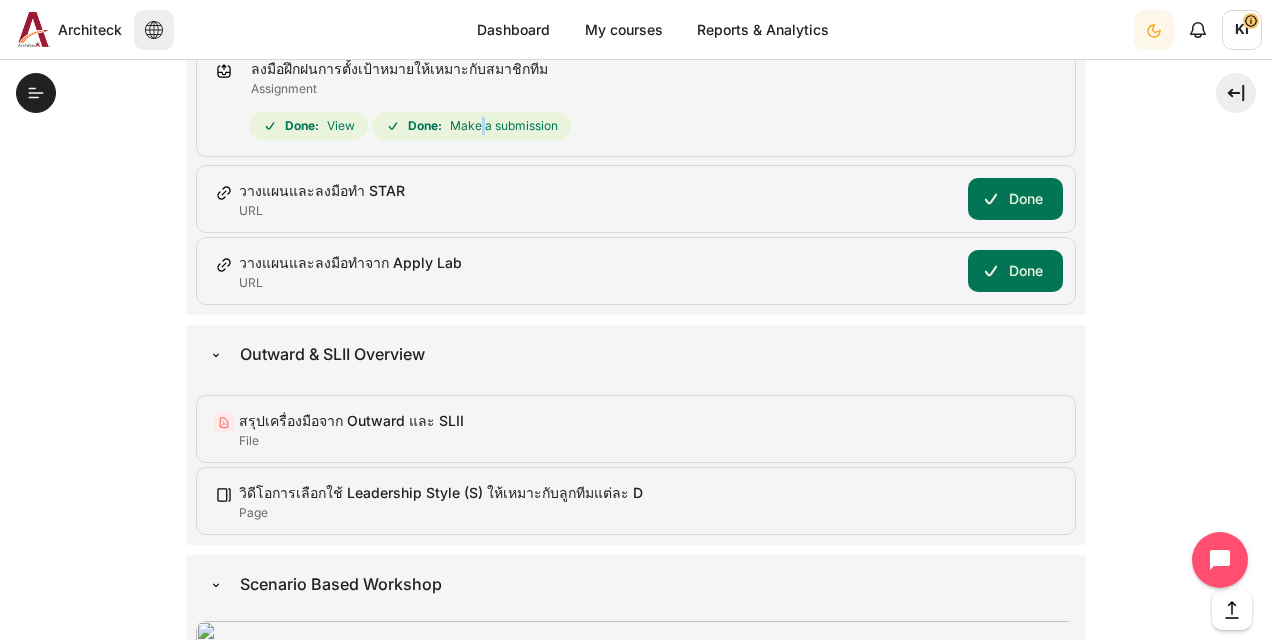 scroll, scrollTop: 1856, scrollLeft: 0, axis: vertical 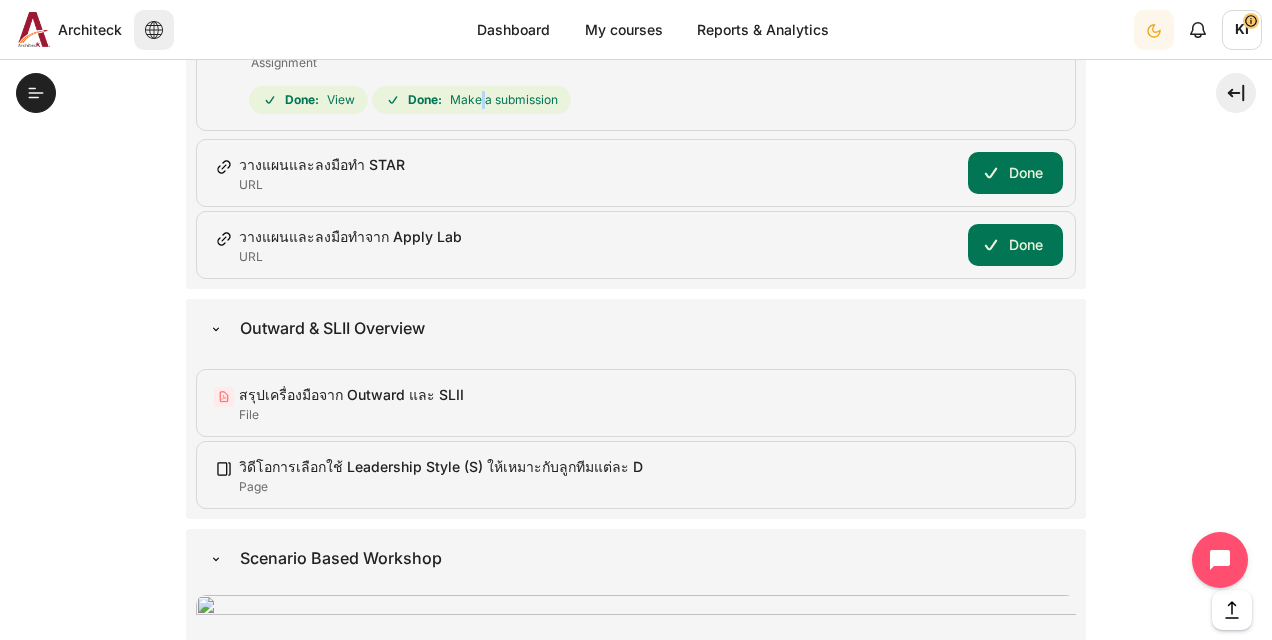 click at bounding box center [216, 329] 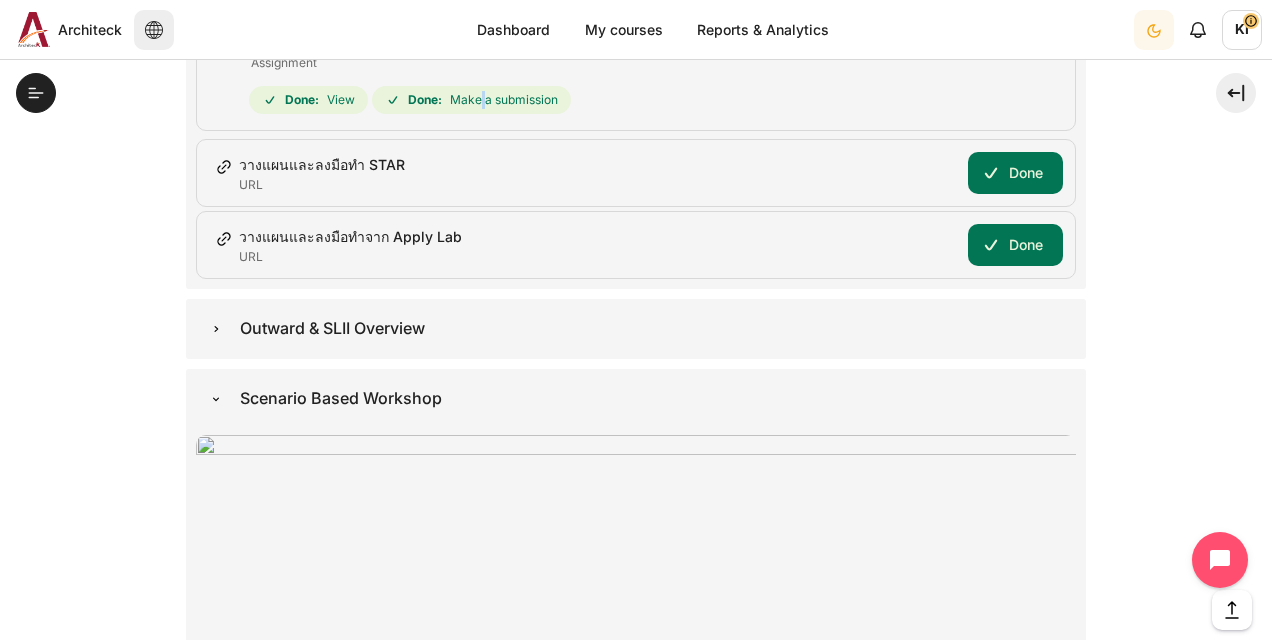 click at bounding box center (216, 329) 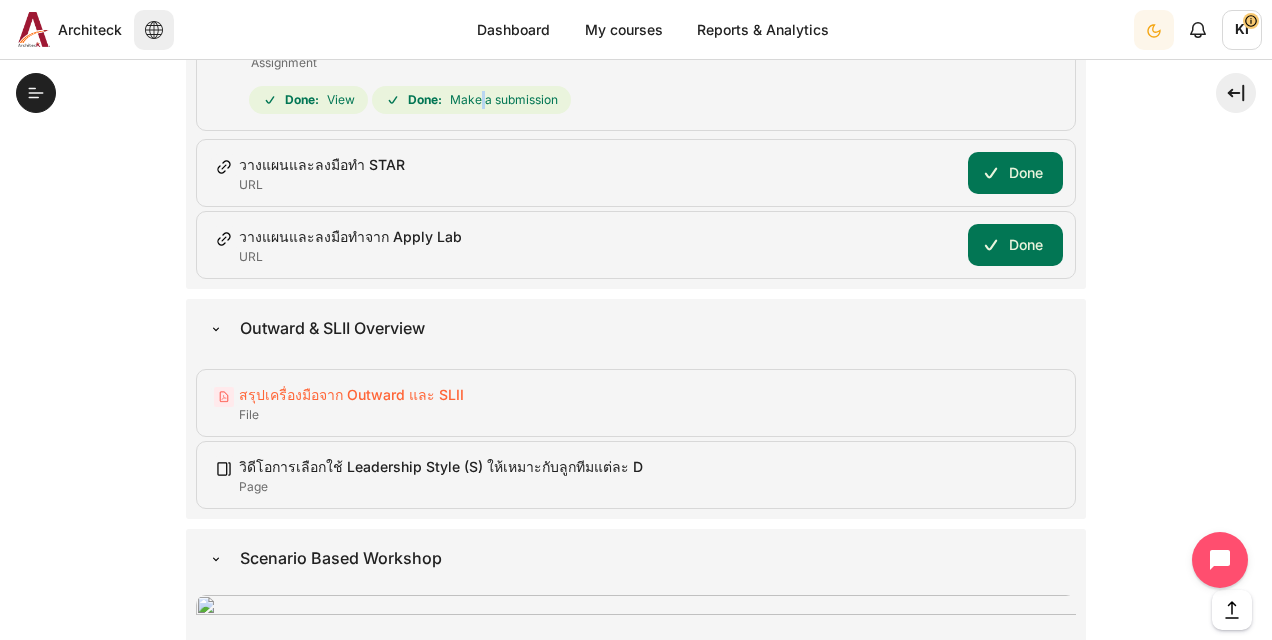 click on "สรุปเครื่องมือจาก Outward และ SLII   File" at bounding box center [351, 394] 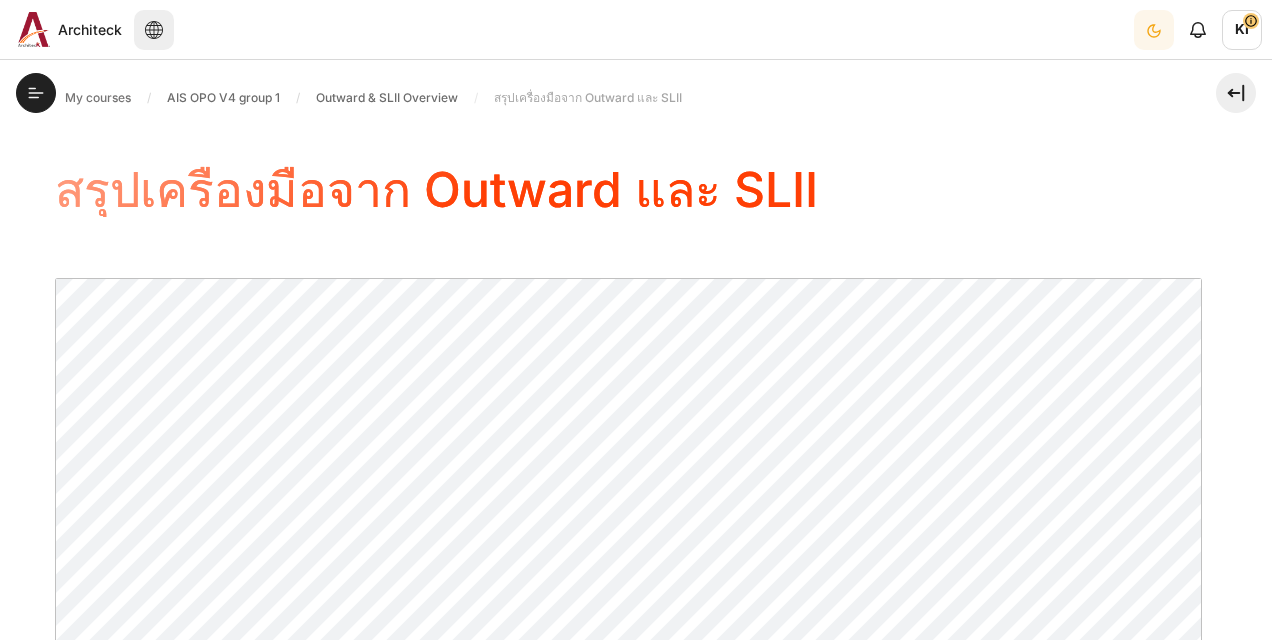 scroll, scrollTop: 0, scrollLeft: 0, axis: both 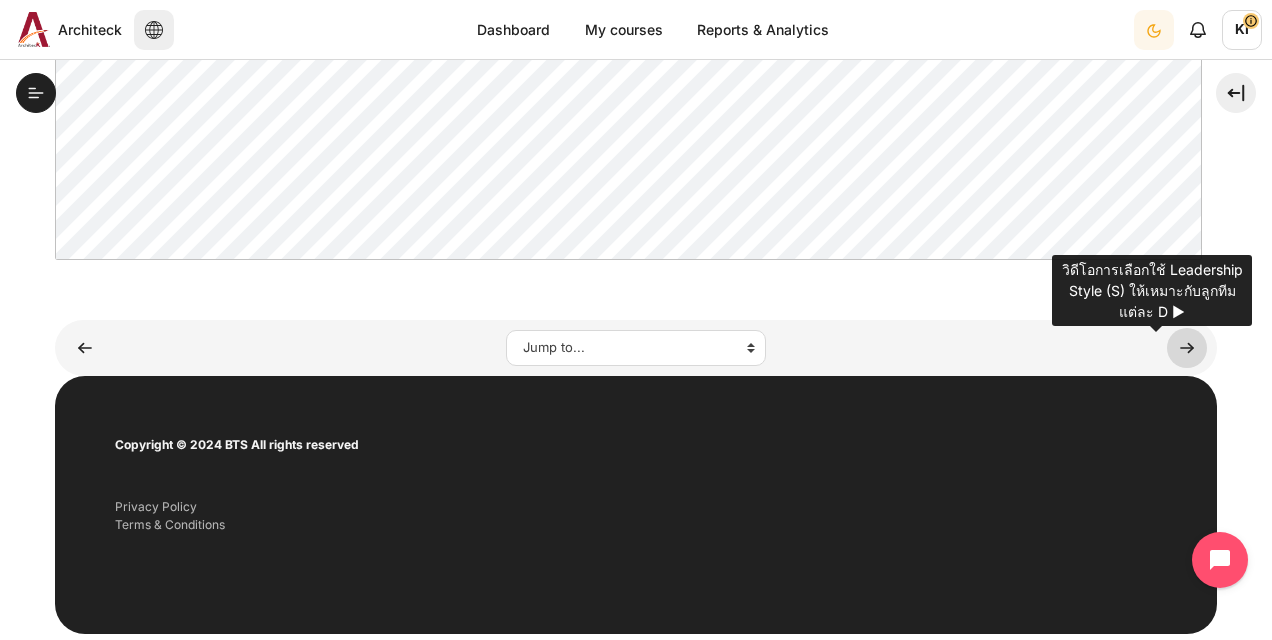 click at bounding box center [1187, 348] 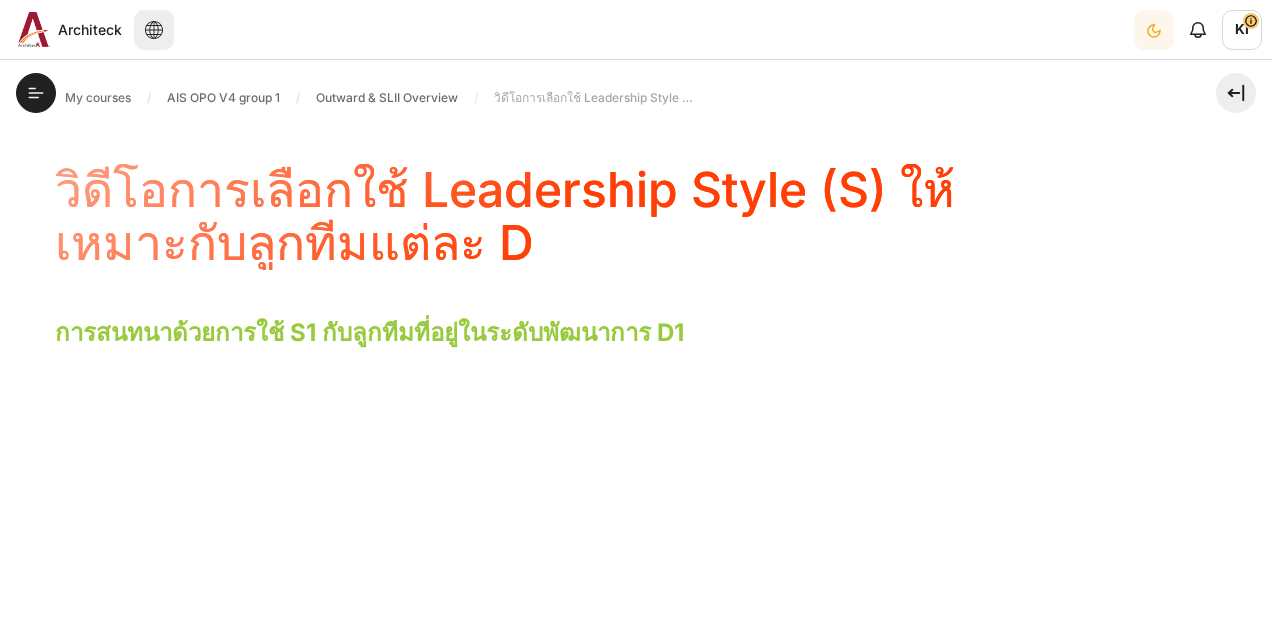 scroll, scrollTop: 0, scrollLeft: 0, axis: both 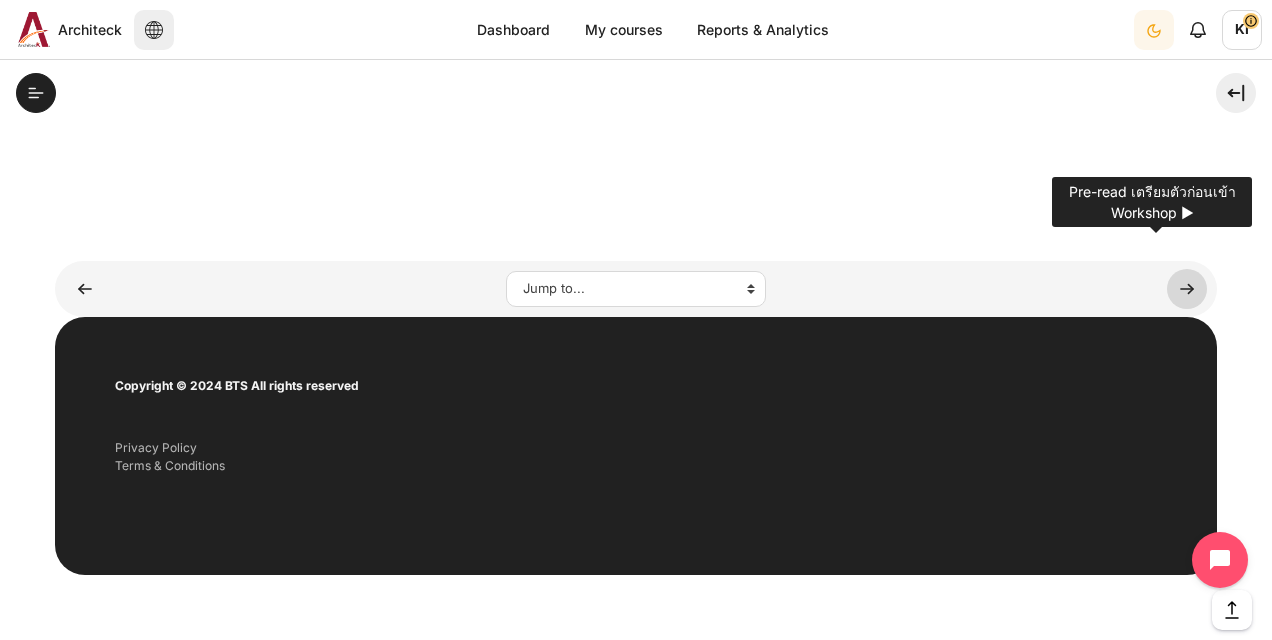 click at bounding box center [1187, 289] 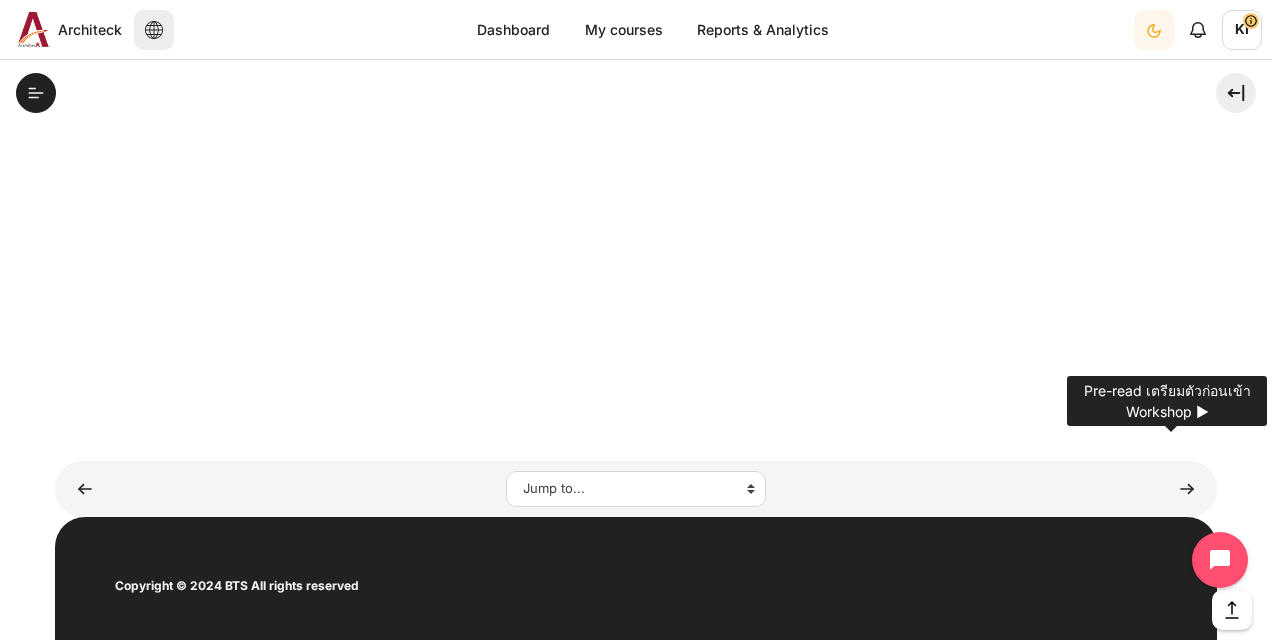scroll, scrollTop: 2828, scrollLeft: 0, axis: vertical 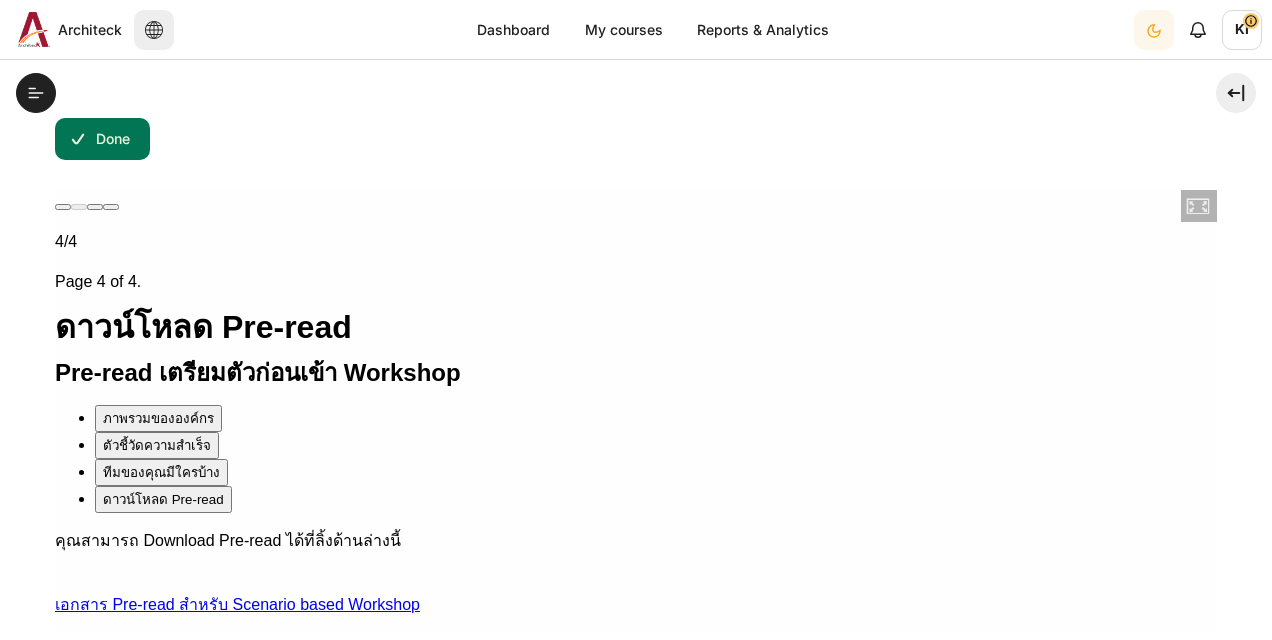 drag, startPoint x: 166, startPoint y: 324, endPoint x: 165, endPoint y: 429, distance: 105.00476 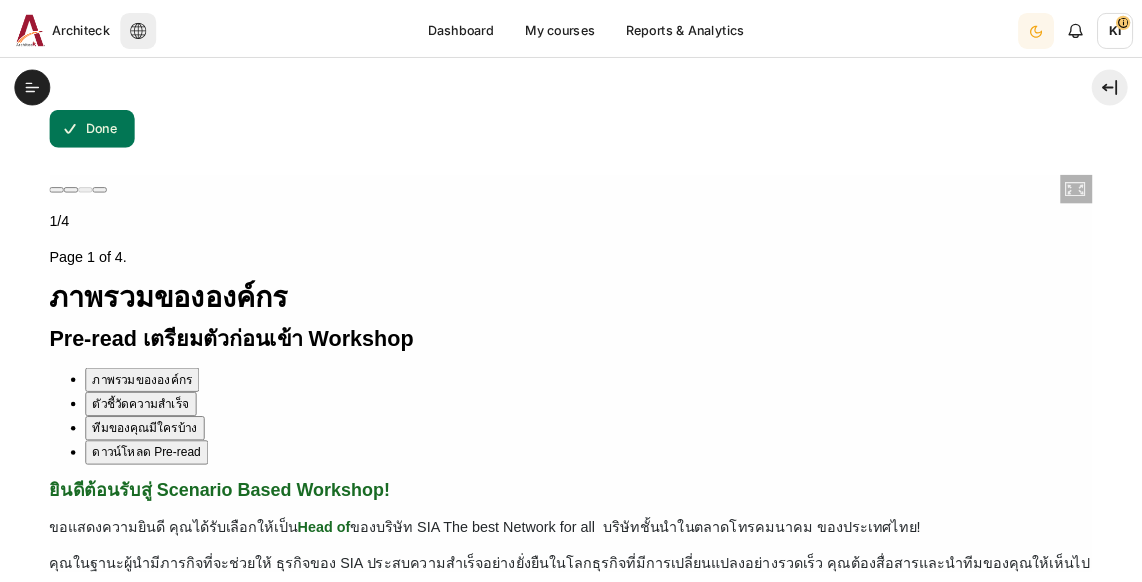 scroll, scrollTop: 530, scrollLeft: 0, axis: vertical 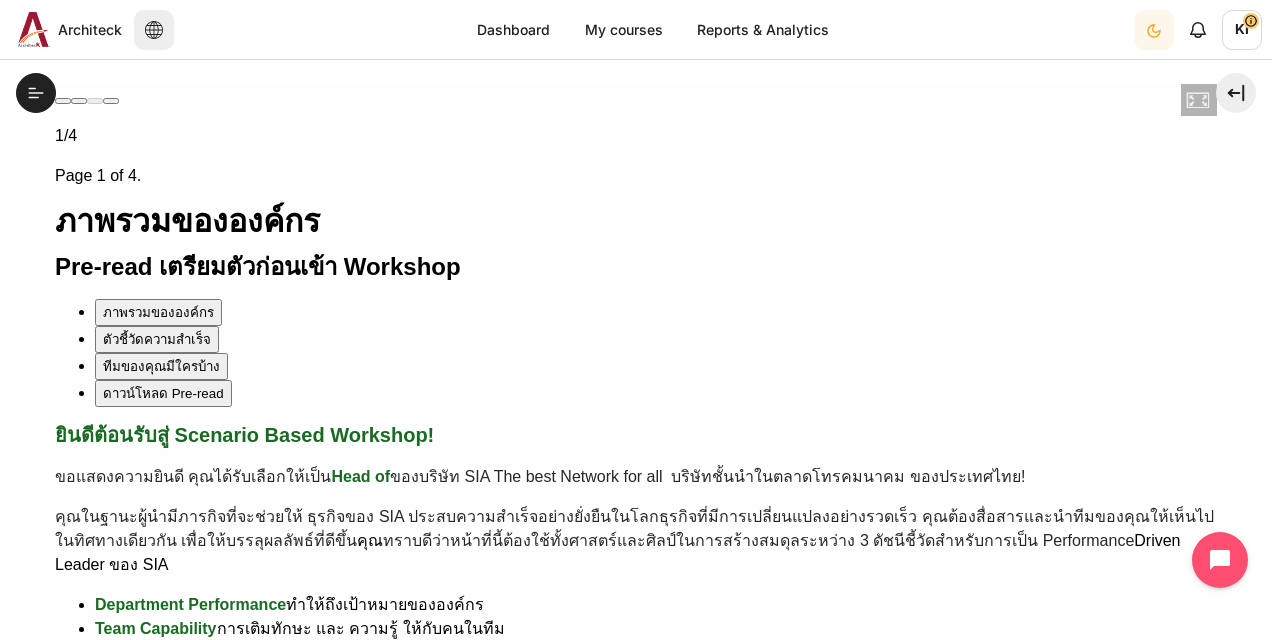 type 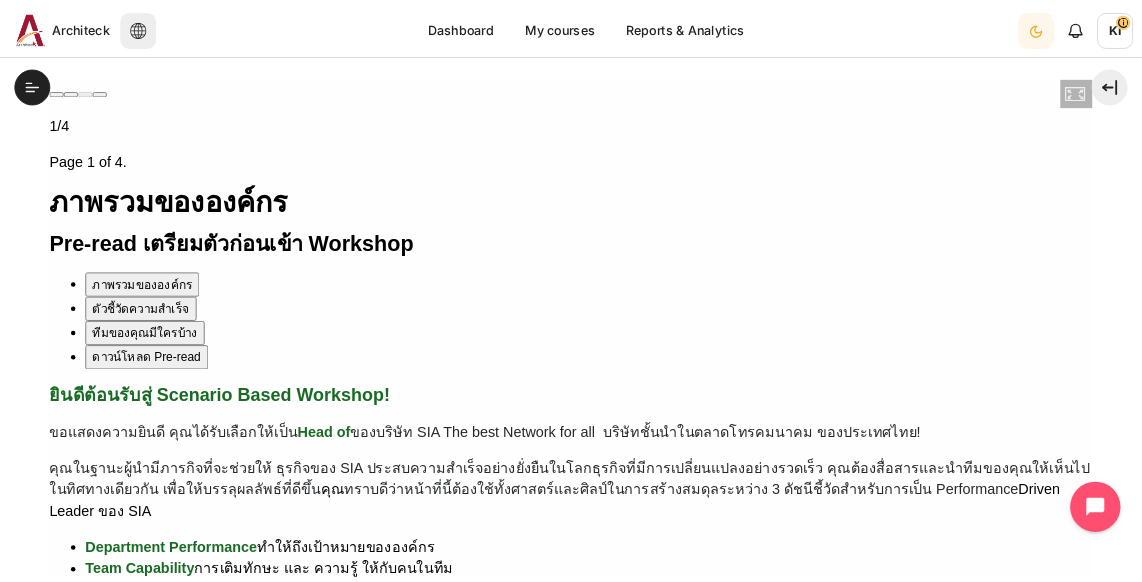 scroll, scrollTop: 211, scrollLeft: 0, axis: vertical 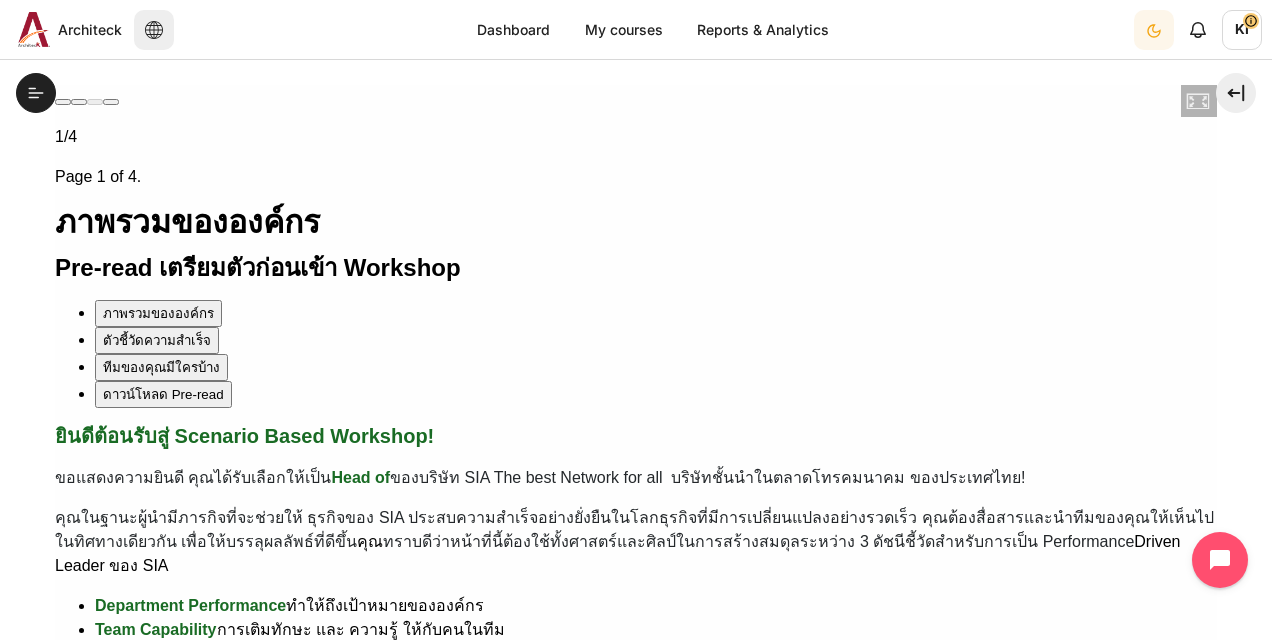 drag, startPoint x: 1372, startPoint y: 87, endPoint x: 827, endPoint y: 364, distance: 611.35425 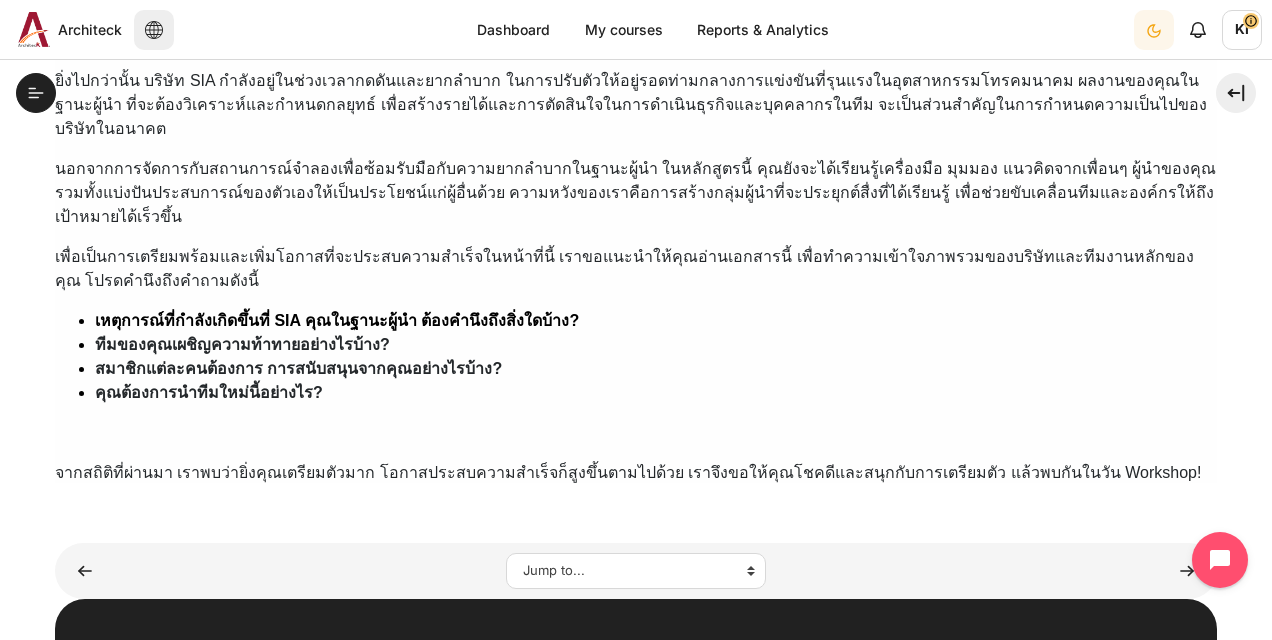 scroll, scrollTop: 1229, scrollLeft: 0, axis: vertical 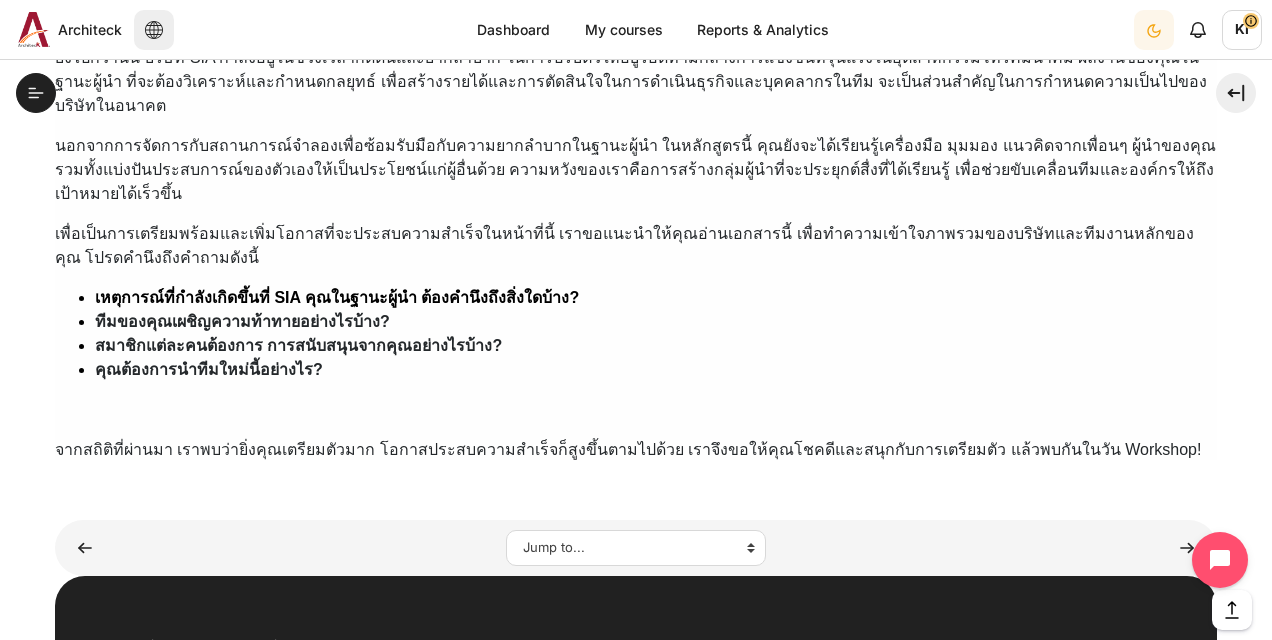 click at bounding box center (79, 646) 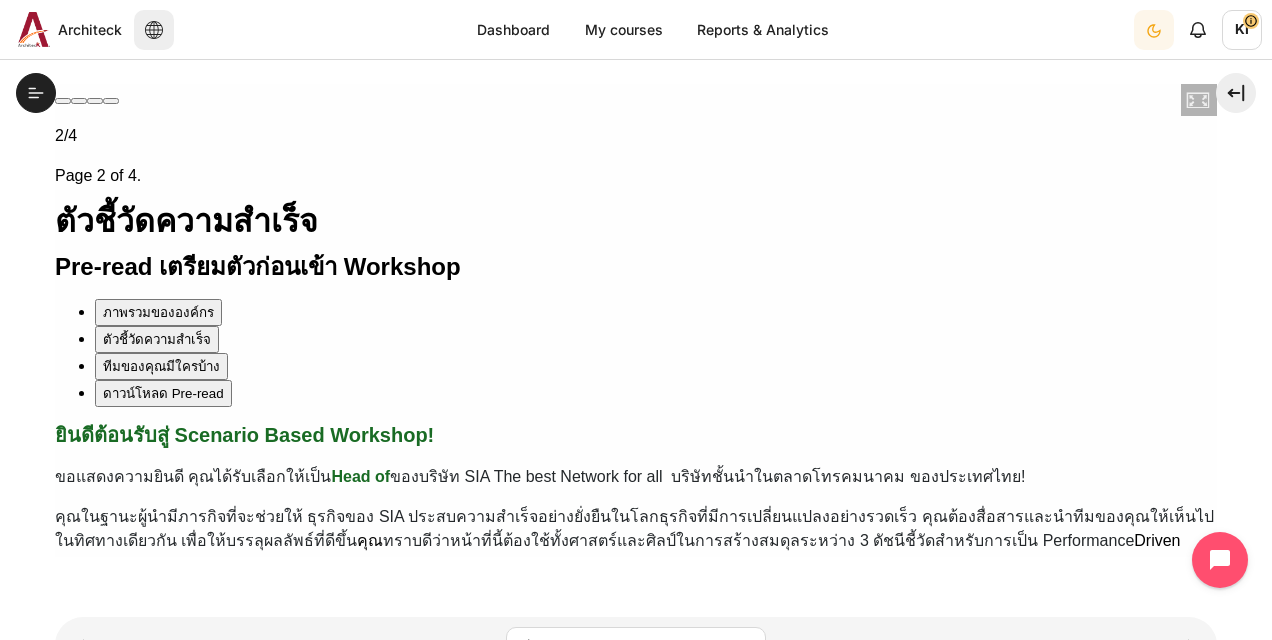 click at bounding box center (79, 742) 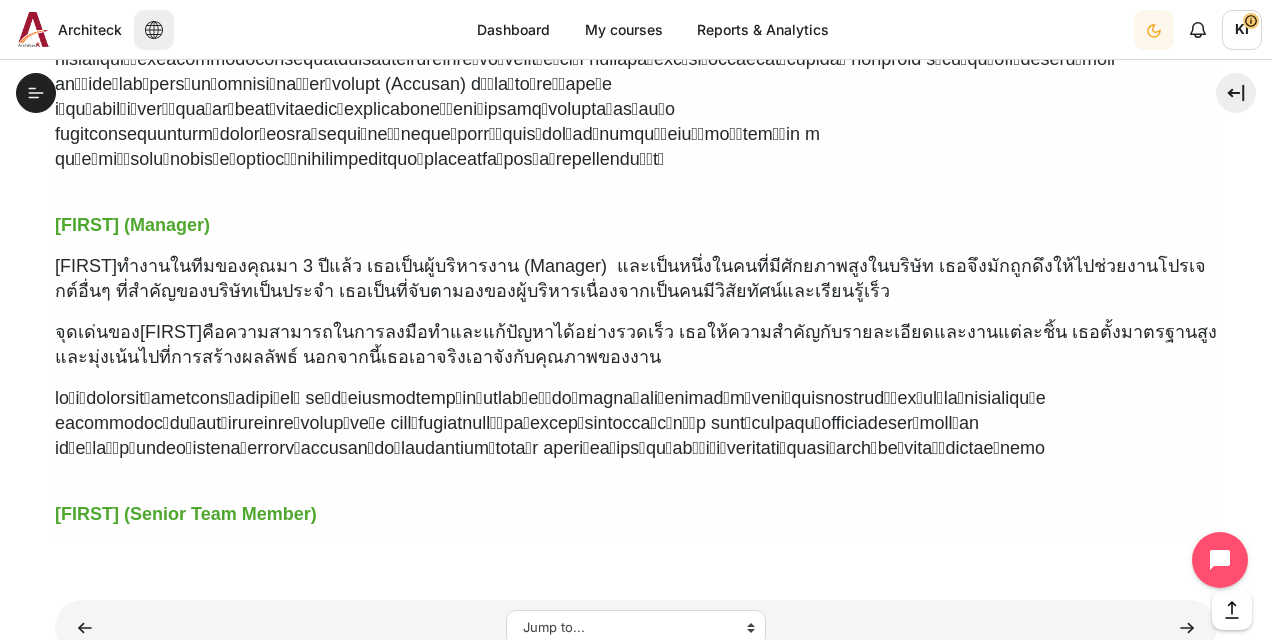 scroll, scrollTop: 2330, scrollLeft: 0, axis: vertical 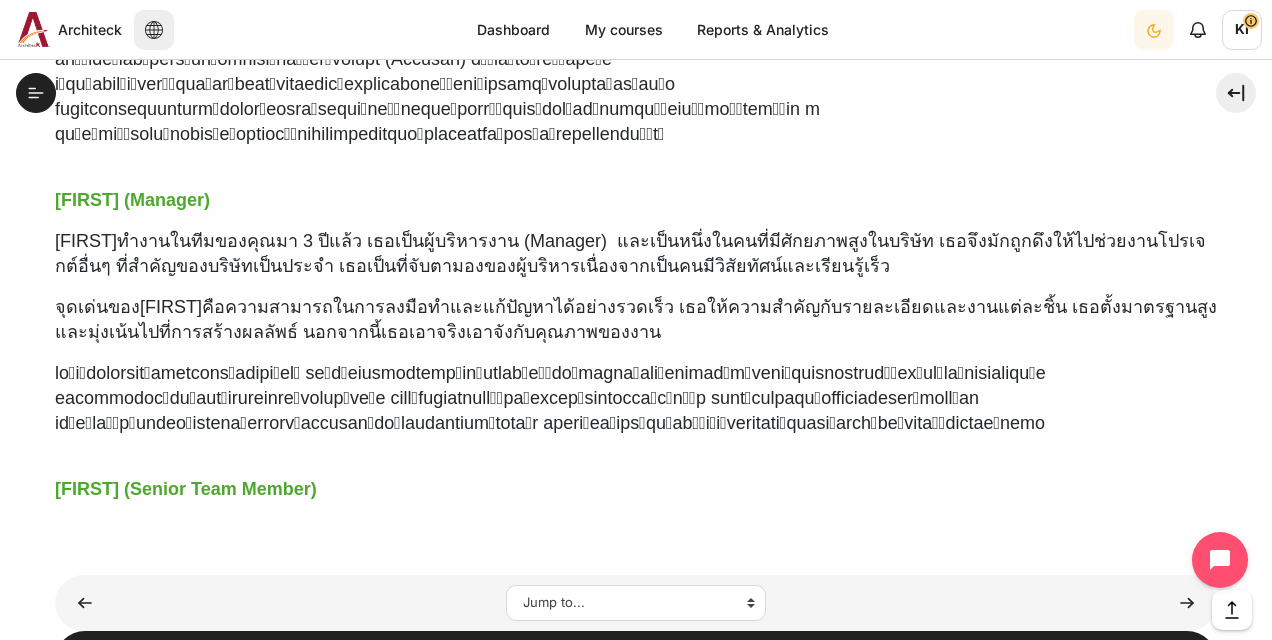 drag, startPoint x: 1184, startPoint y: 477, endPoint x: 1188, endPoint y: -1320, distance: 1797.0044 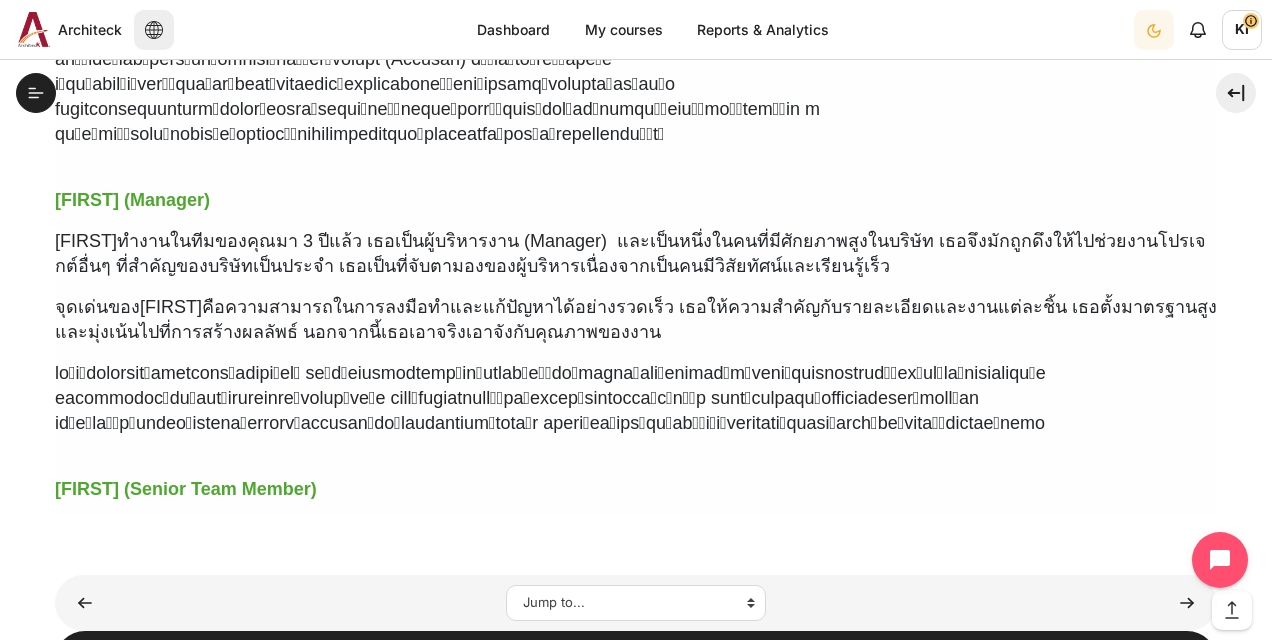 scroll, scrollTop: 530, scrollLeft: 0, axis: vertical 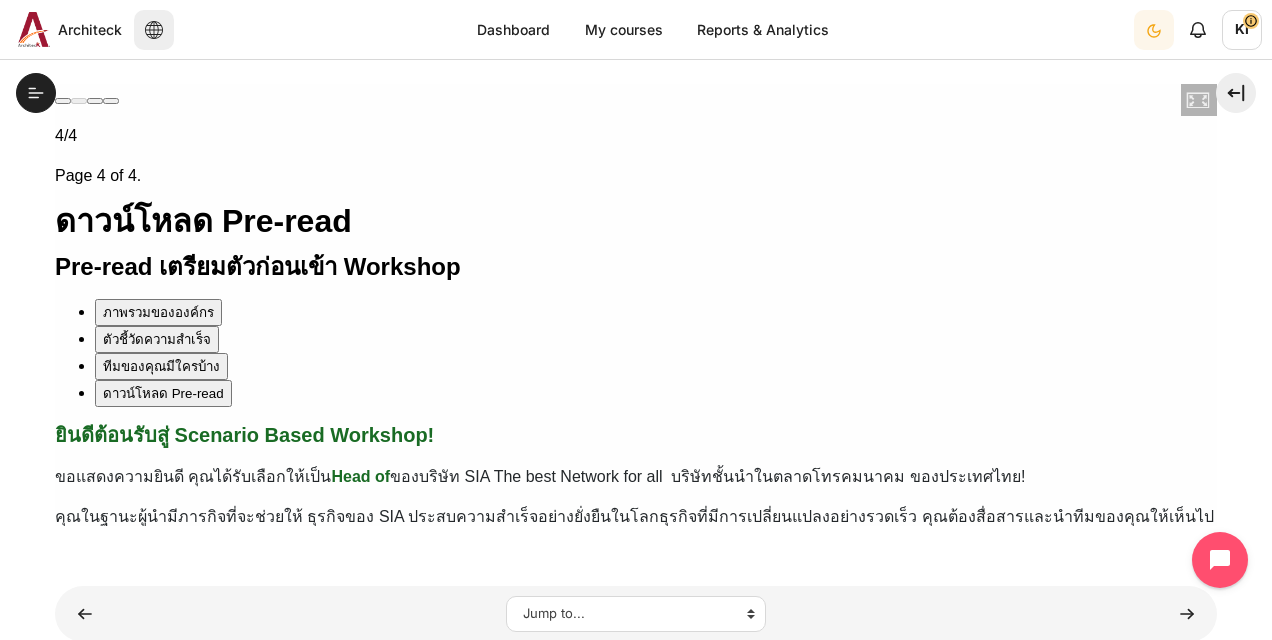 click on "เอกสาร Pre-read สำหรับ Scenario based Workshop" at bounding box center [237, 2665] 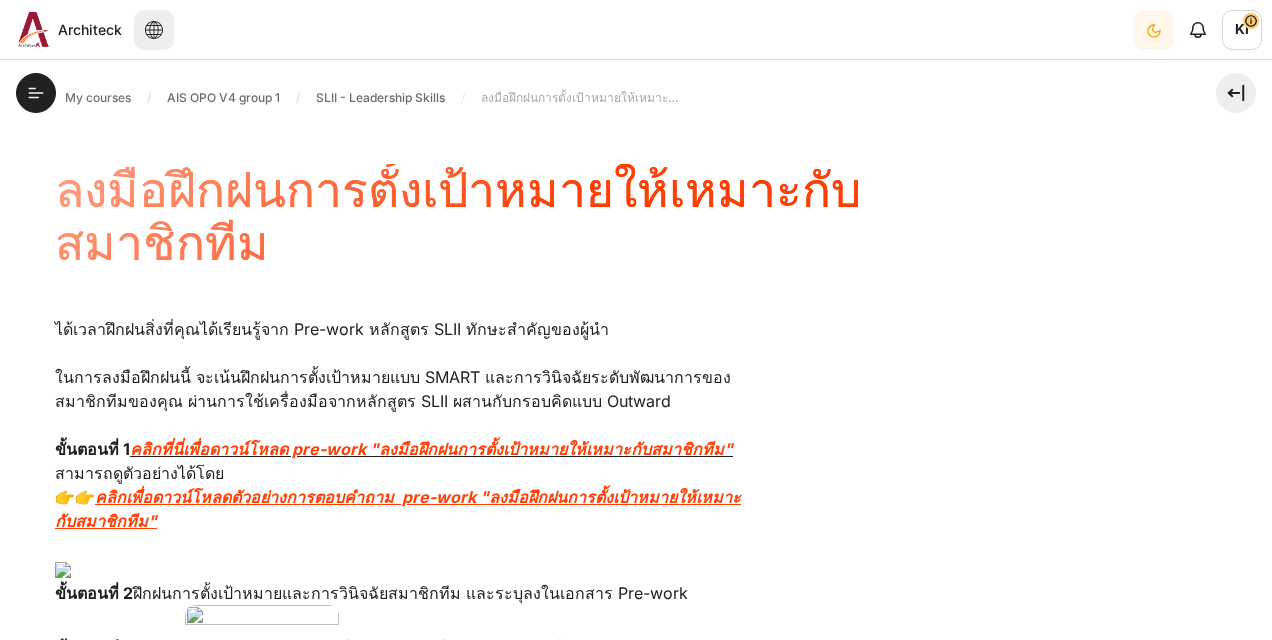 scroll, scrollTop: 0, scrollLeft: 0, axis: both 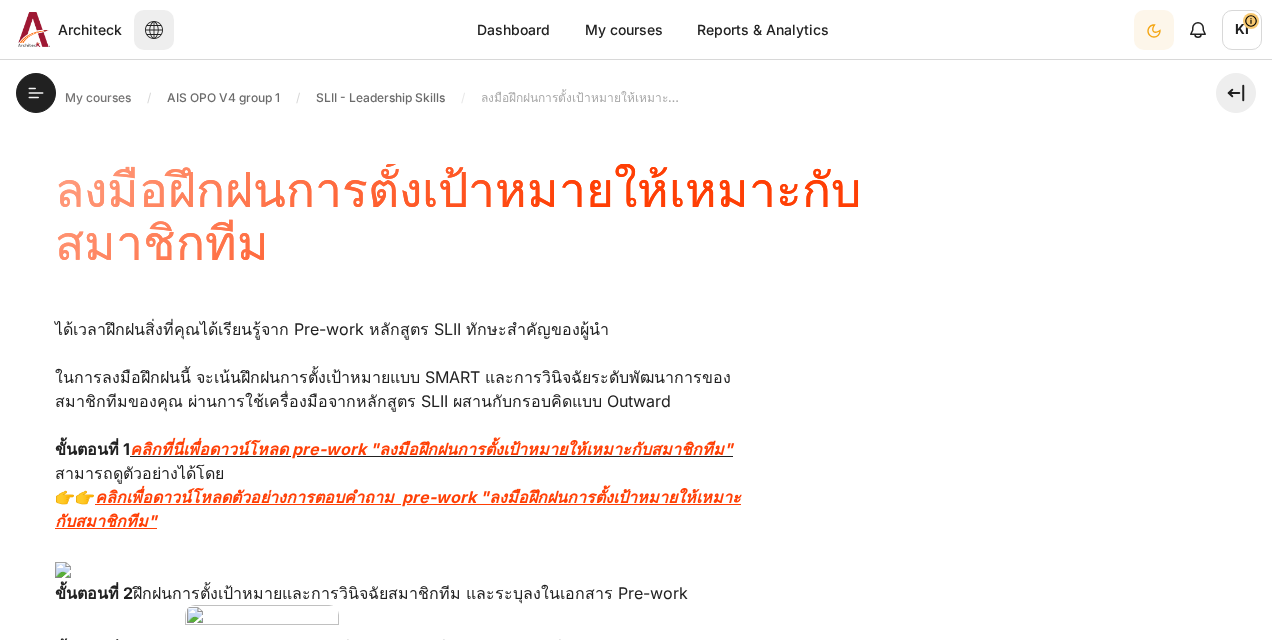 drag, startPoint x: 612, startPoint y: 444, endPoint x: 893, endPoint y: 412, distance: 282.8162 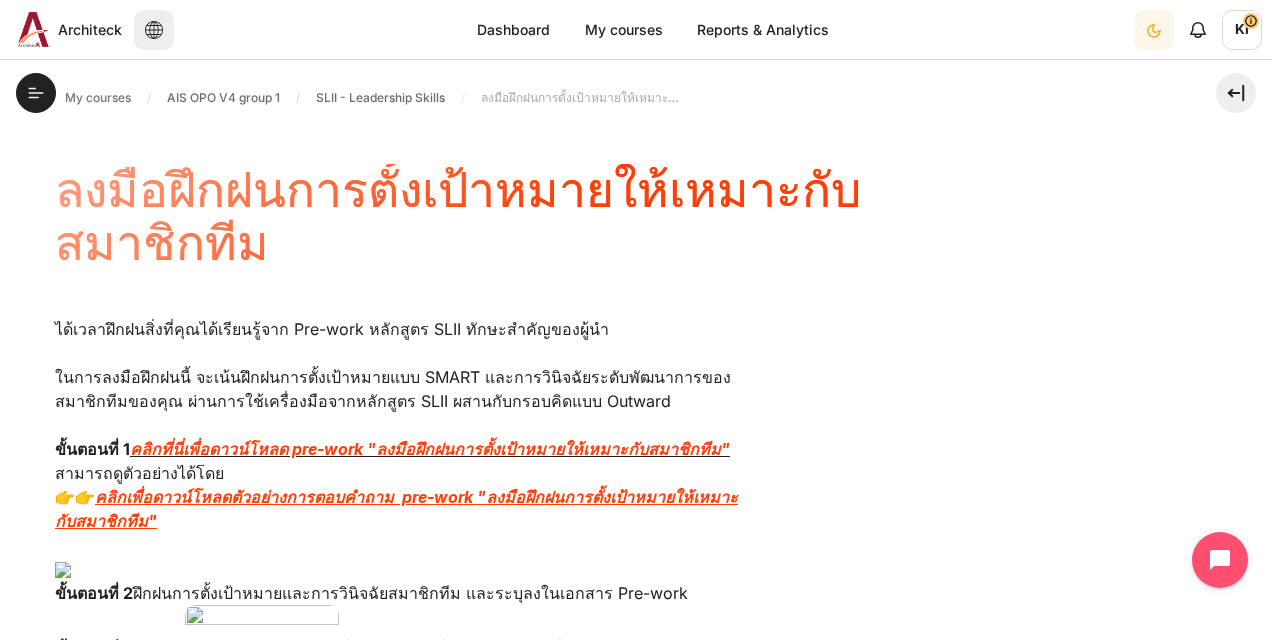 scroll, scrollTop: 23, scrollLeft: 0, axis: vertical 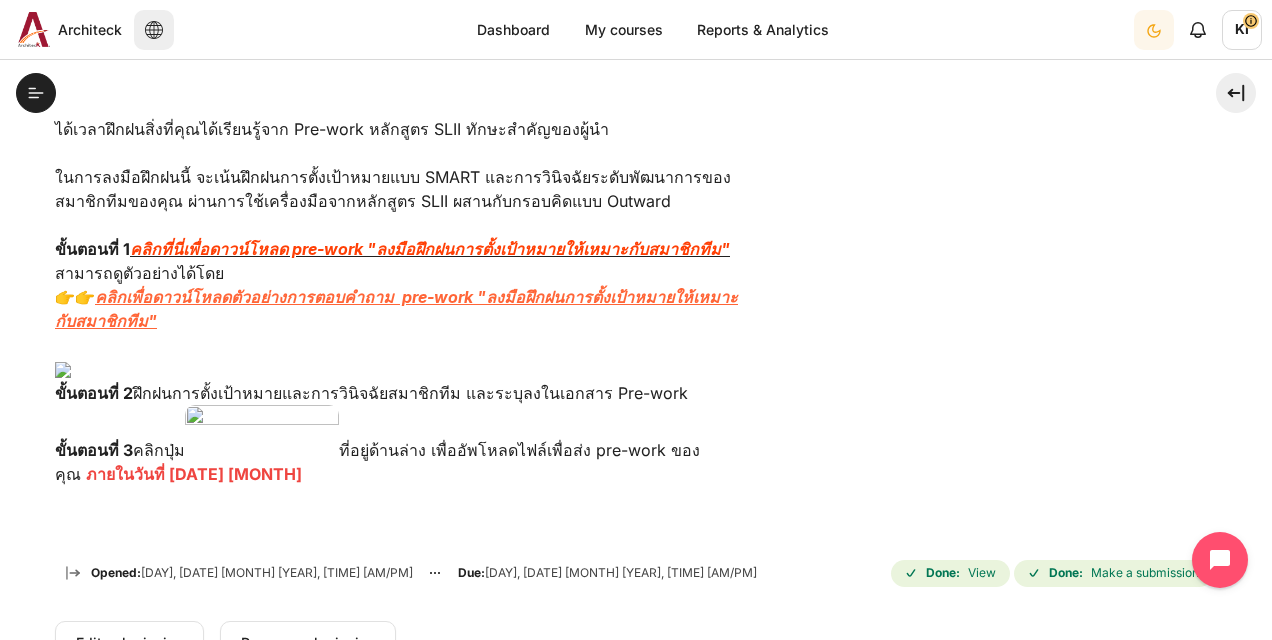 click on "คลิกเพื่อดาวน์โหลดตัวอย่างการตอบคำถาม  pre-work "ลงมือฝึกฝนการตั้งเป้าหมายให้เหมาะกับสมาชิกทีม"" at bounding box center [396, 309] 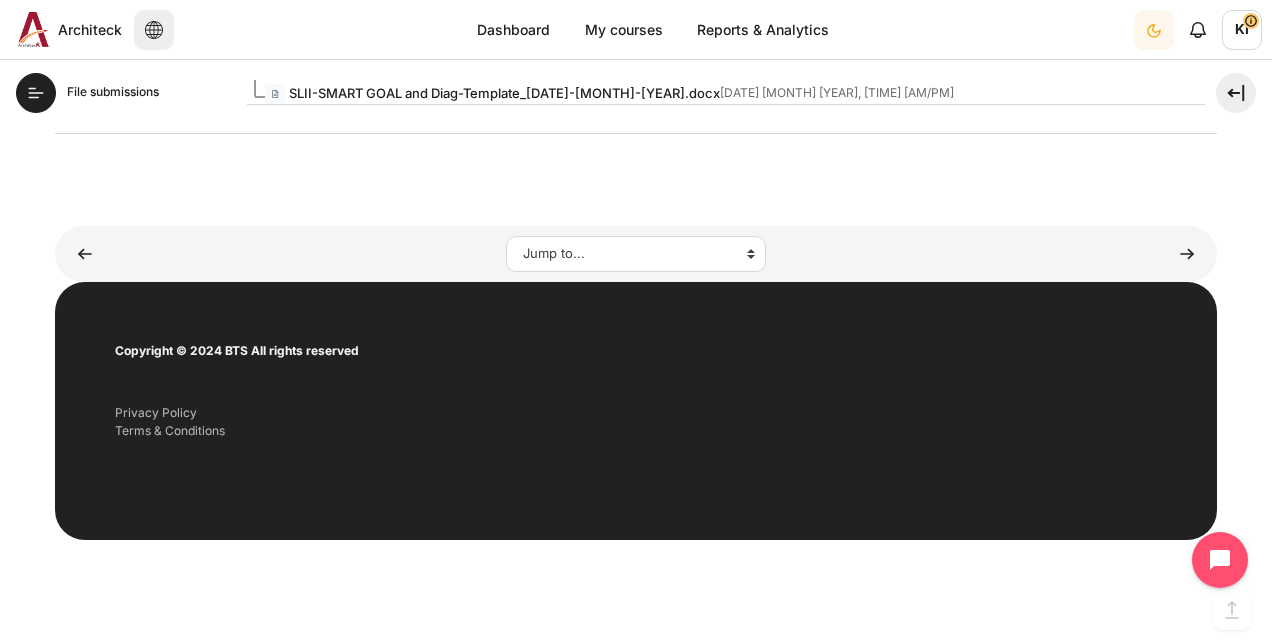 scroll, scrollTop: 1400, scrollLeft: 0, axis: vertical 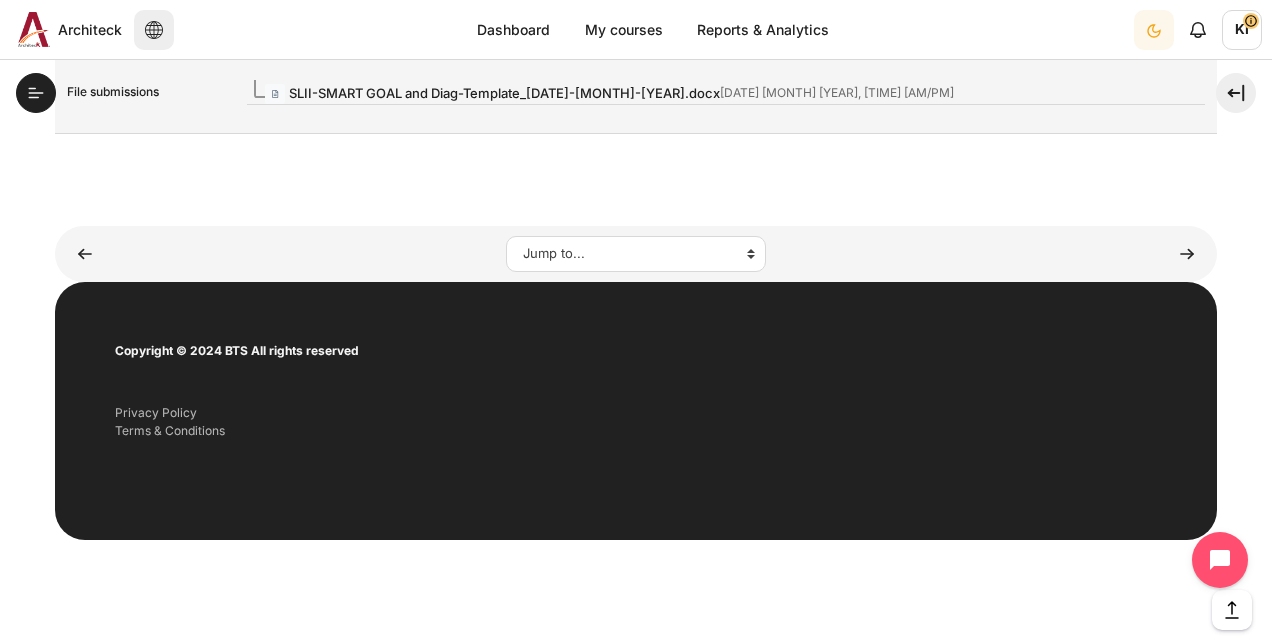 click on "SLII-SMART GOAL and Diag-Template_[DATE]-[MONTH]-[YEAR].docx" at bounding box center (504, 93) 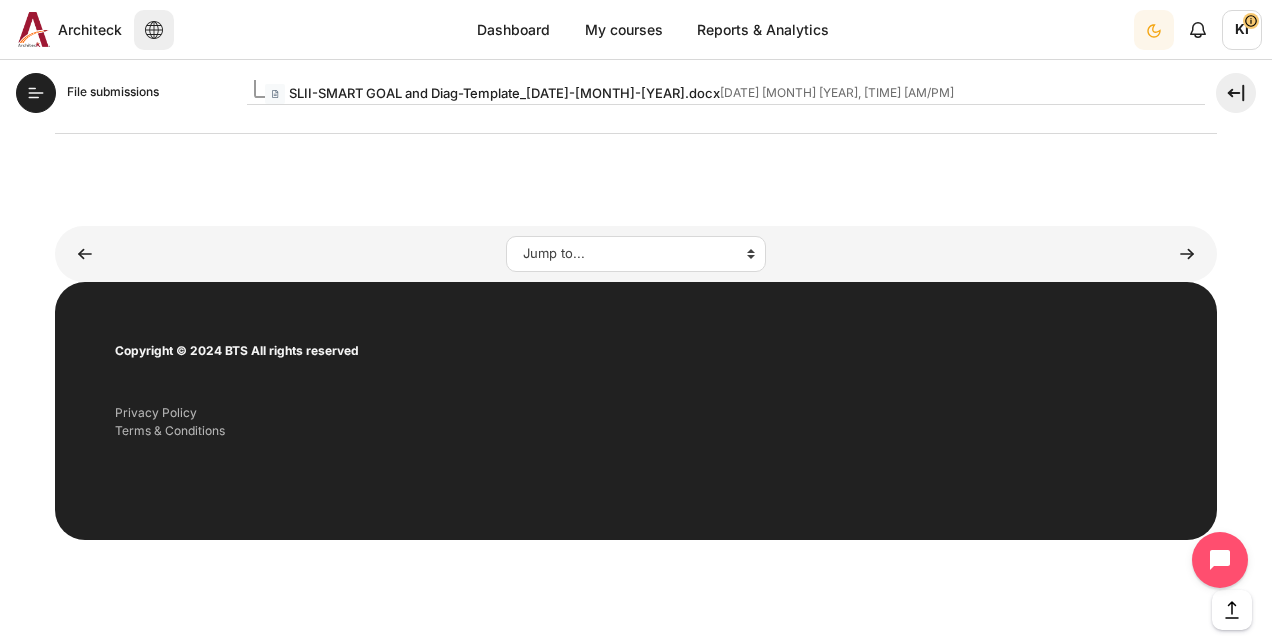click on "My courses
AIS OPO V4 group 1
SLII - Leadership Skills
ลงมือฝึกฝนการตั้งเป้าหมายให้เหมาะกับสมาชิกทีม
ลงมือฝึกฝนการตั้งเป้าหมายให้เหมาะกับสมาชิกทีม" at bounding box center [636, -365] 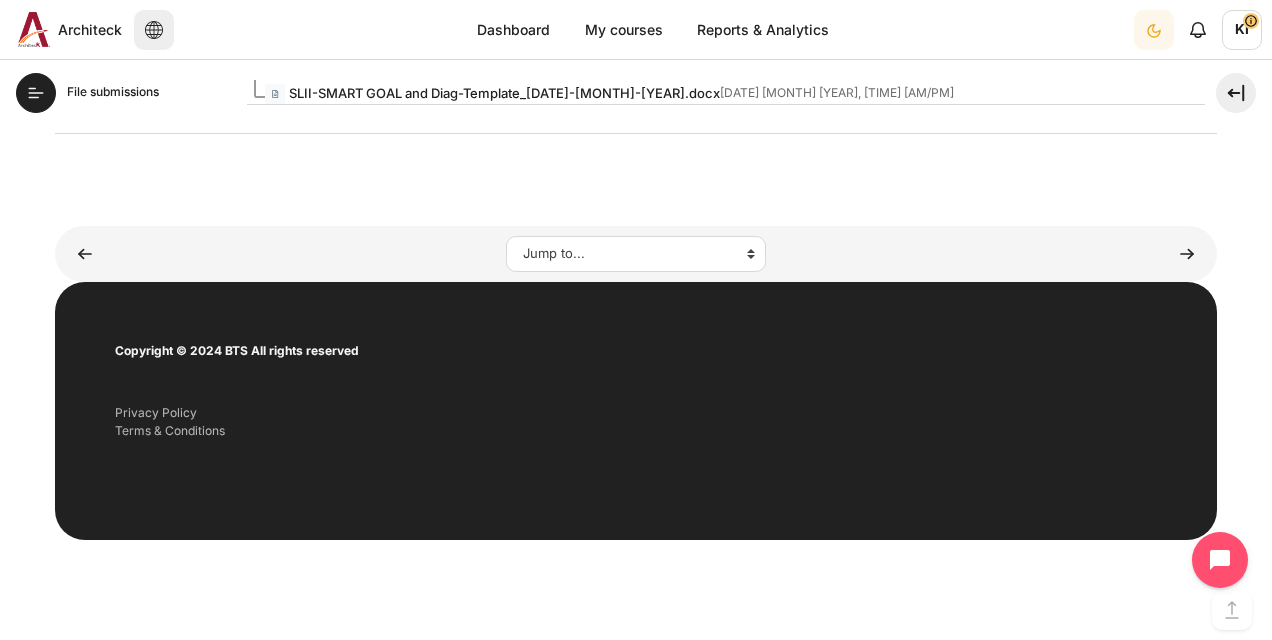 scroll, scrollTop: 1859, scrollLeft: 0, axis: vertical 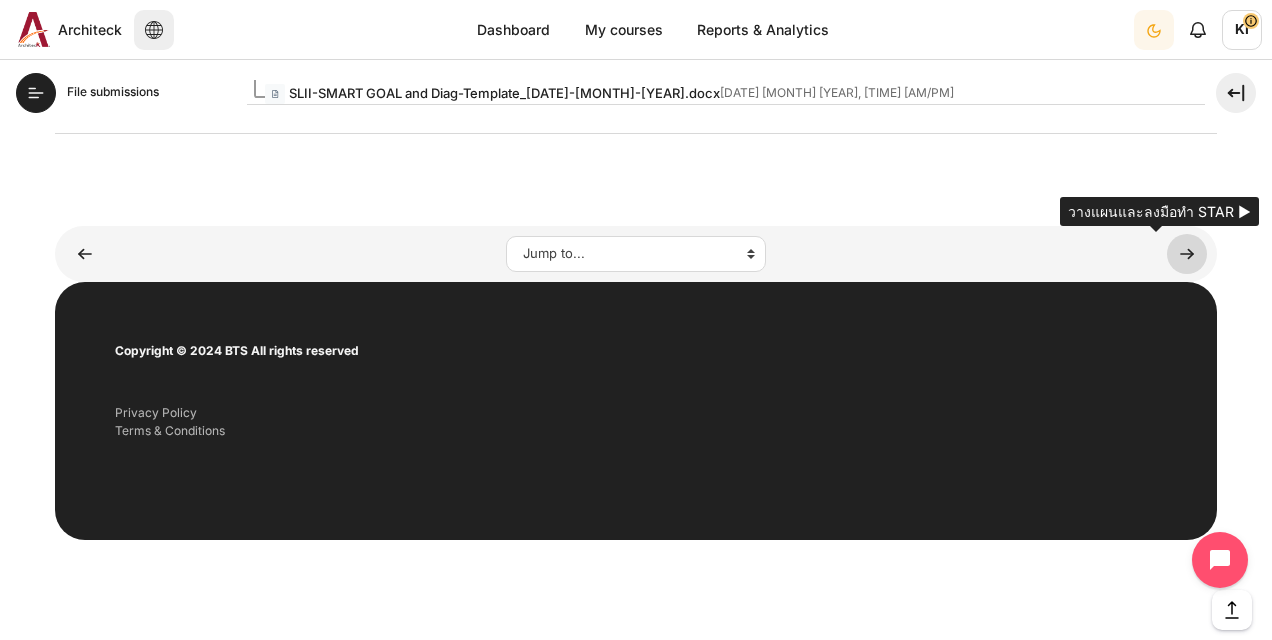 click at bounding box center [1187, 254] 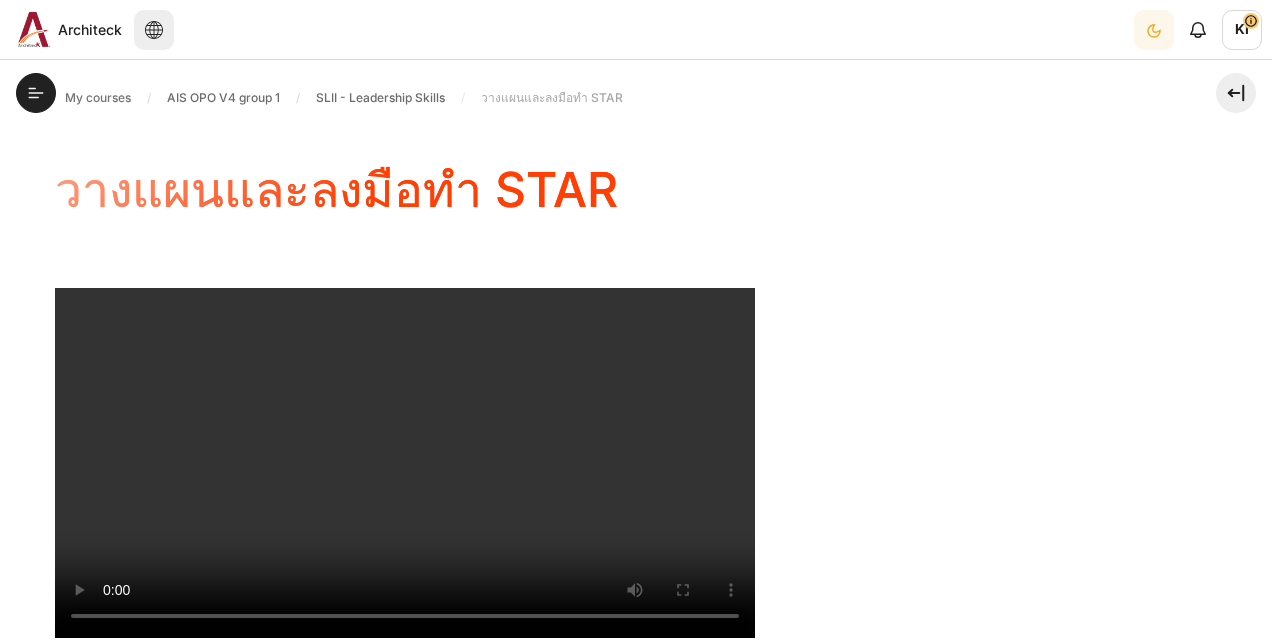 scroll, scrollTop: 0, scrollLeft: 0, axis: both 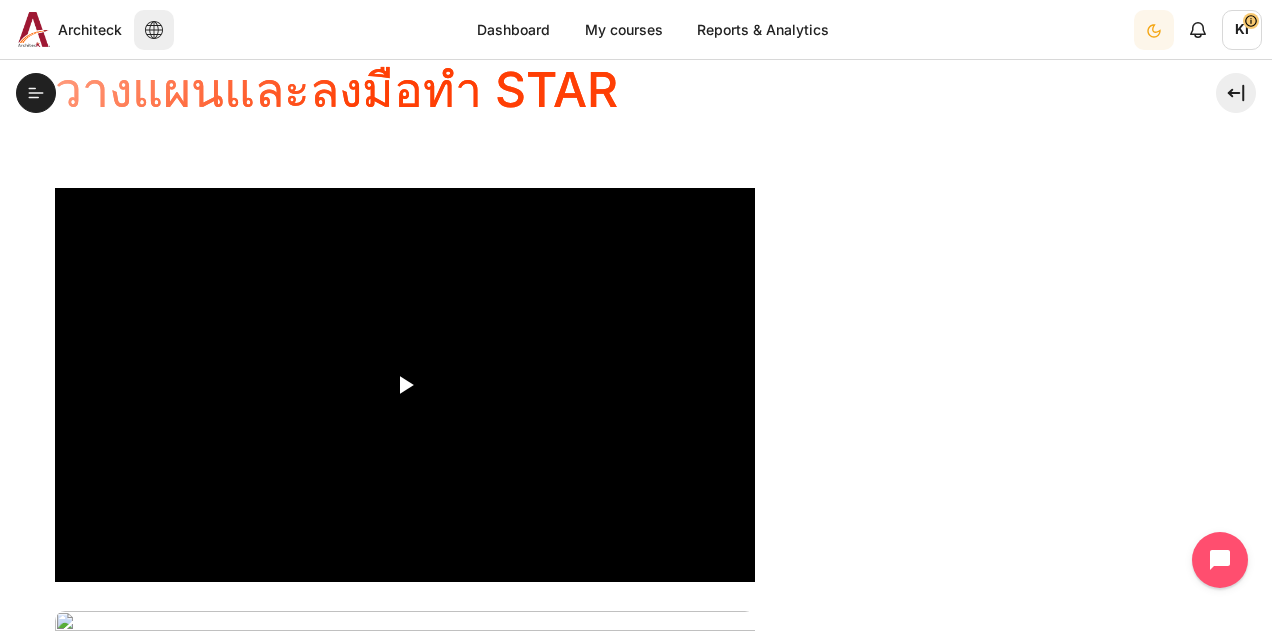 drag, startPoint x: 396, startPoint y: 380, endPoint x: 461, endPoint y: 395, distance: 66.70832 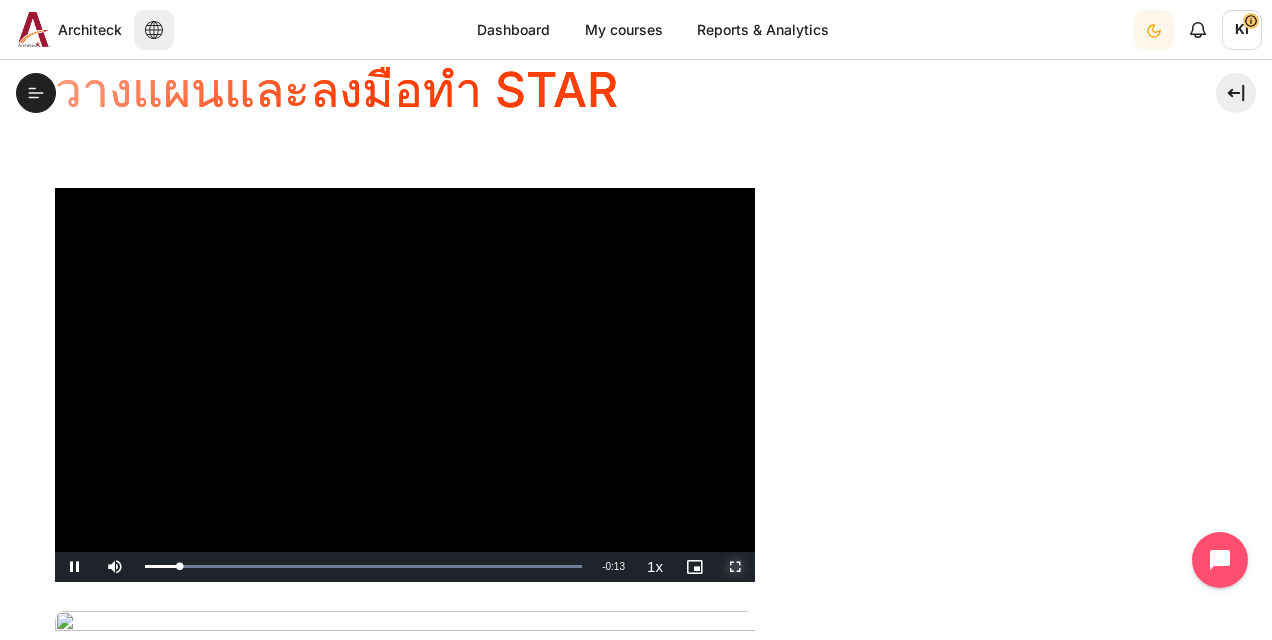 click at bounding box center (735, 567) 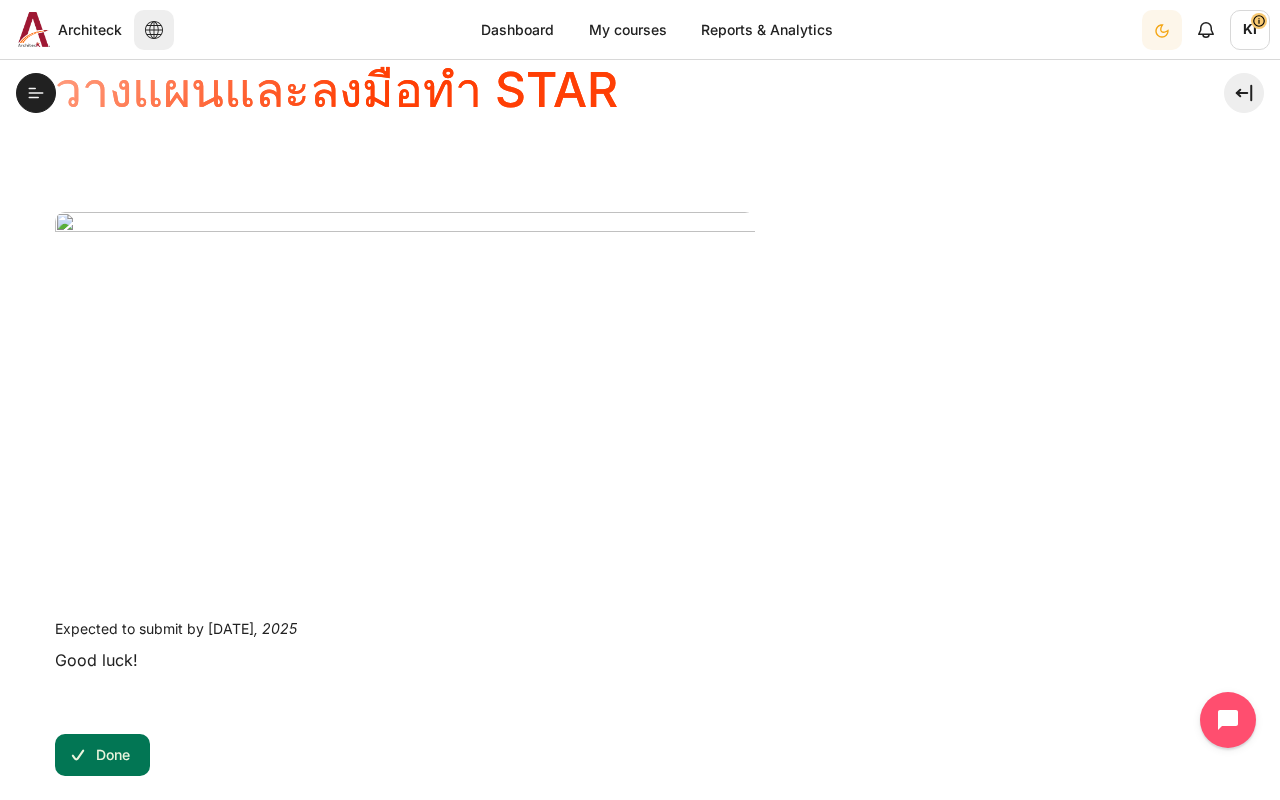type 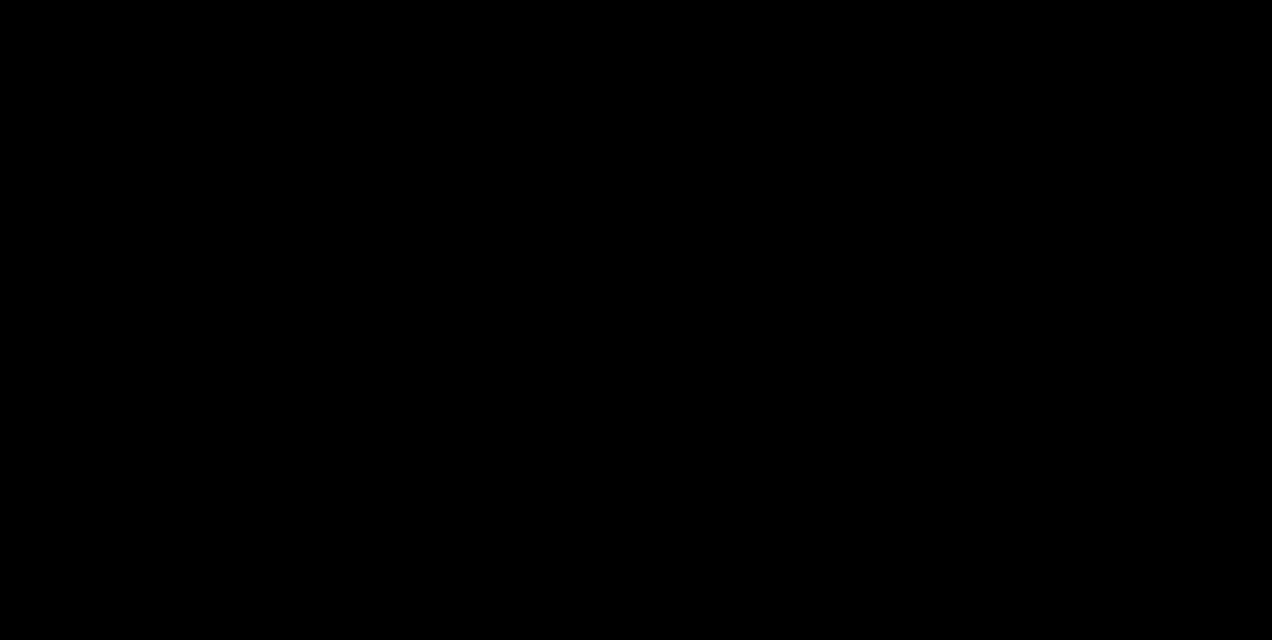 scroll, scrollTop: 1000, scrollLeft: 0, axis: vertical 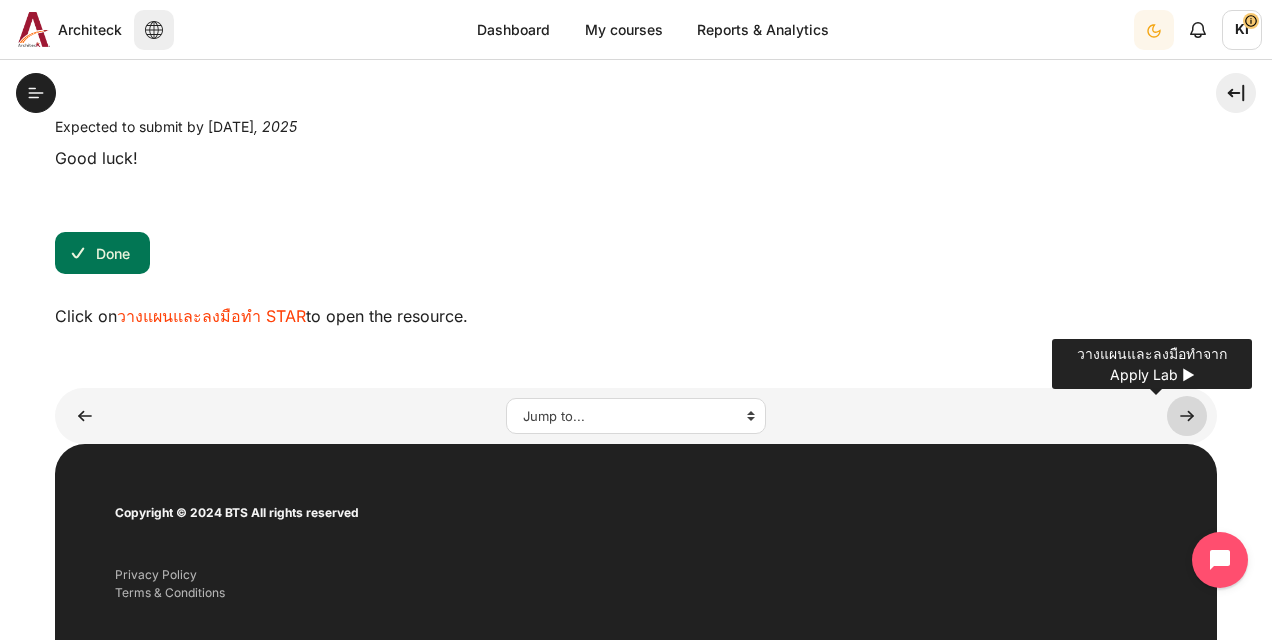 click at bounding box center [1187, 416] 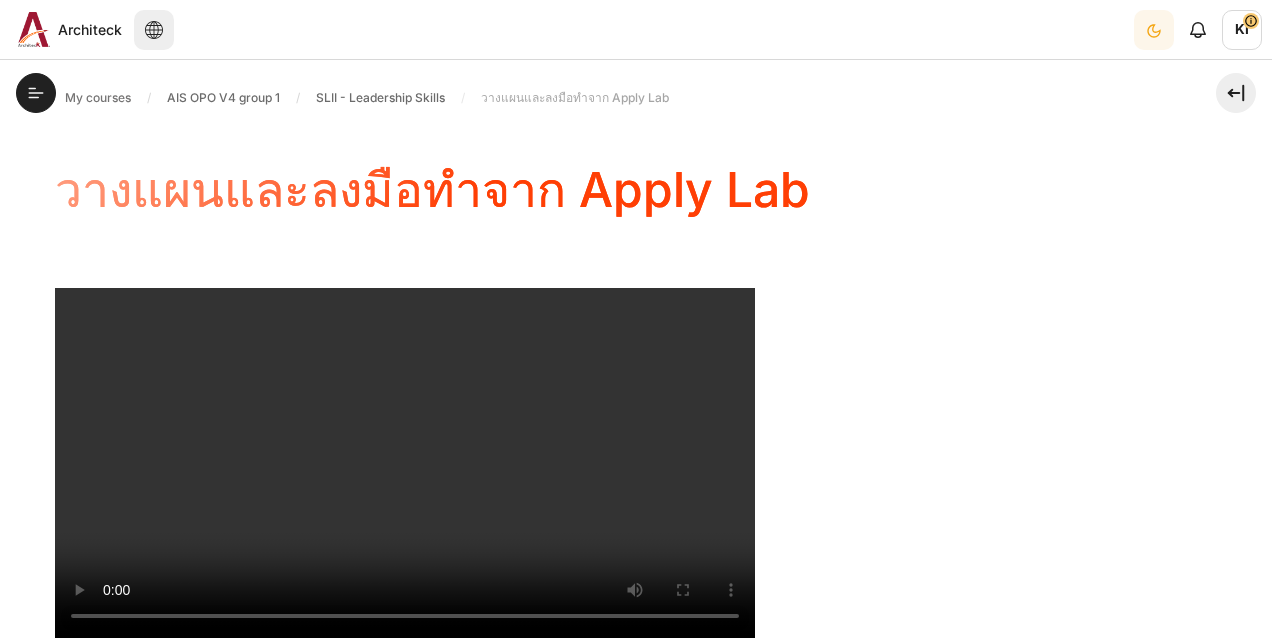 scroll, scrollTop: 0, scrollLeft: 0, axis: both 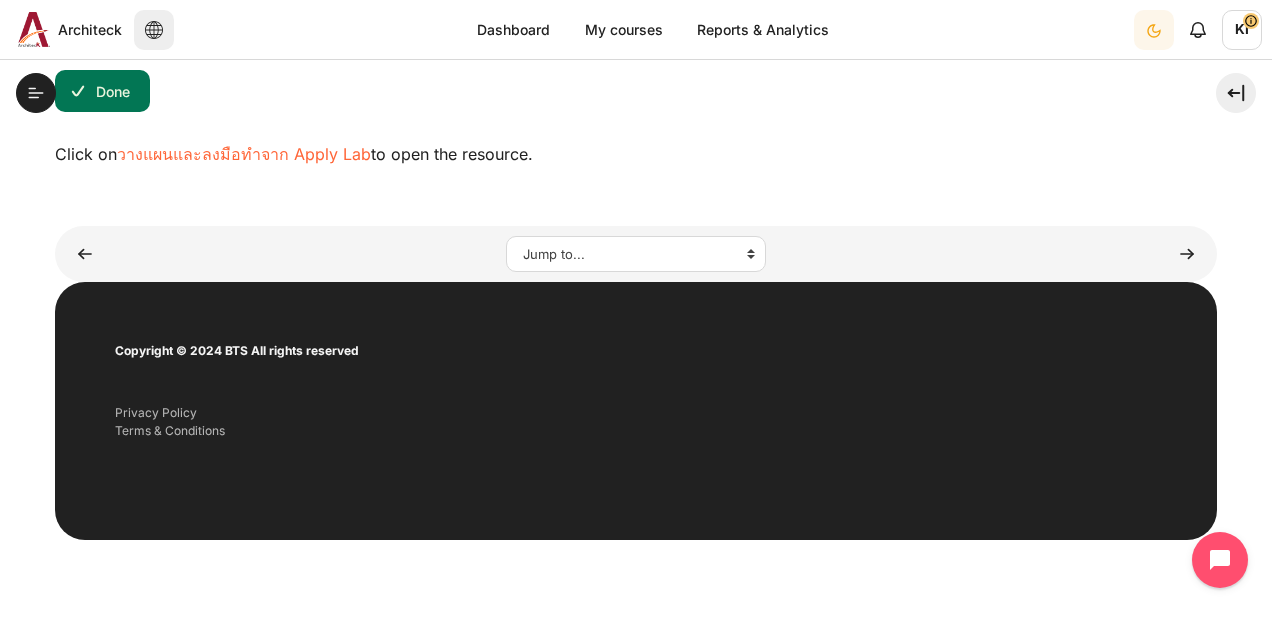 click on "วางแผนและลงมือทำจาก Apply Lab" at bounding box center (244, 154) 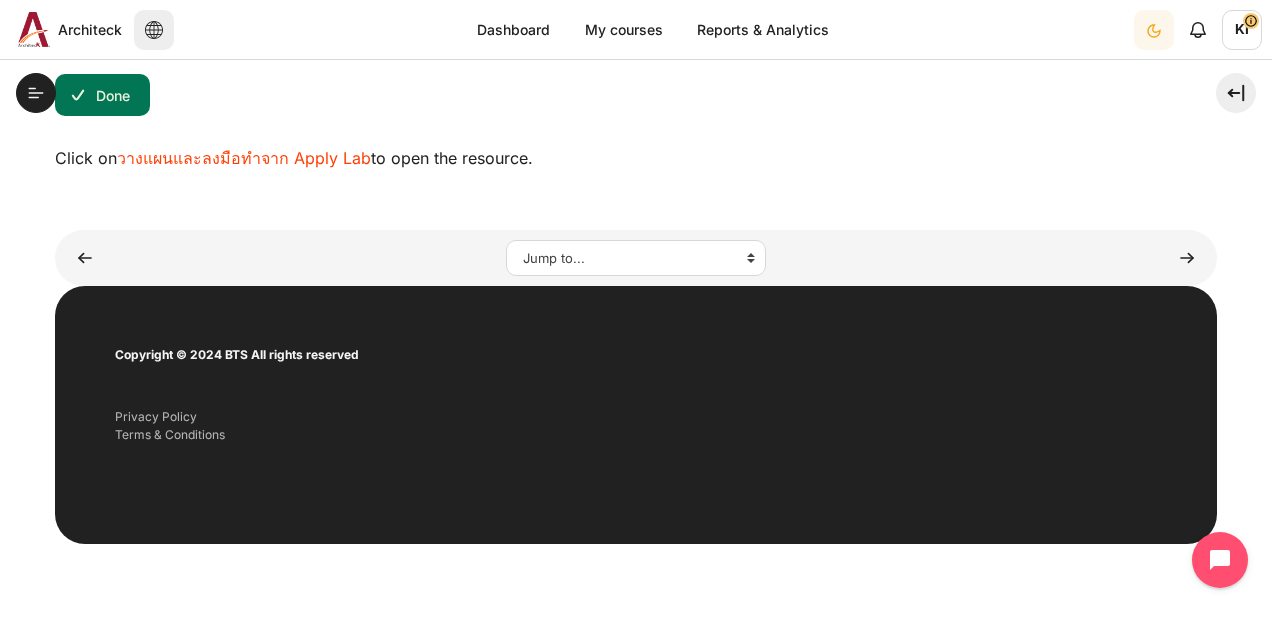 scroll, scrollTop: 1162, scrollLeft: 0, axis: vertical 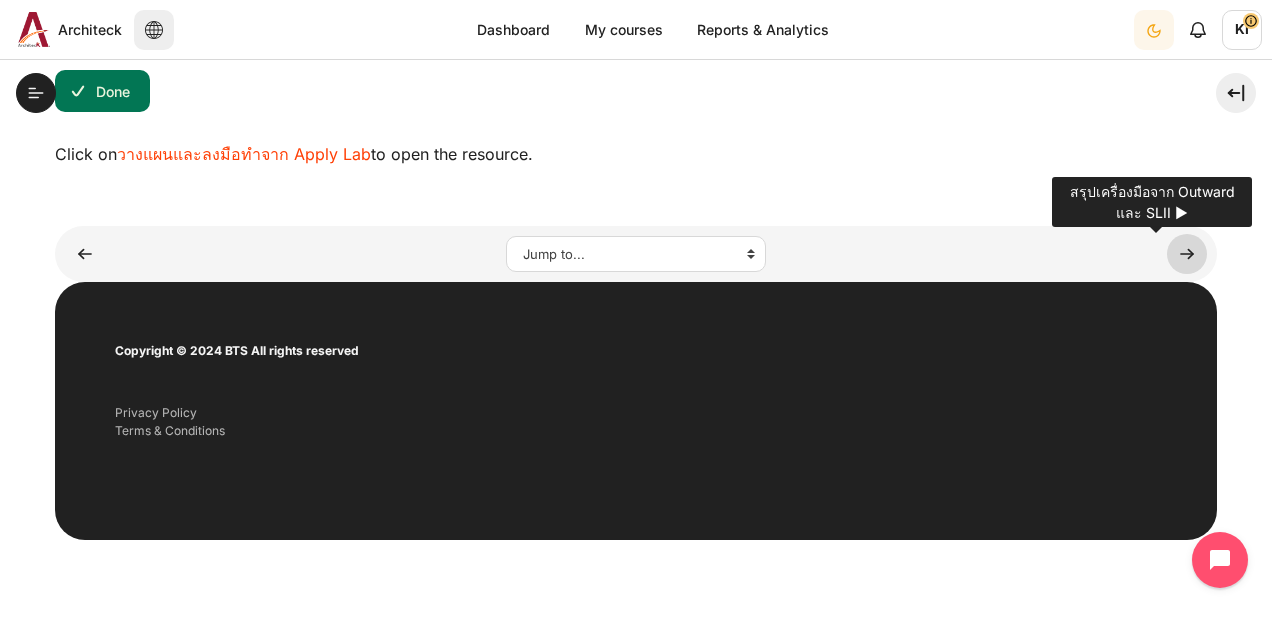 click at bounding box center (1187, 254) 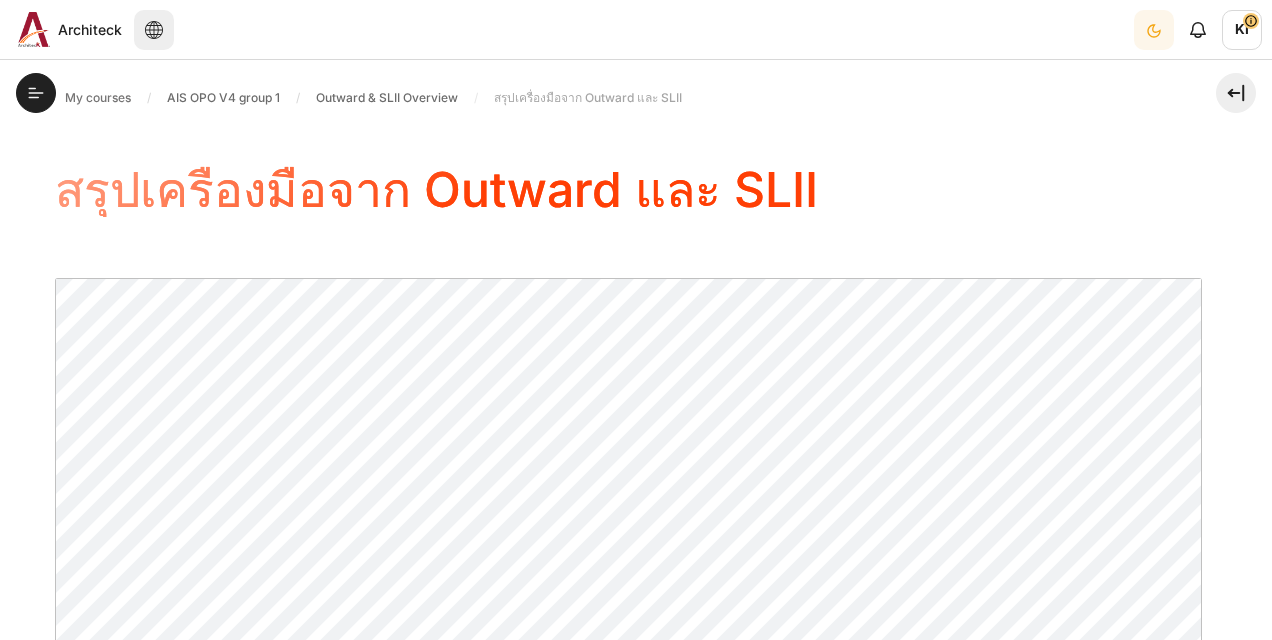 scroll, scrollTop: 0, scrollLeft: 0, axis: both 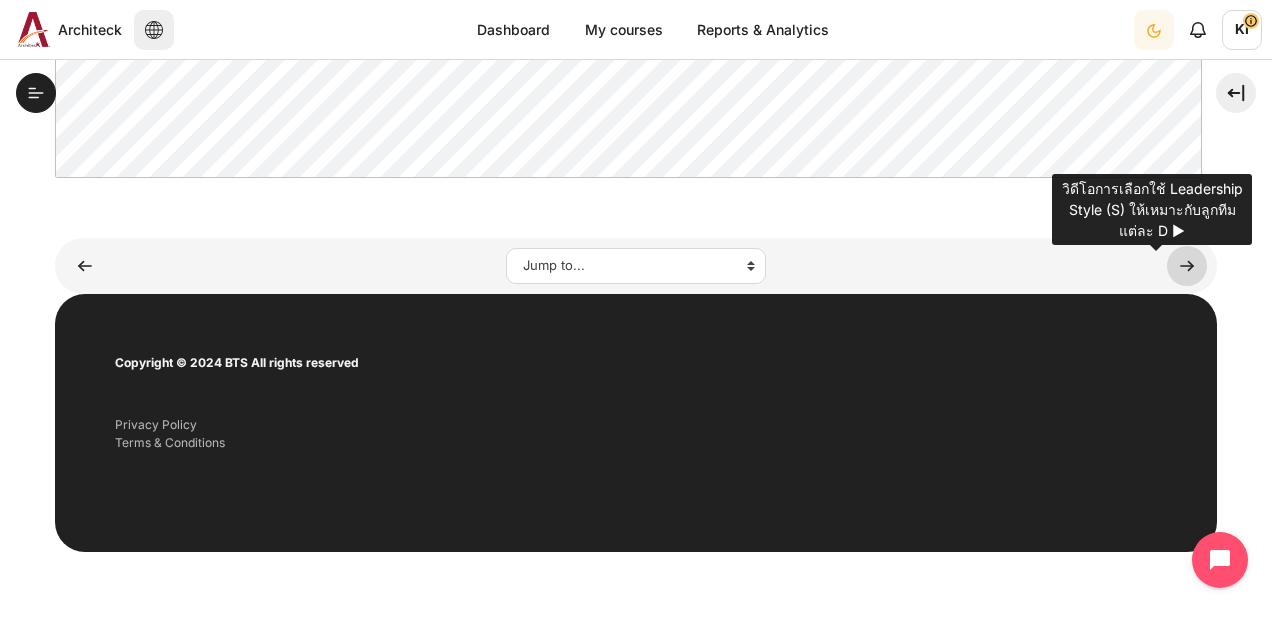 click at bounding box center [1187, 266] 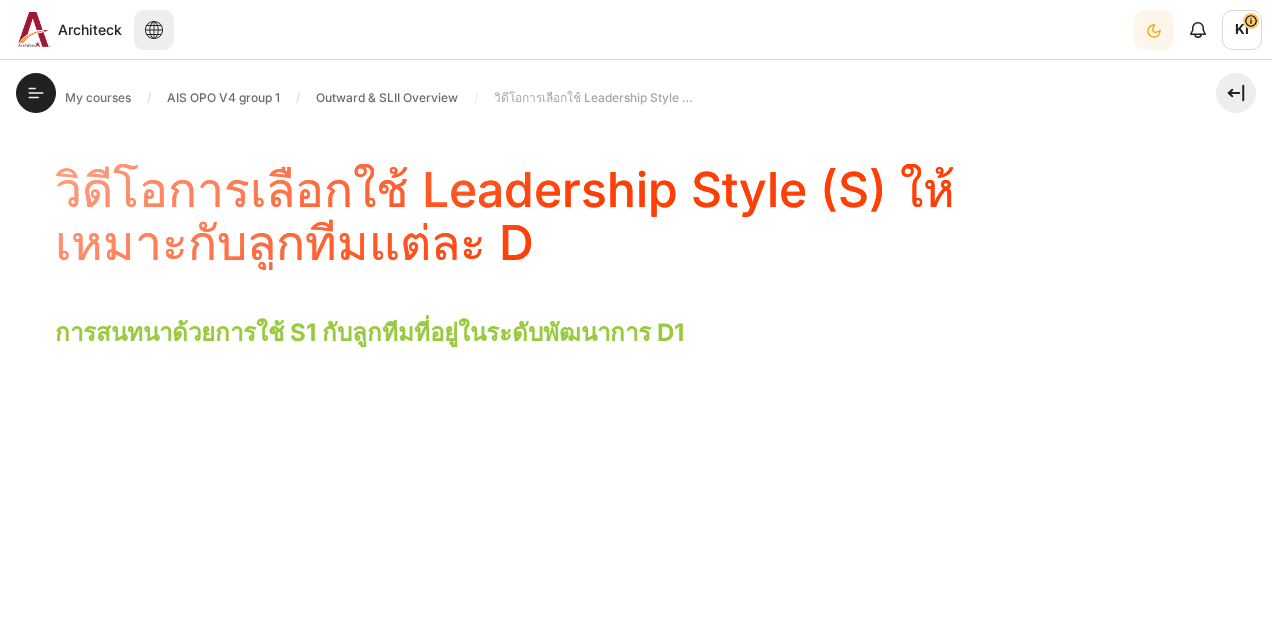 scroll, scrollTop: 0, scrollLeft: 0, axis: both 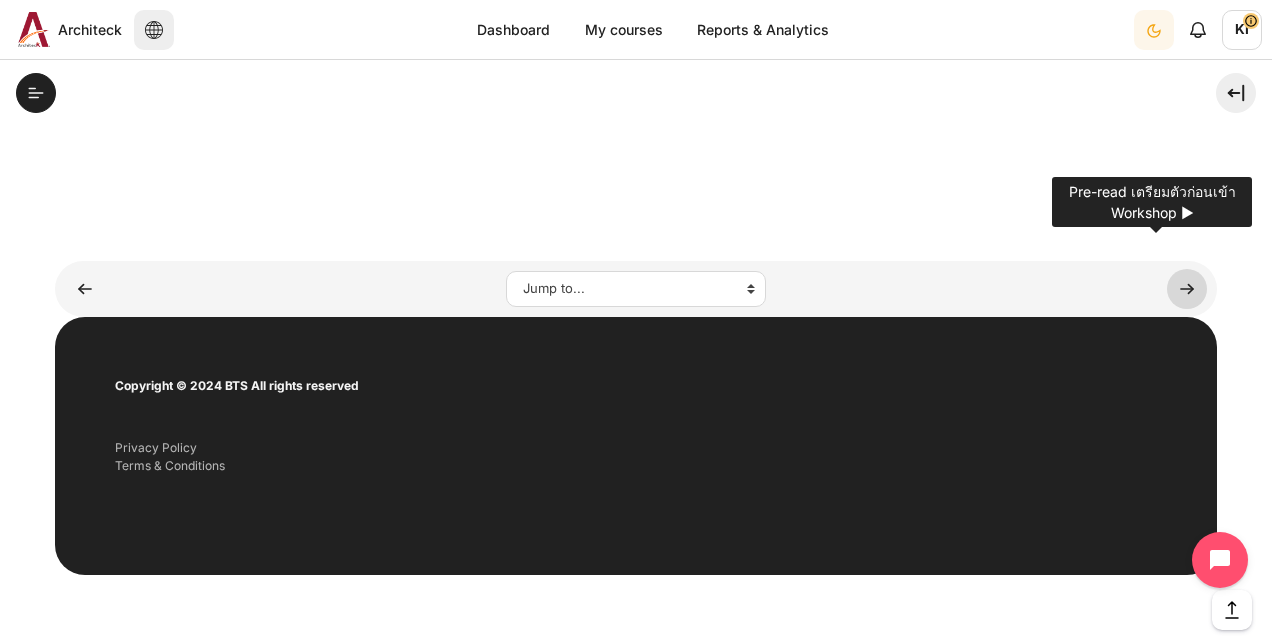 click at bounding box center [1187, 289] 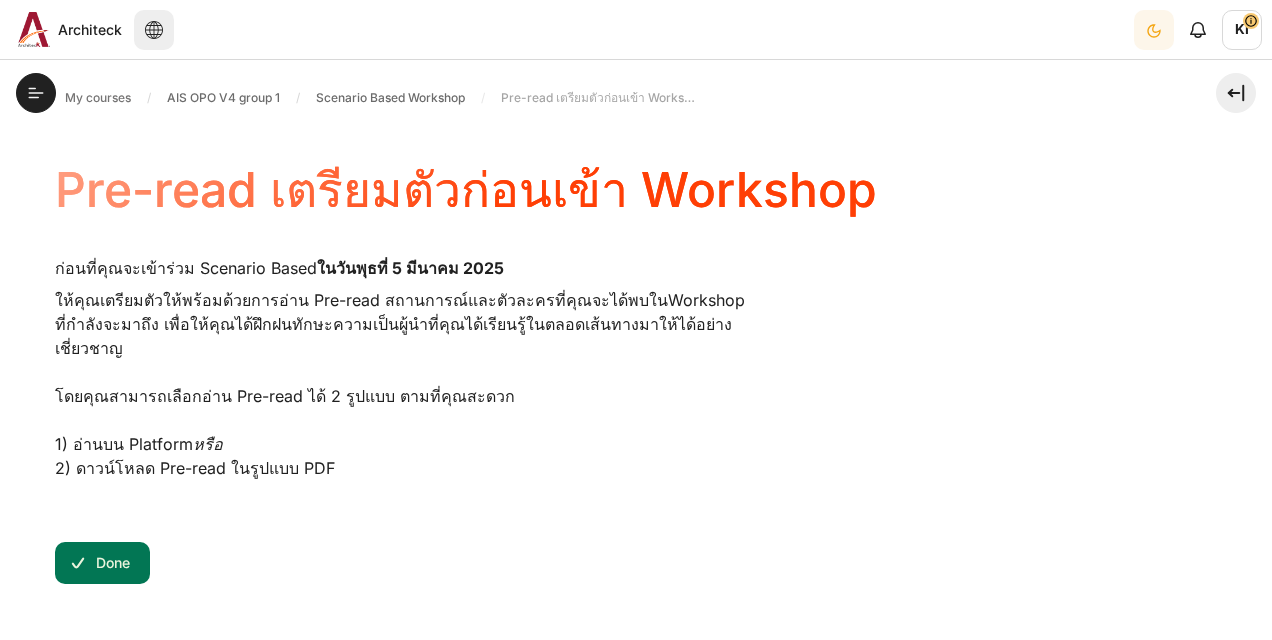 scroll, scrollTop: 0, scrollLeft: 0, axis: both 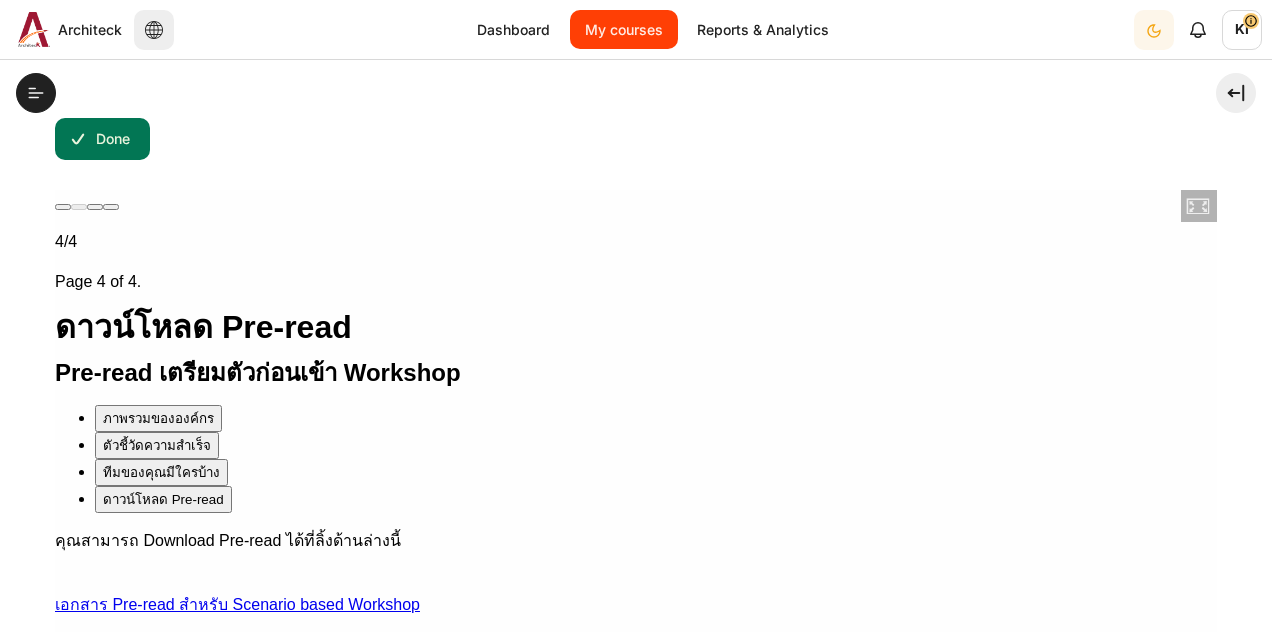 click on "My courses" at bounding box center [624, 29] 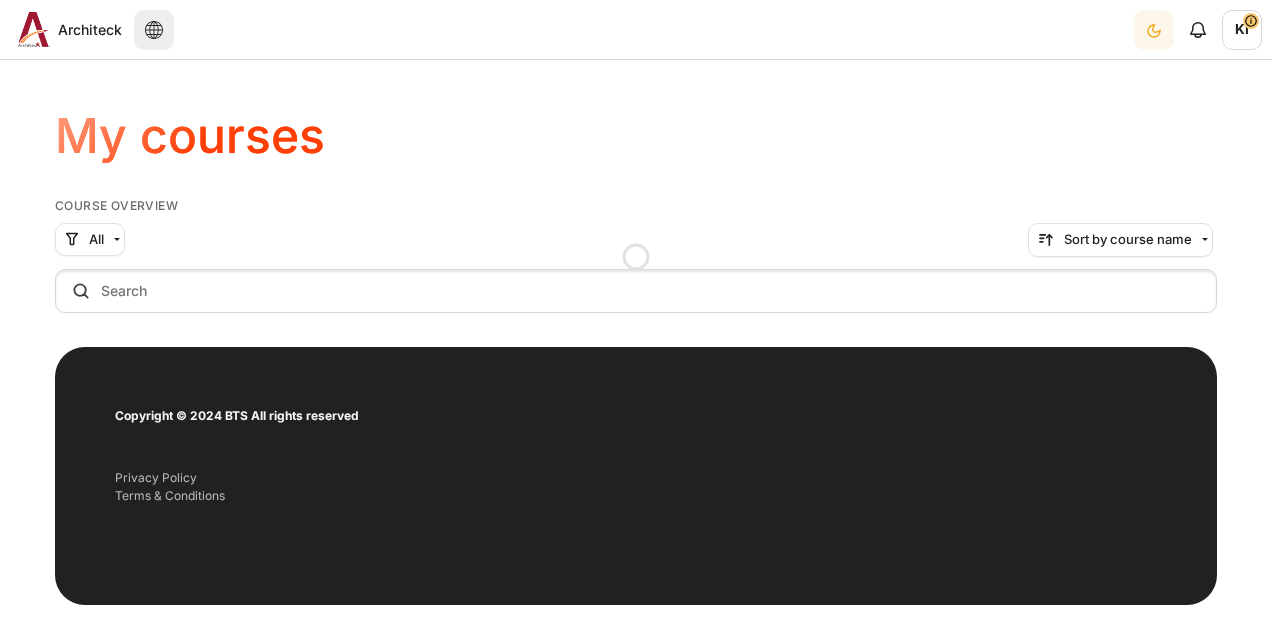 scroll, scrollTop: 0, scrollLeft: 0, axis: both 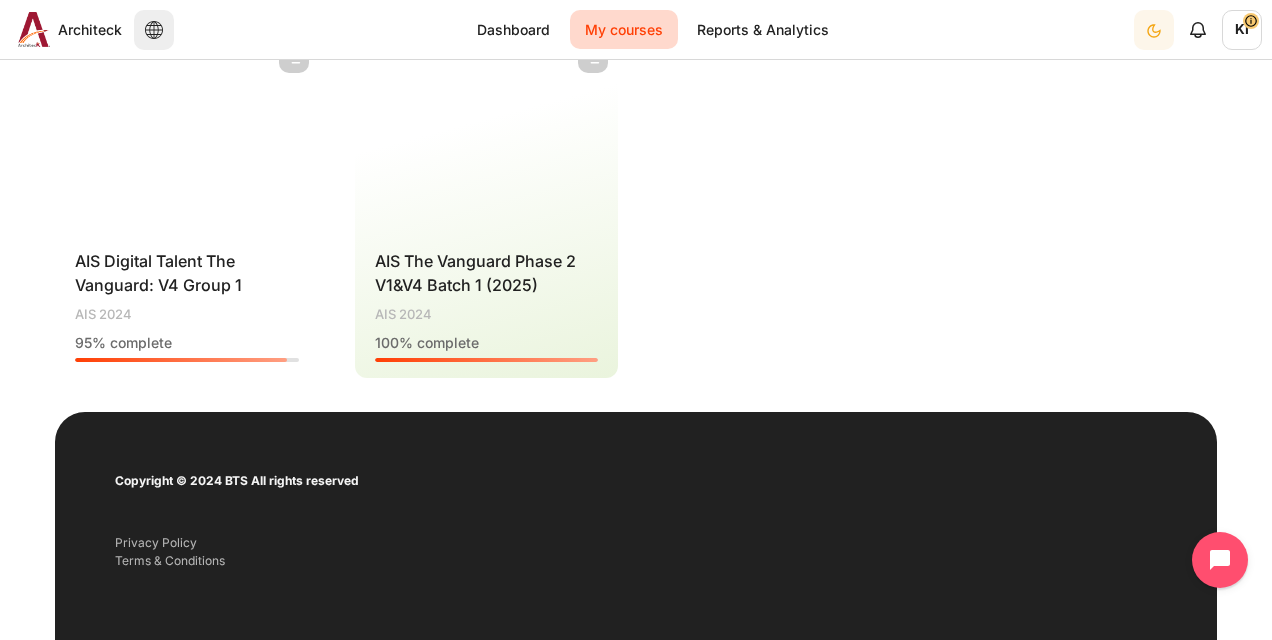 drag, startPoint x: 248, startPoint y: 299, endPoint x: 260, endPoint y: 305, distance: 13.416408 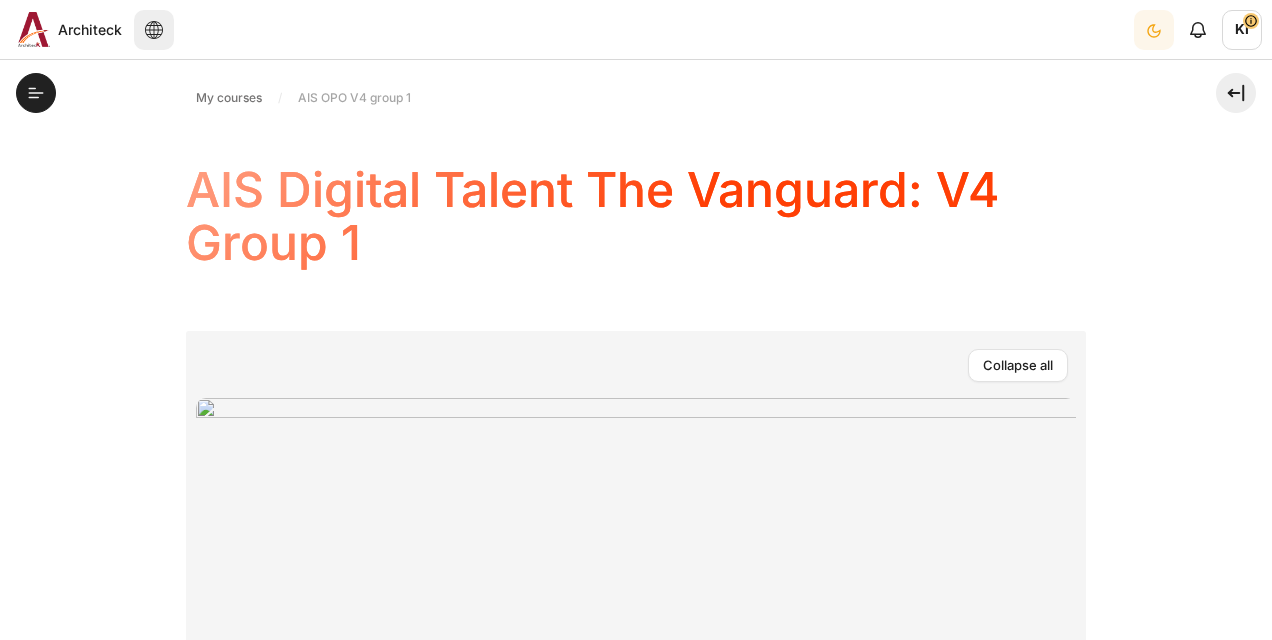 scroll, scrollTop: 0, scrollLeft: 0, axis: both 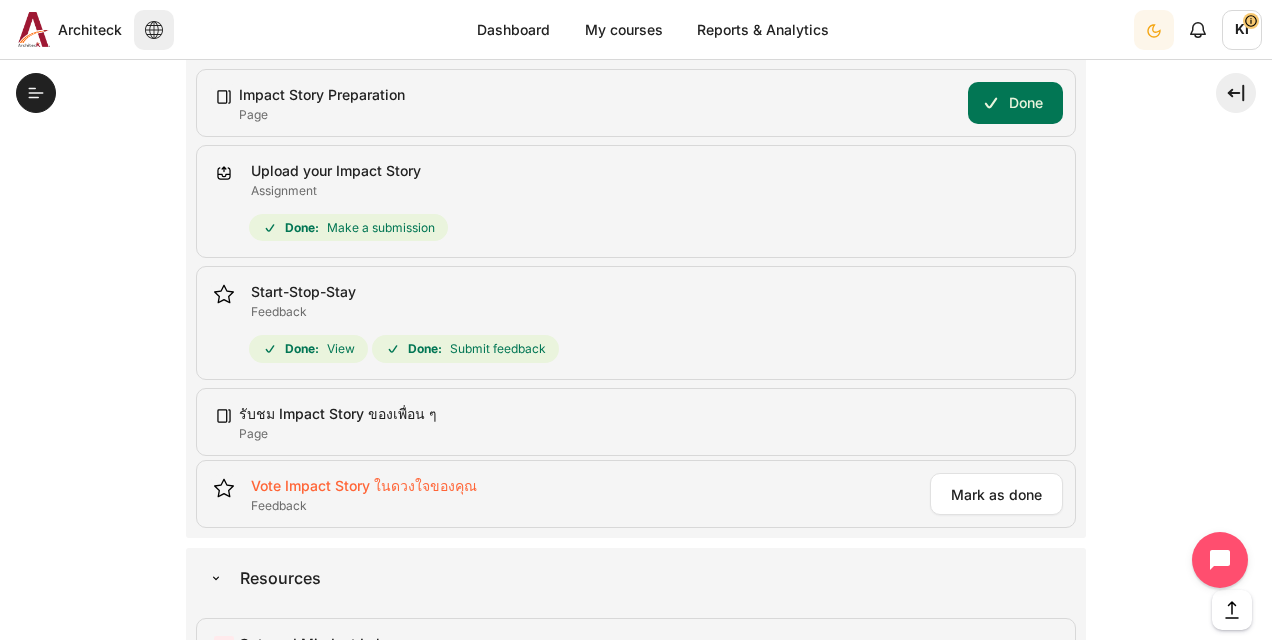 click on "Vote Impact Story ในดวงใจของคุณ   Feedback" at bounding box center (364, 485) 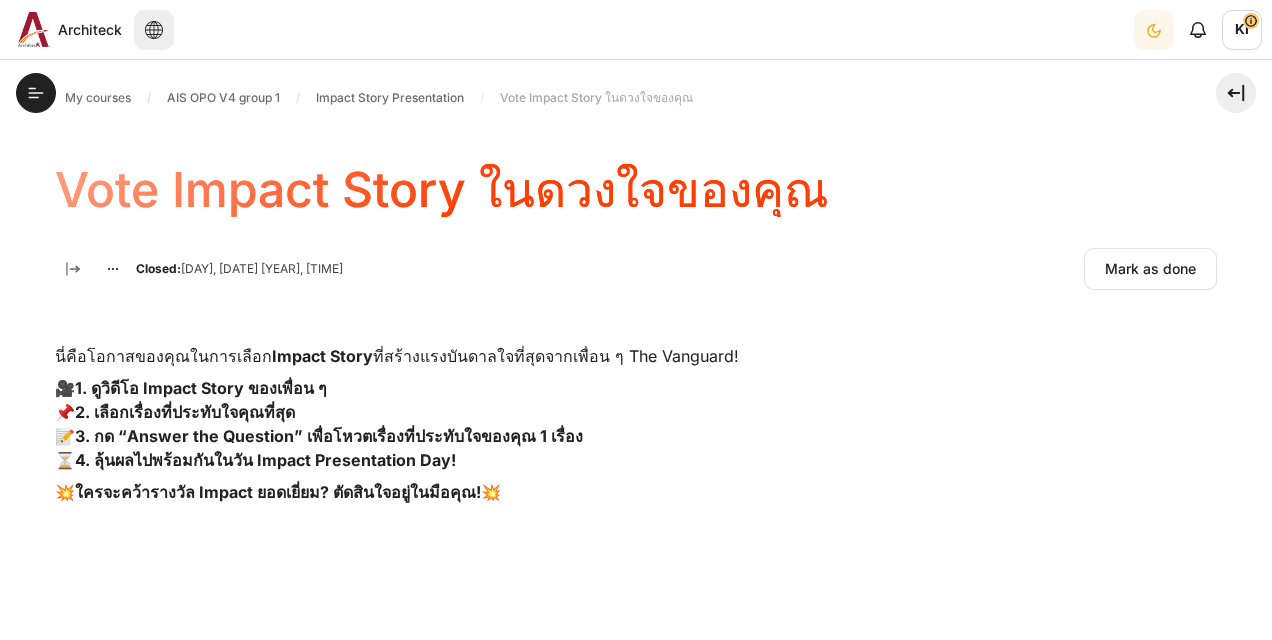 scroll, scrollTop: 0, scrollLeft: 0, axis: both 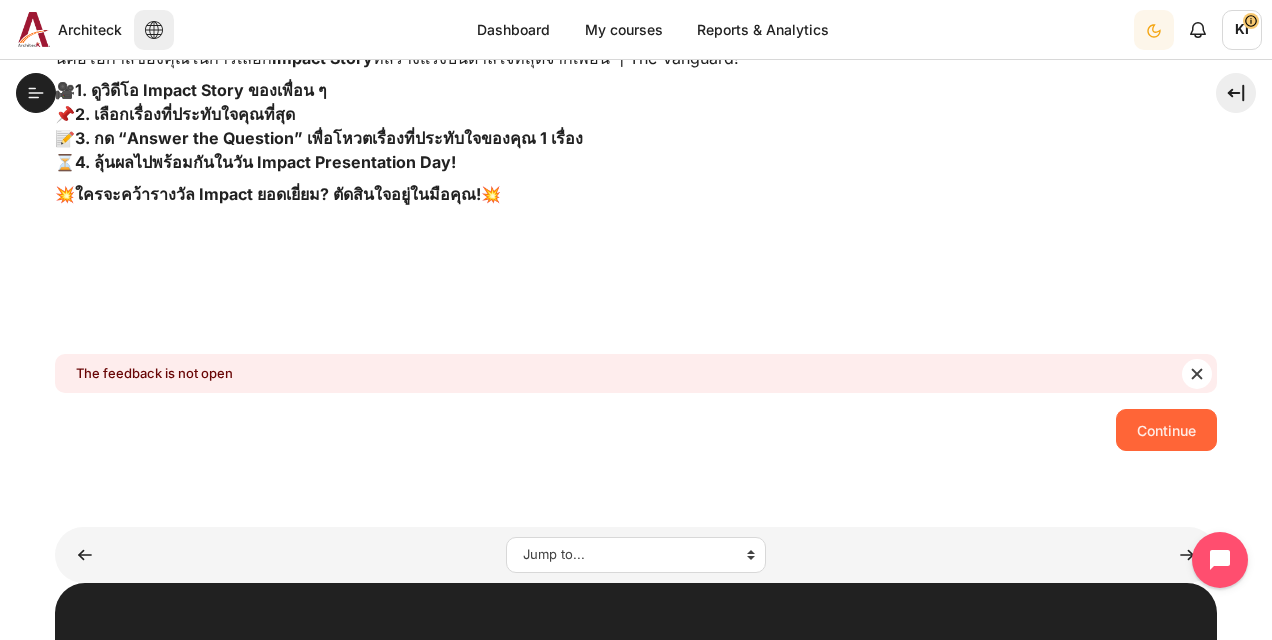 click on "Continue" at bounding box center [1166, 430] 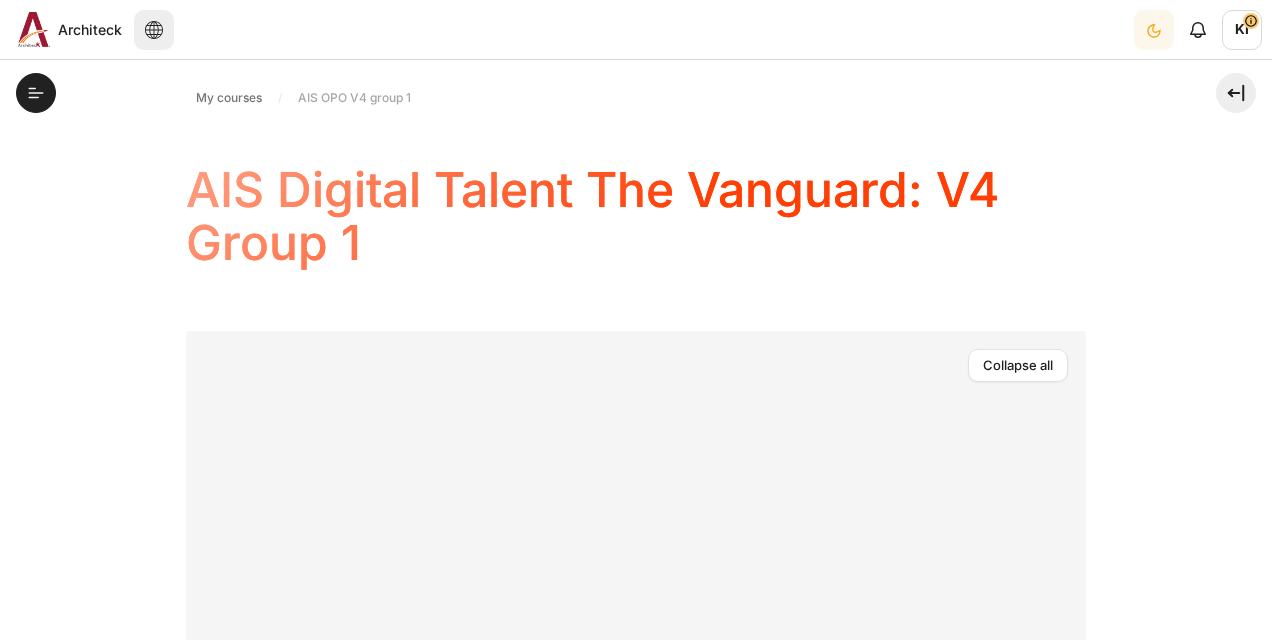 scroll, scrollTop: 0, scrollLeft: 0, axis: both 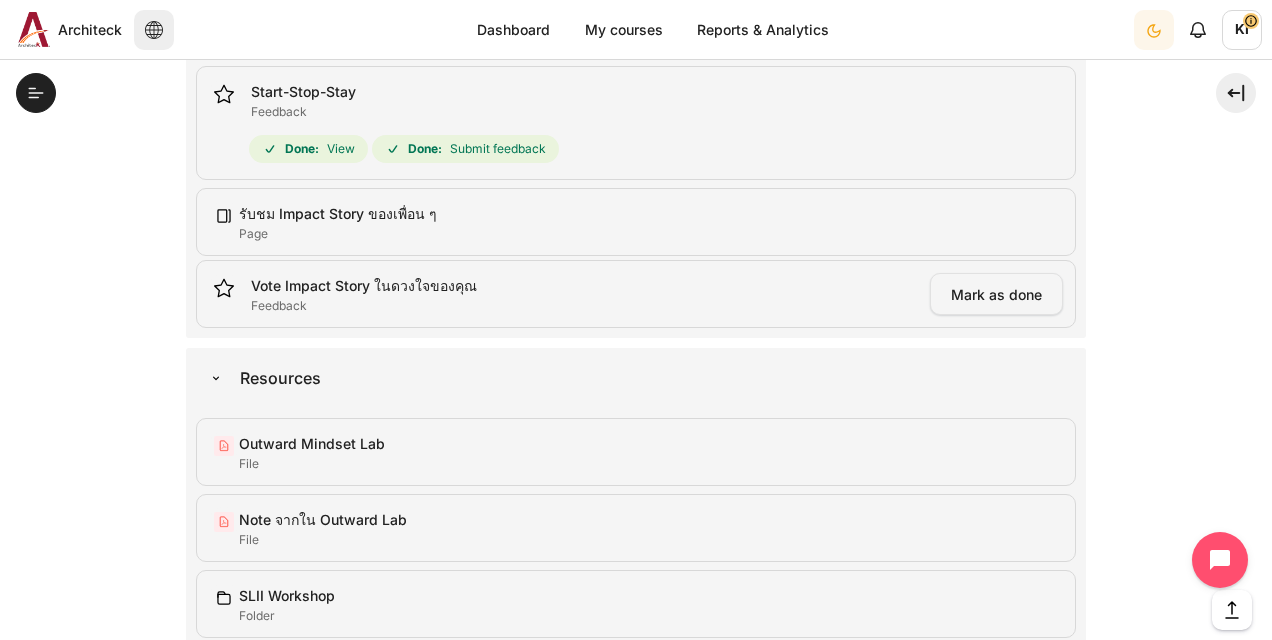 click on "Mark as done" at bounding box center (996, 294) 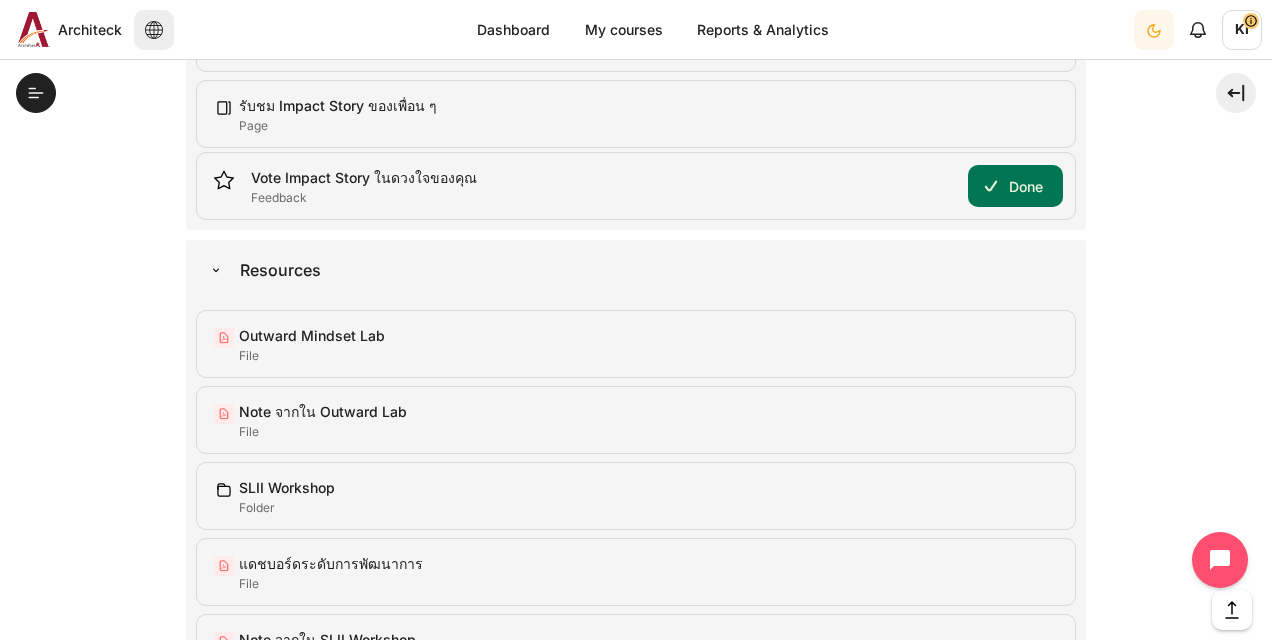 scroll, scrollTop: 3556, scrollLeft: 0, axis: vertical 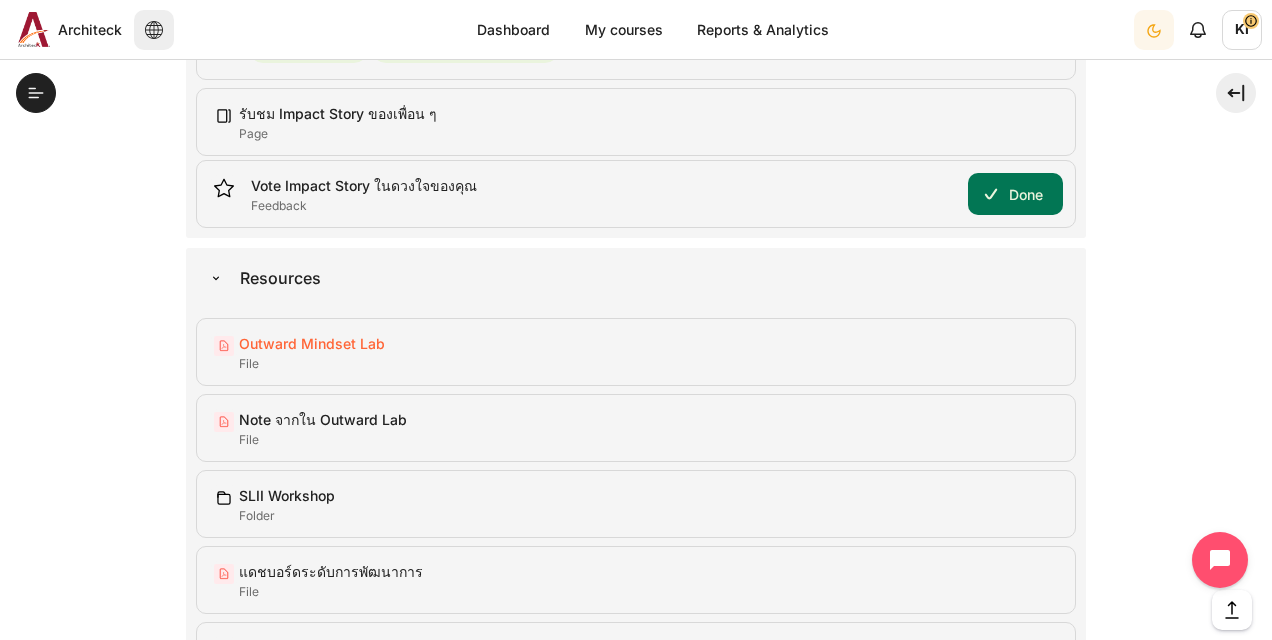 click on "Outward Mindset Lab   File" at bounding box center [312, 343] 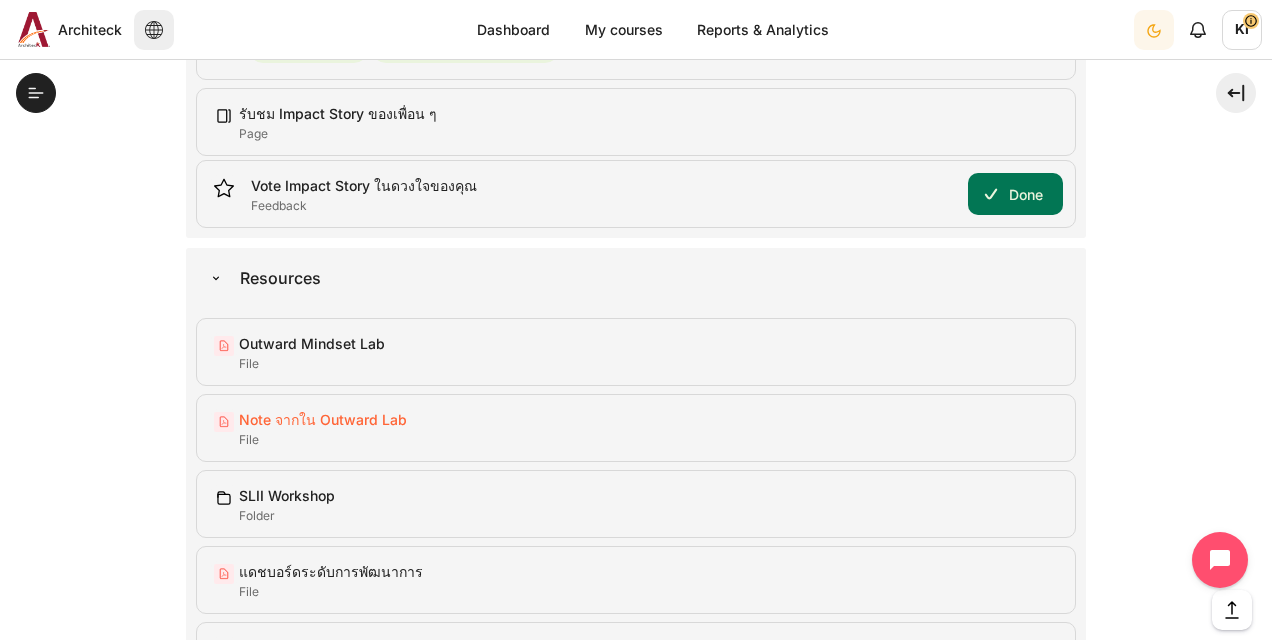 click on "Note จากใน Outward Lab   File" at bounding box center [323, 419] 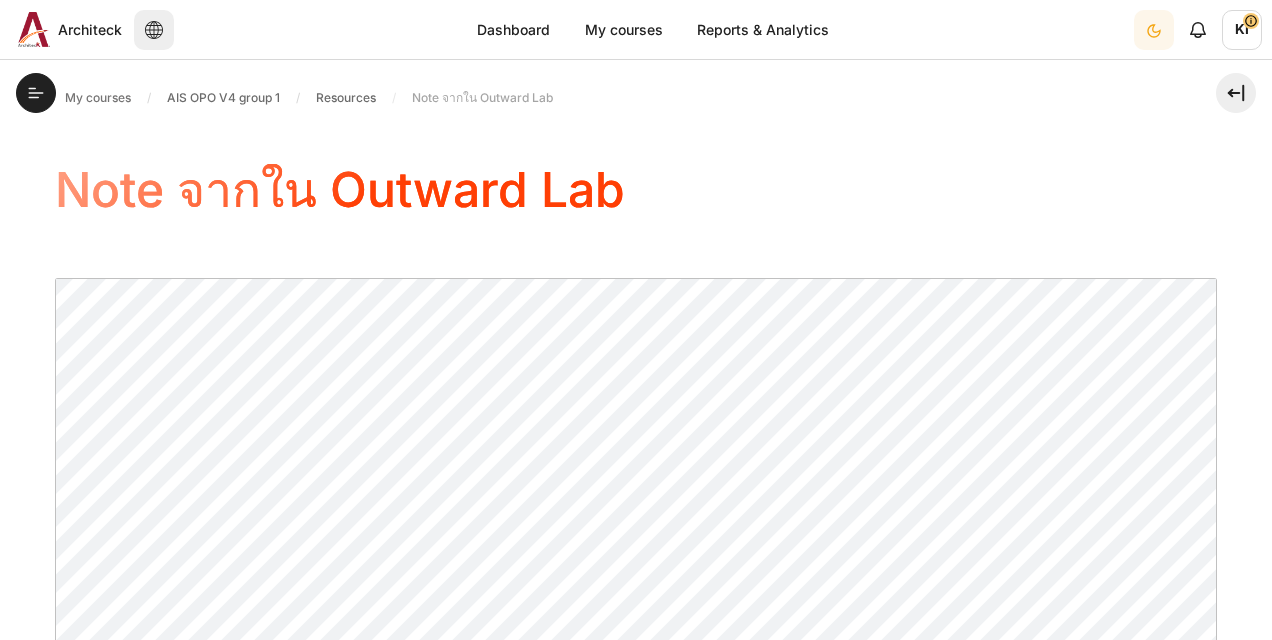 scroll, scrollTop: 0, scrollLeft: 0, axis: both 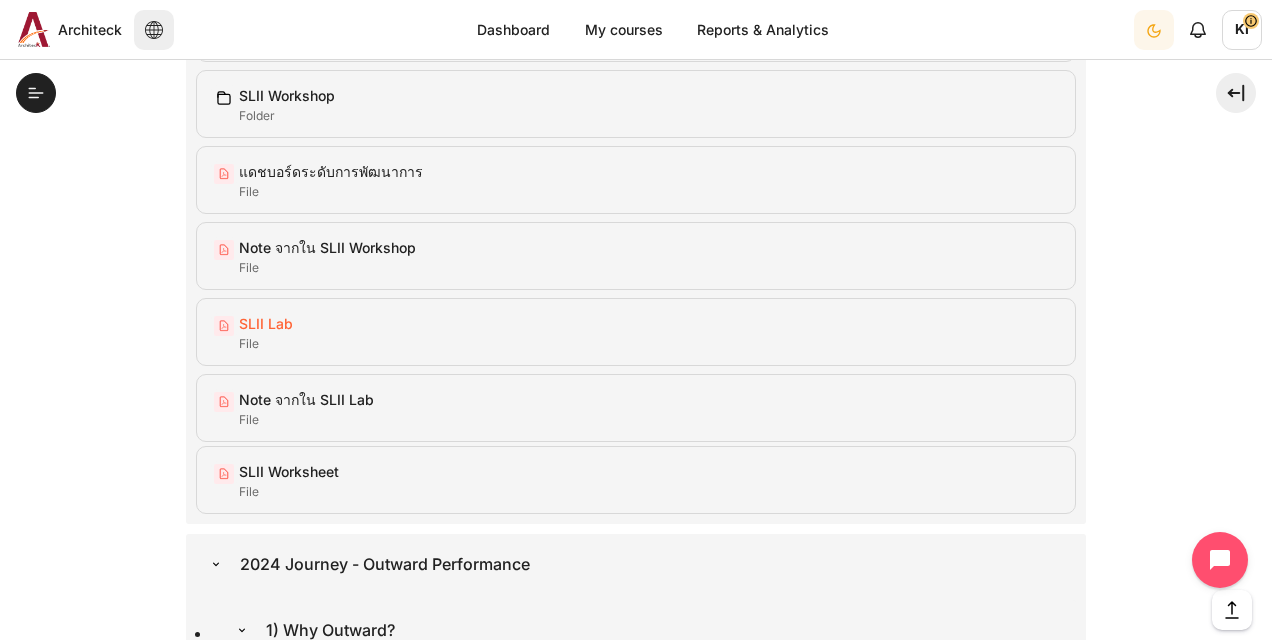 click on "SLII Lab   File" at bounding box center [266, 323] 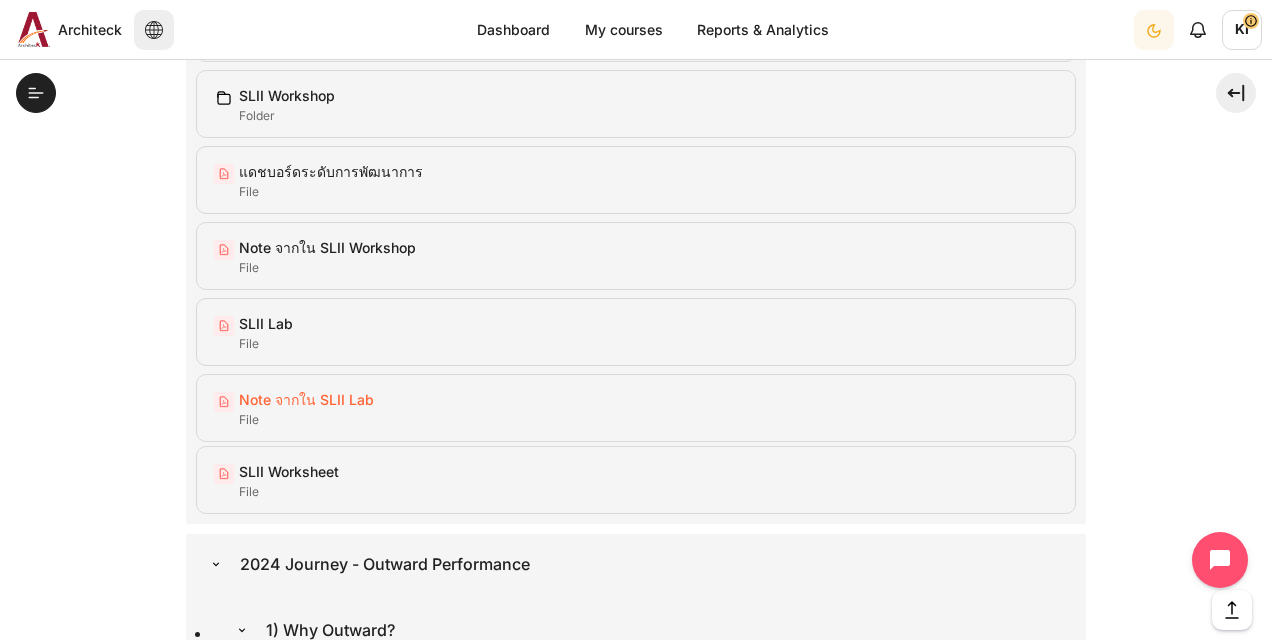 click on "Note จากใน SLII Lab   File" at bounding box center [306, 399] 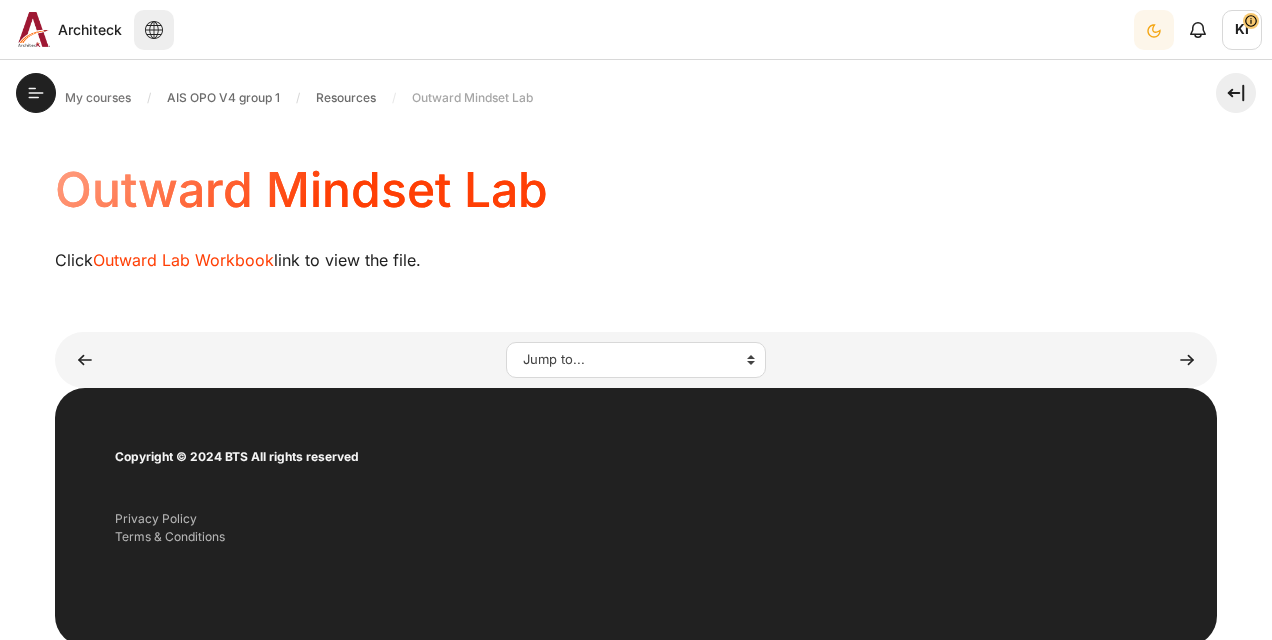 scroll, scrollTop: 0, scrollLeft: 0, axis: both 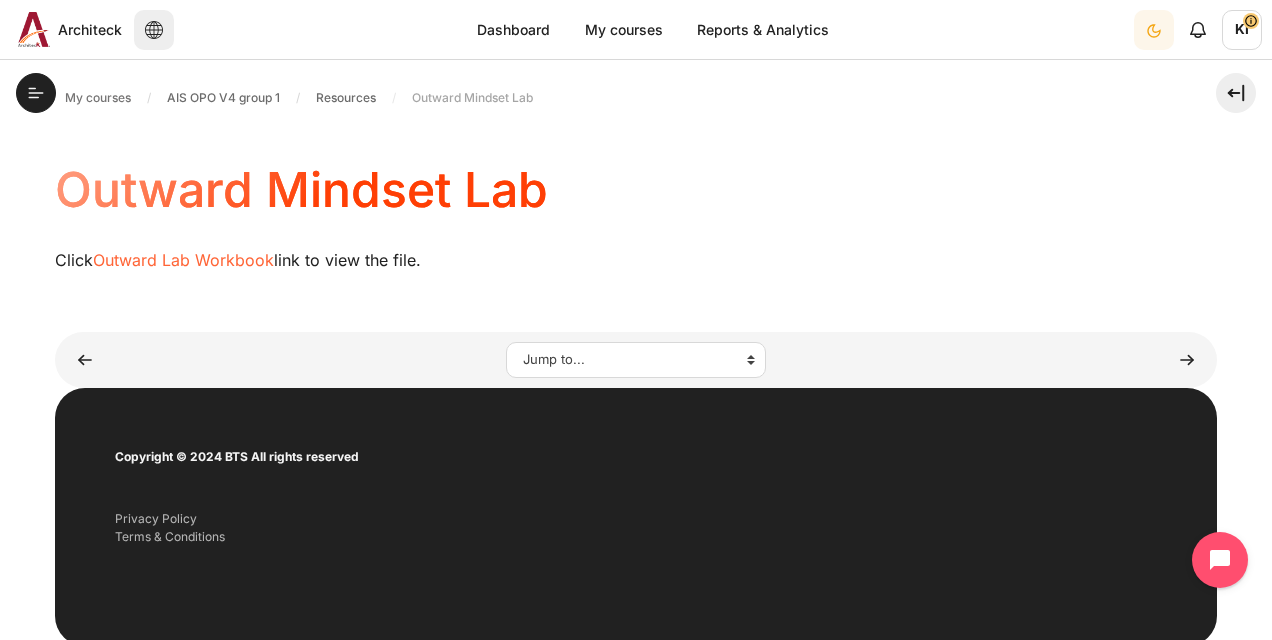 click on "Outward Lab Workbook" at bounding box center (183, 260) 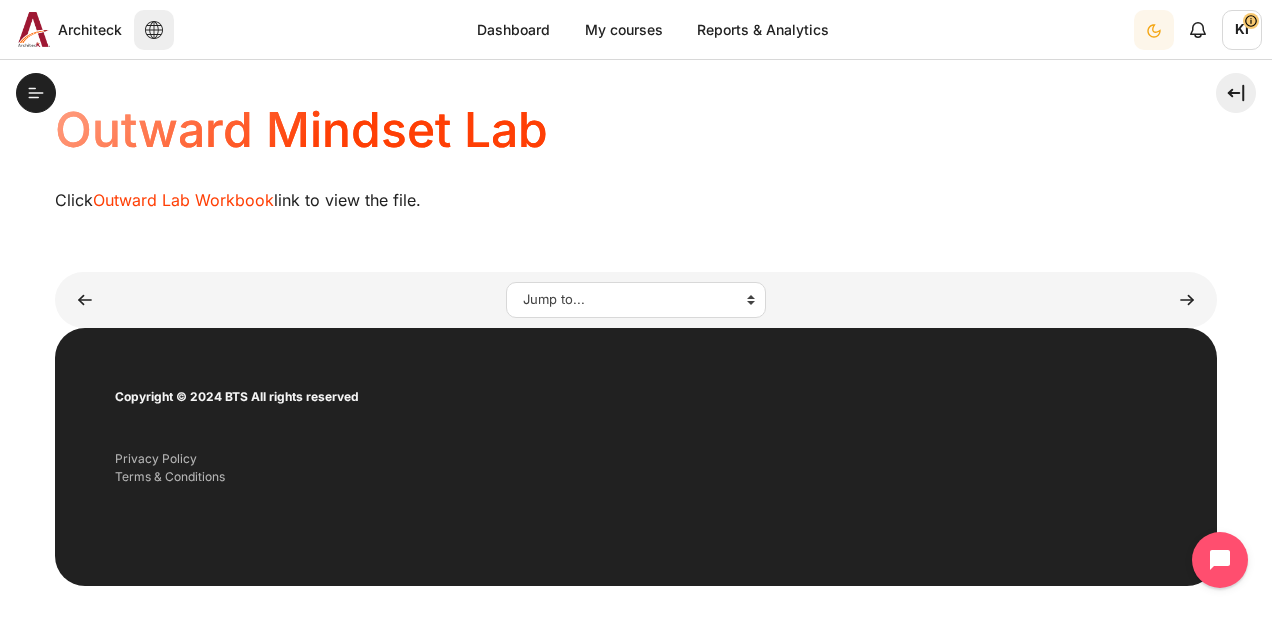 scroll, scrollTop: 106, scrollLeft: 0, axis: vertical 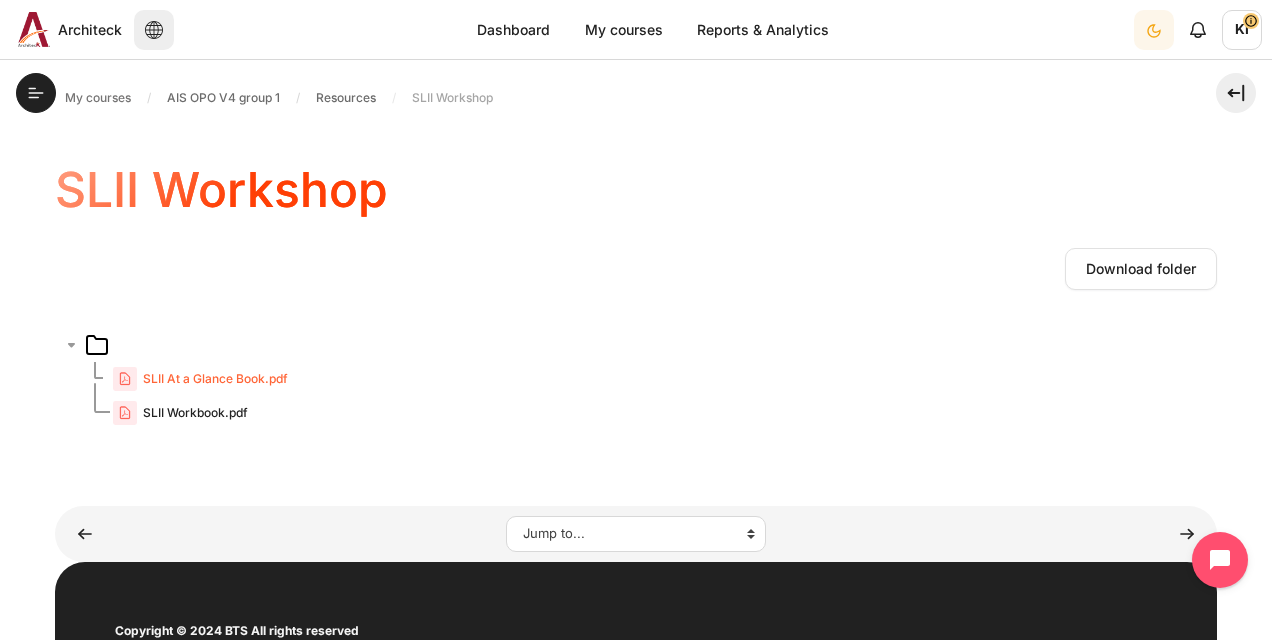 drag, startPoint x: 256, startPoint y: 382, endPoint x: 268, endPoint y: 380, distance: 12.165525 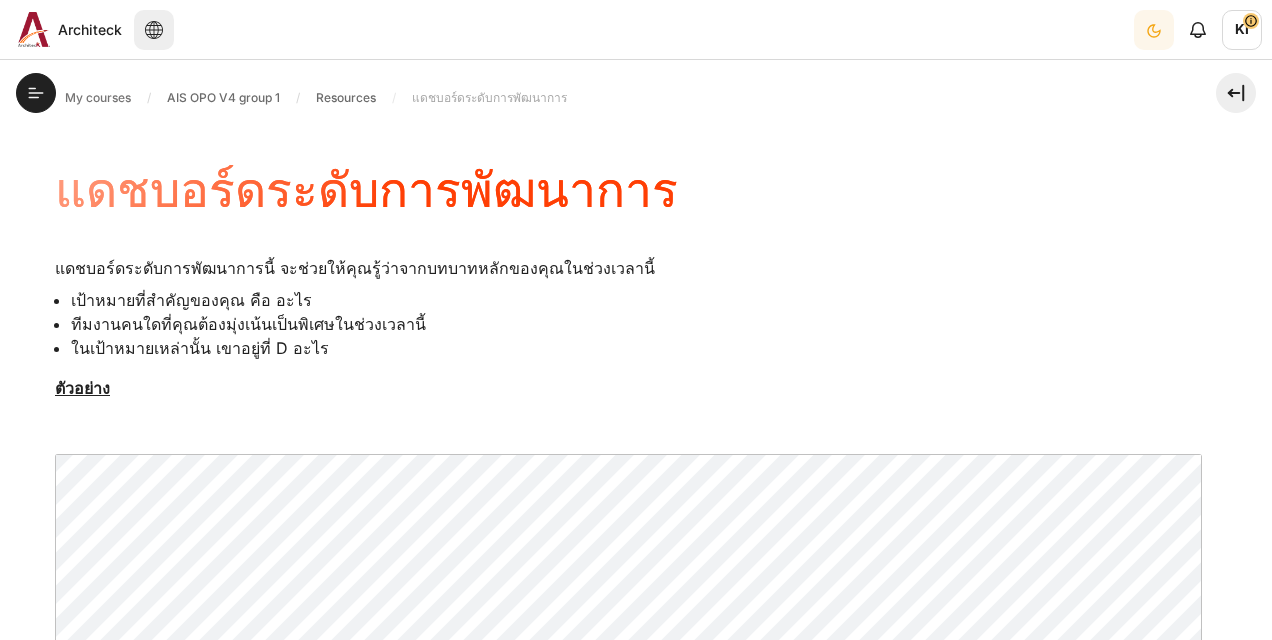 scroll, scrollTop: 0, scrollLeft: 0, axis: both 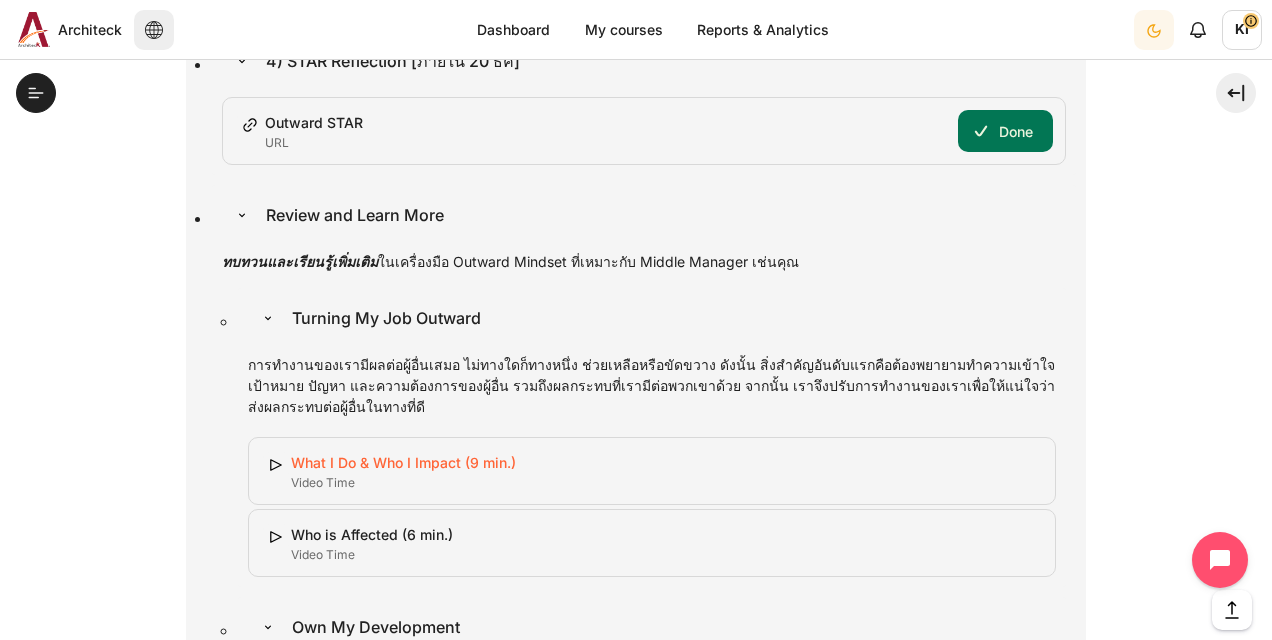 drag, startPoint x: 380, startPoint y: 396, endPoint x: 418, endPoint y: 402, distance: 38.470768 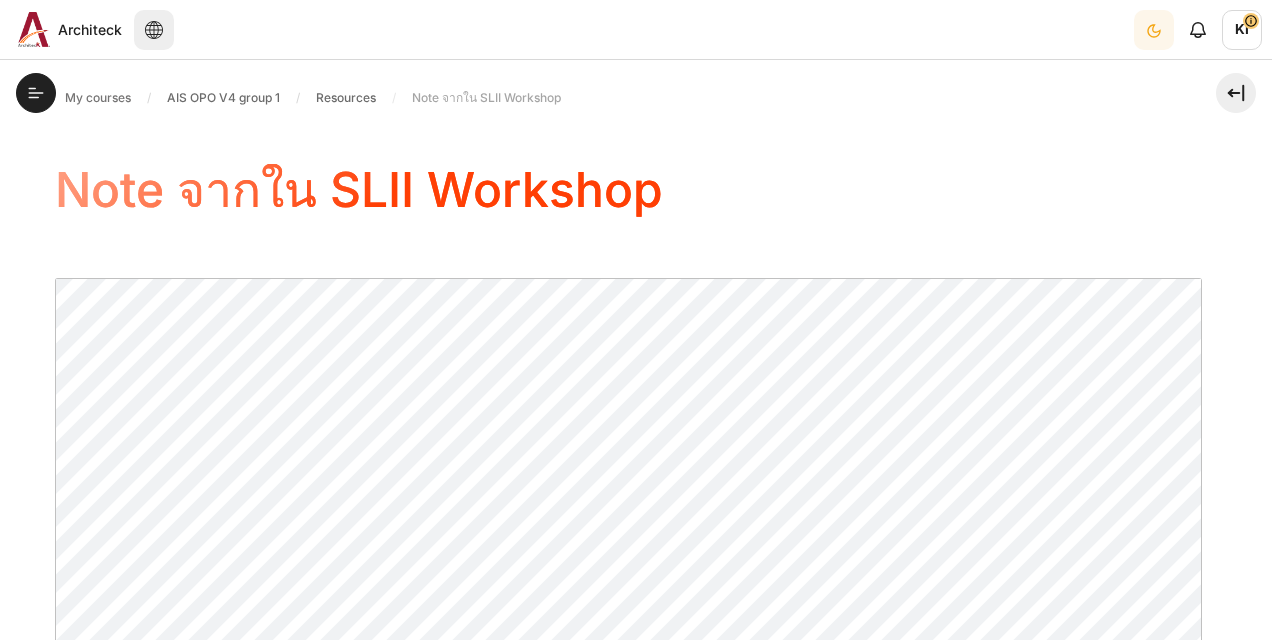 scroll, scrollTop: 0, scrollLeft: 0, axis: both 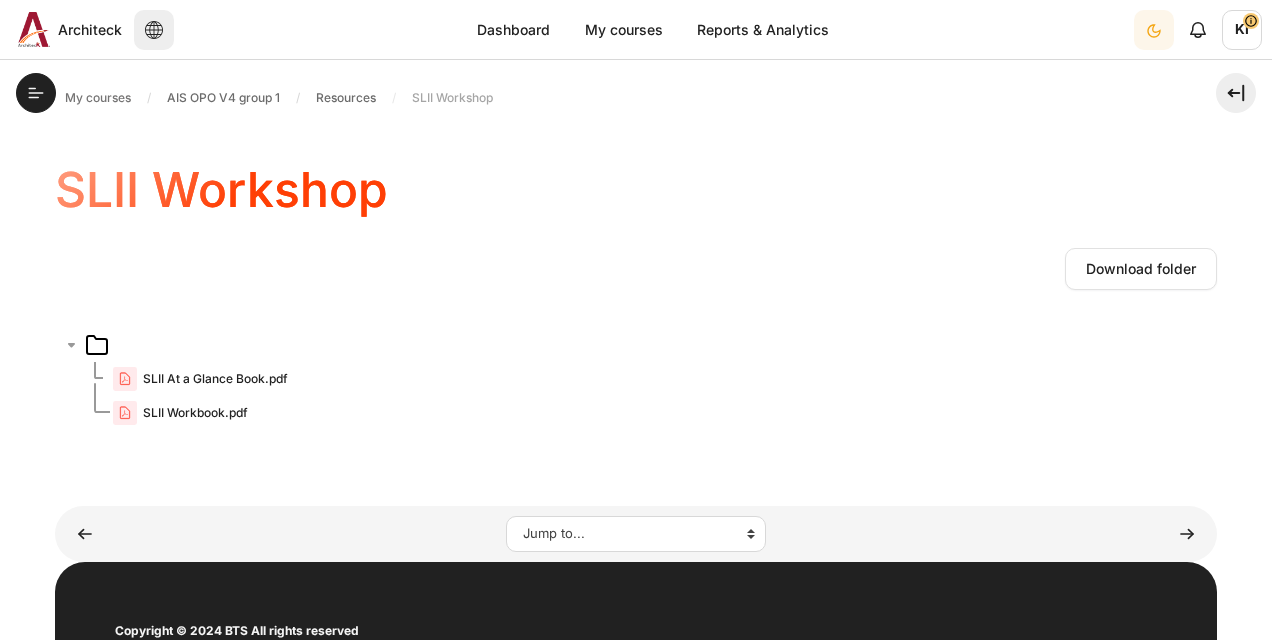 drag, startPoint x: 224, startPoint y: 376, endPoint x: 316, endPoint y: 371, distance: 92.13577 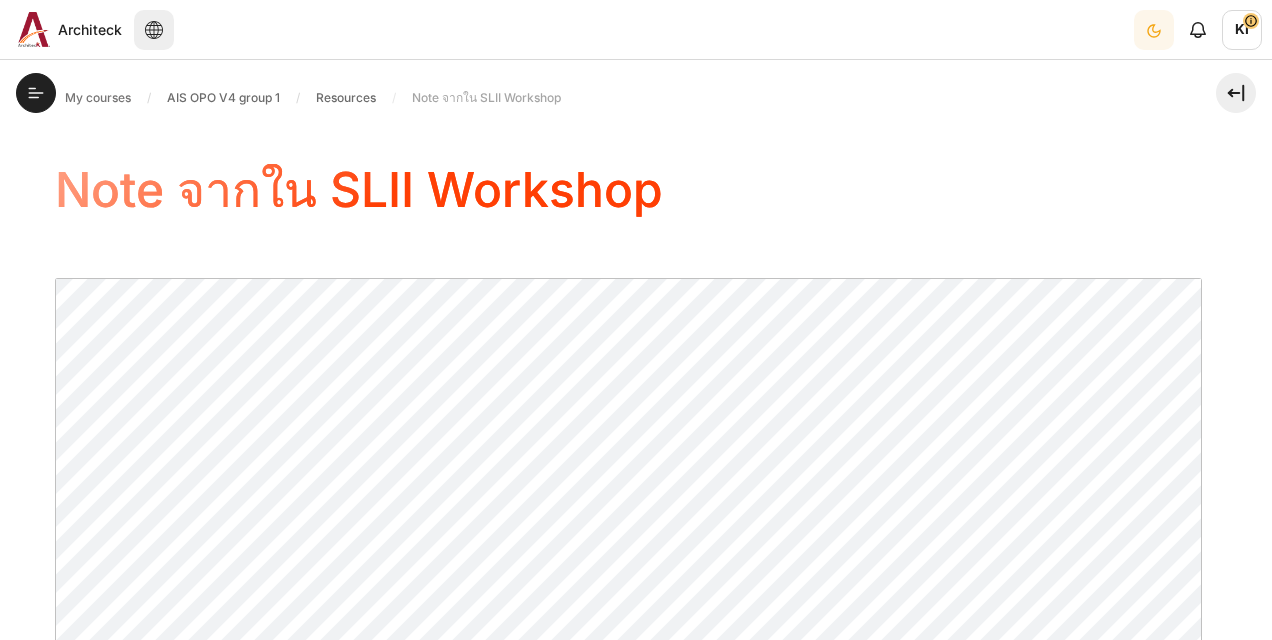 scroll, scrollTop: 0, scrollLeft: 0, axis: both 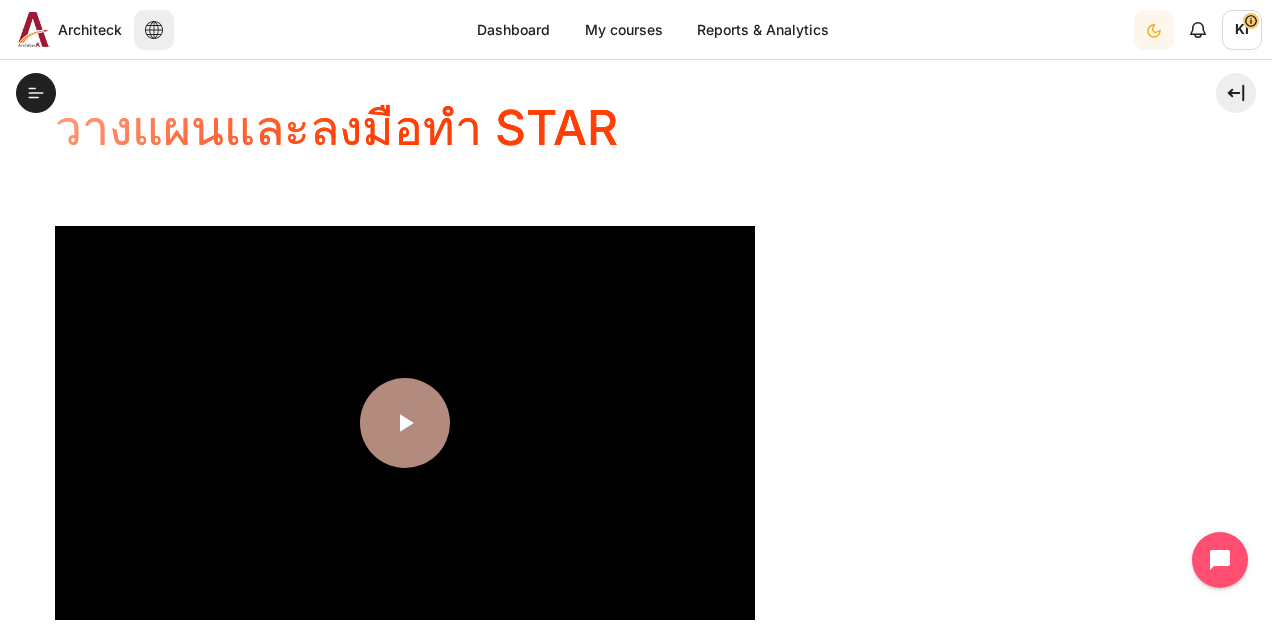 click at bounding box center [405, 423] 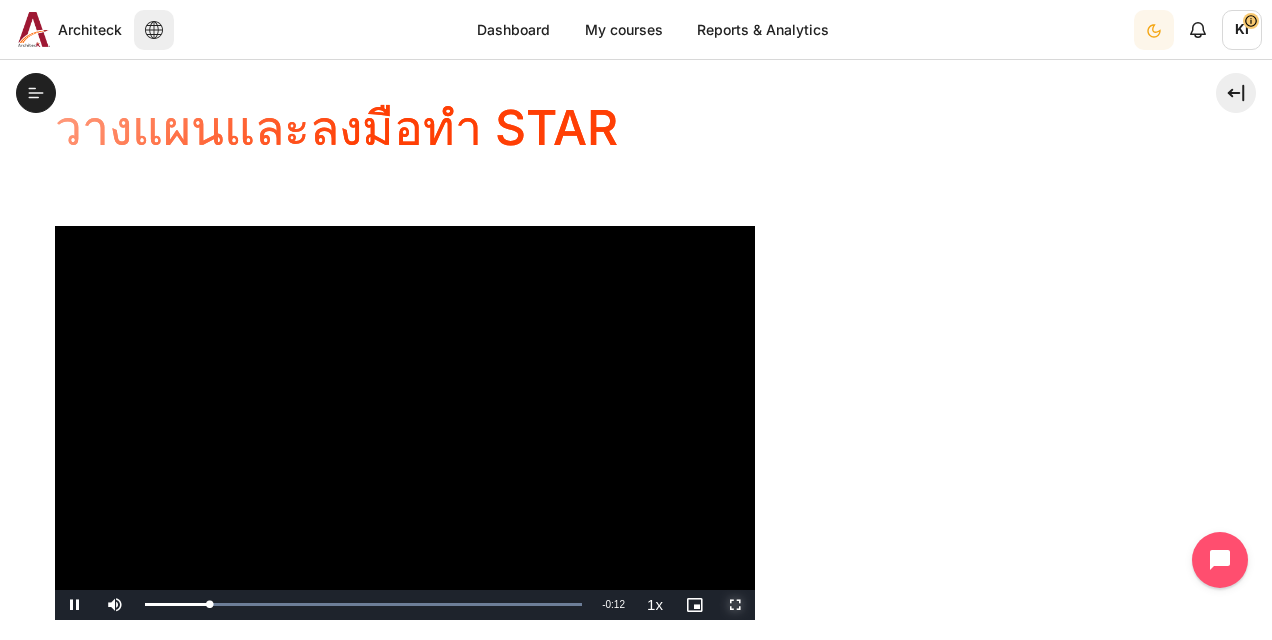 click at bounding box center (735, 605) 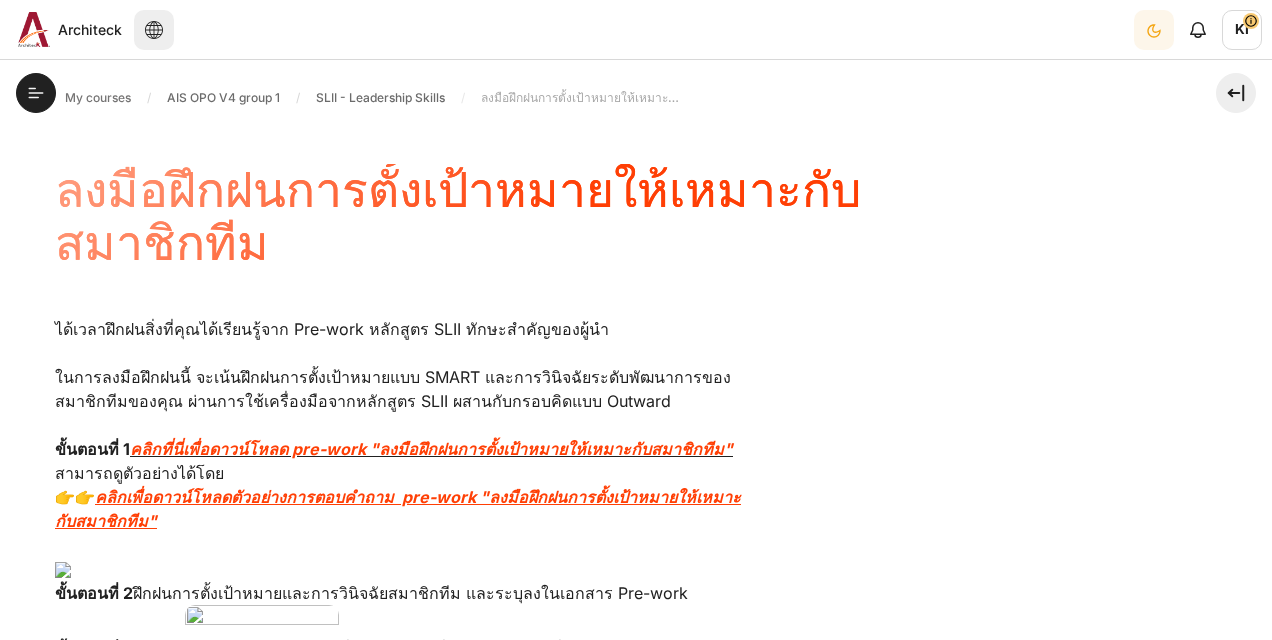 scroll, scrollTop: 0, scrollLeft: 0, axis: both 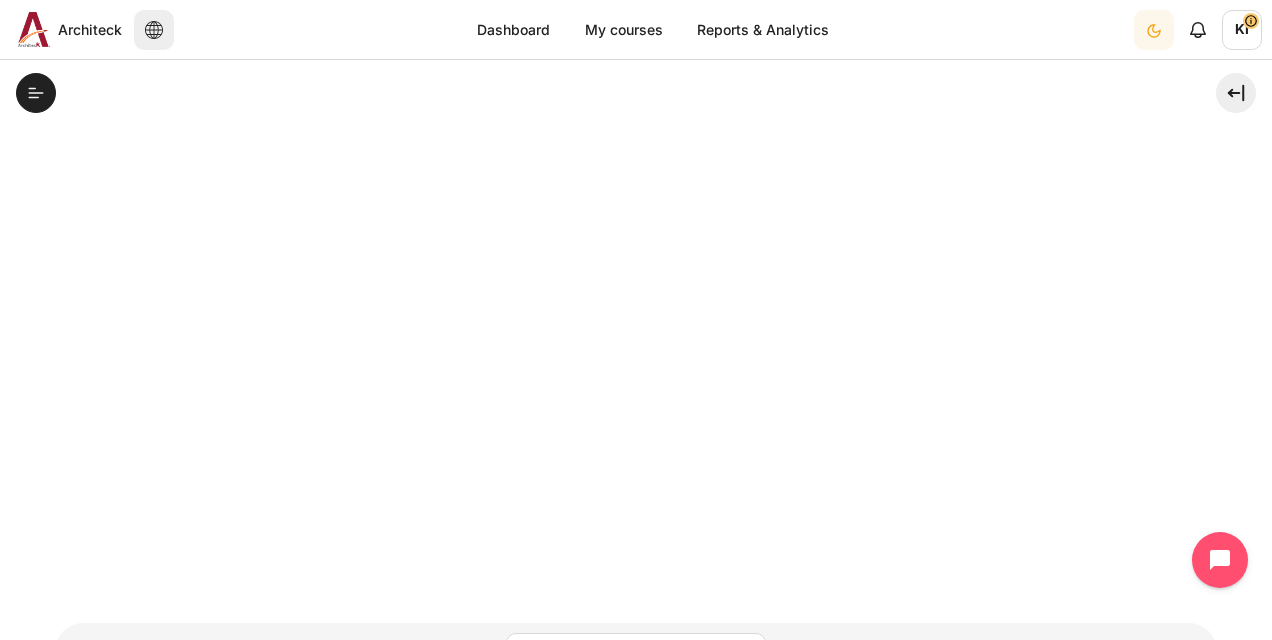 click on "My courses
AIS OPO V4 group 1
2024 Journey - Outward Performance
Review and Learn More
Turning My Job Outward
What I Do & Who I Impact (9 min.)
What I Do & Who I Impact (9 min.)" at bounding box center (636, 134) 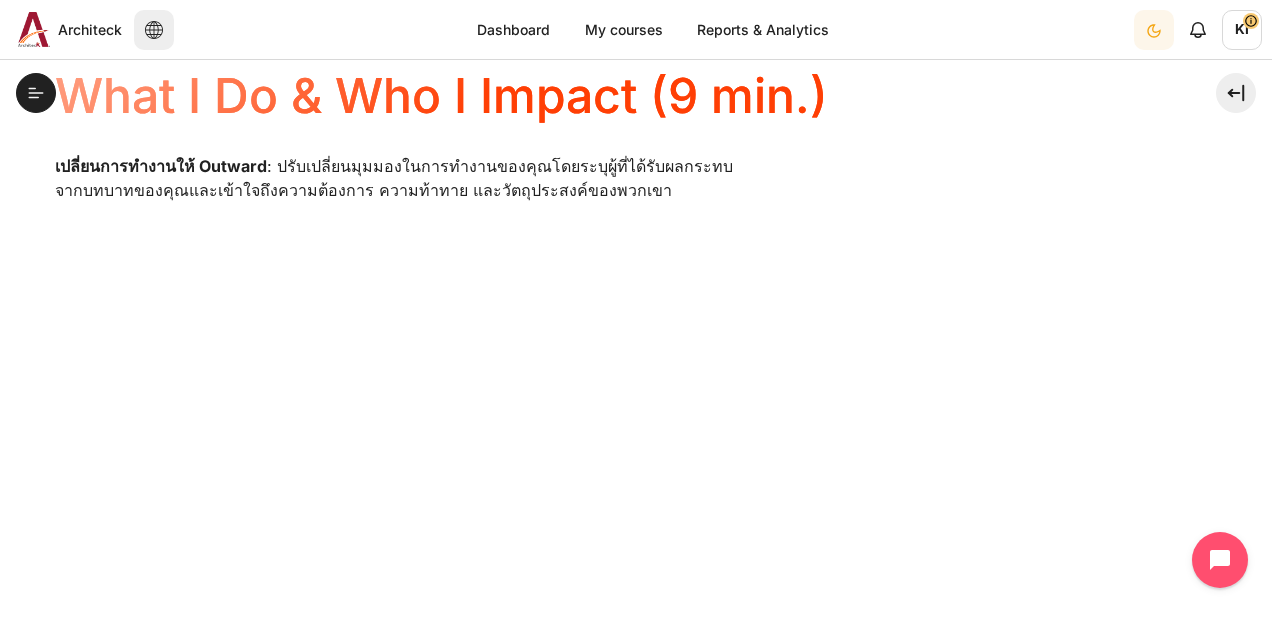 scroll, scrollTop: 0, scrollLeft: 0, axis: both 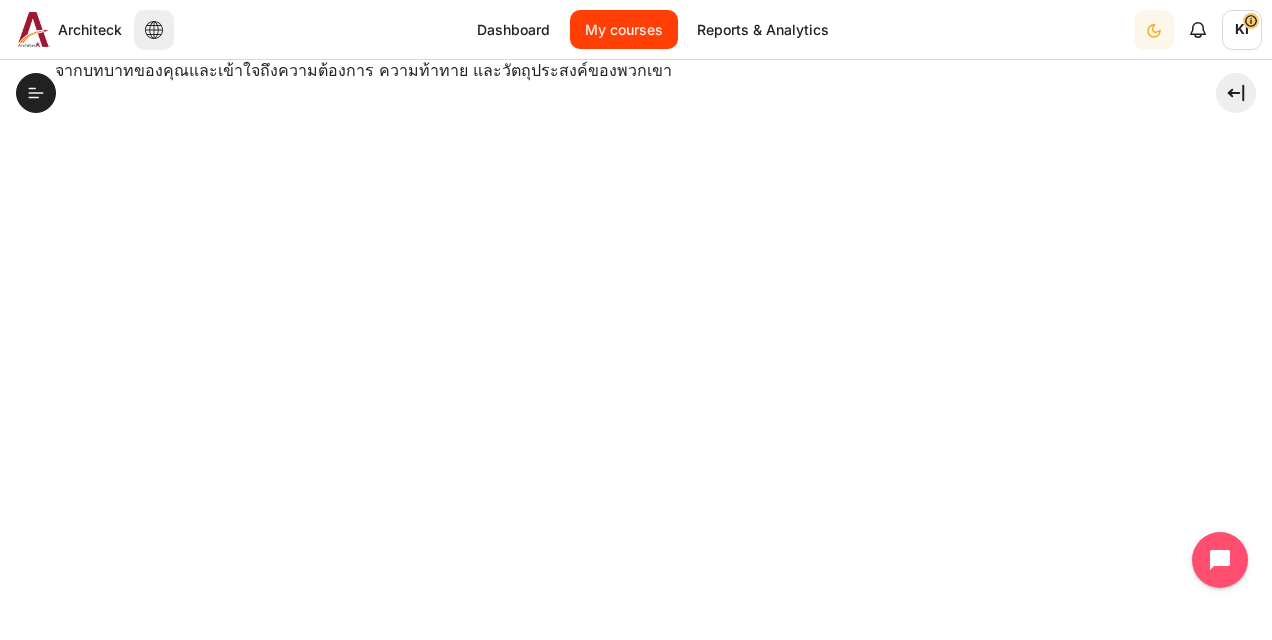 click on "My courses" at bounding box center (624, 29) 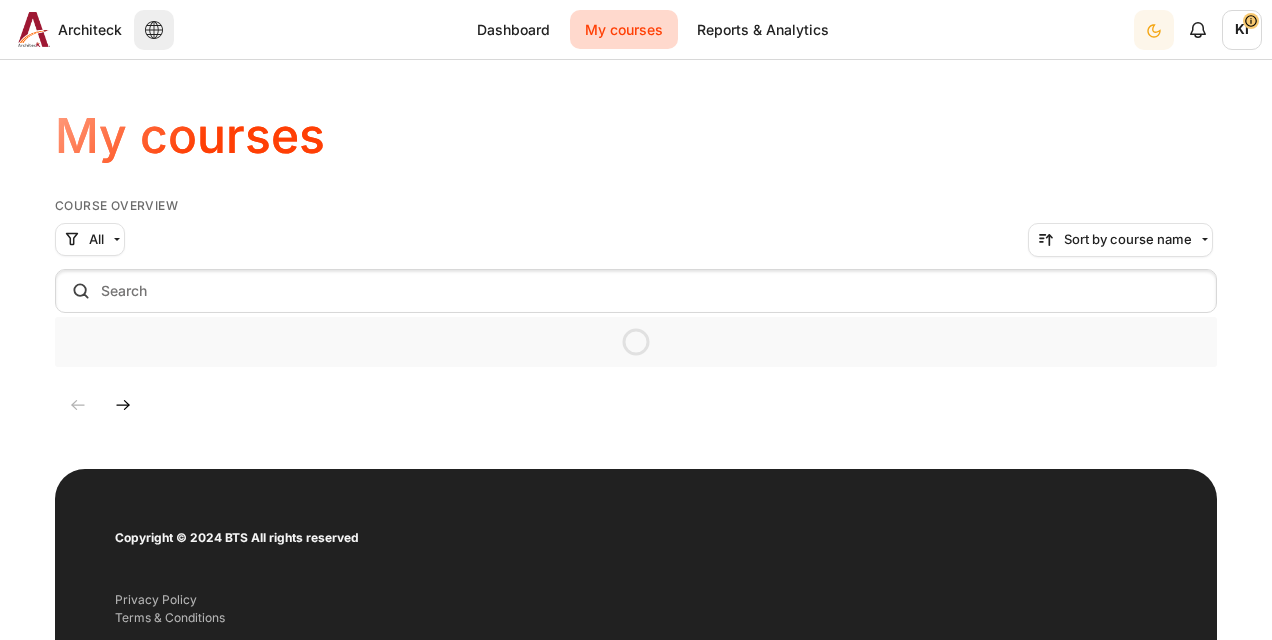 scroll, scrollTop: 0, scrollLeft: 0, axis: both 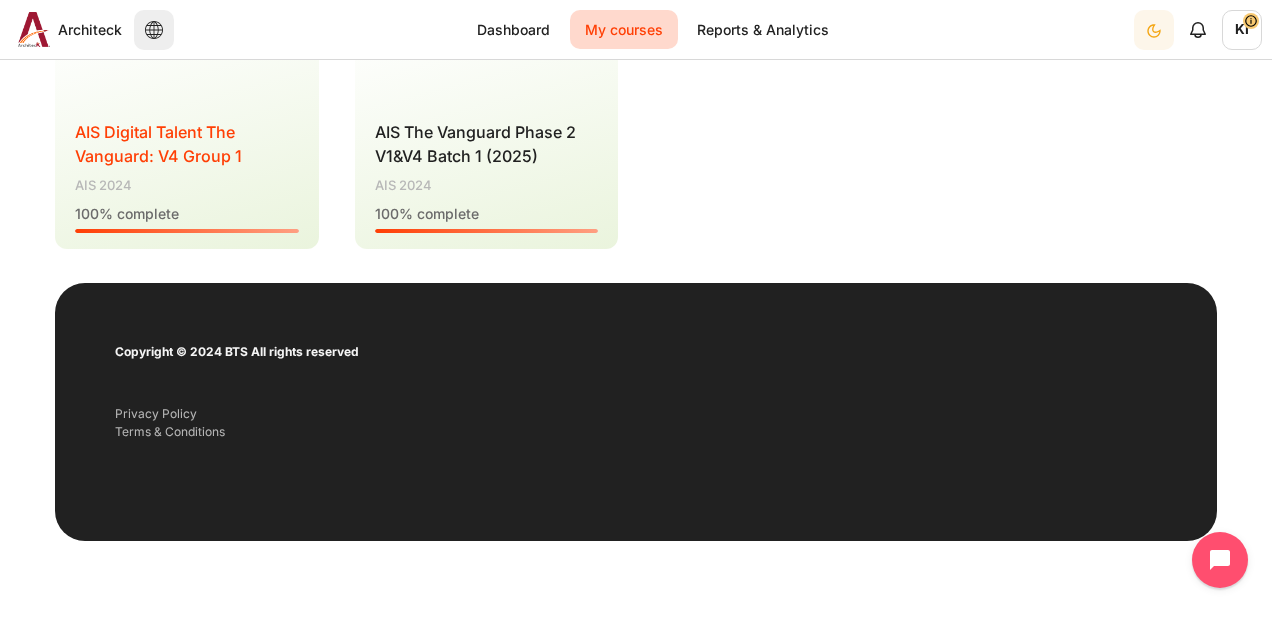 click on "AIS Digital Talent The Vanguard: V4 Group 1" at bounding box center (158, 144) 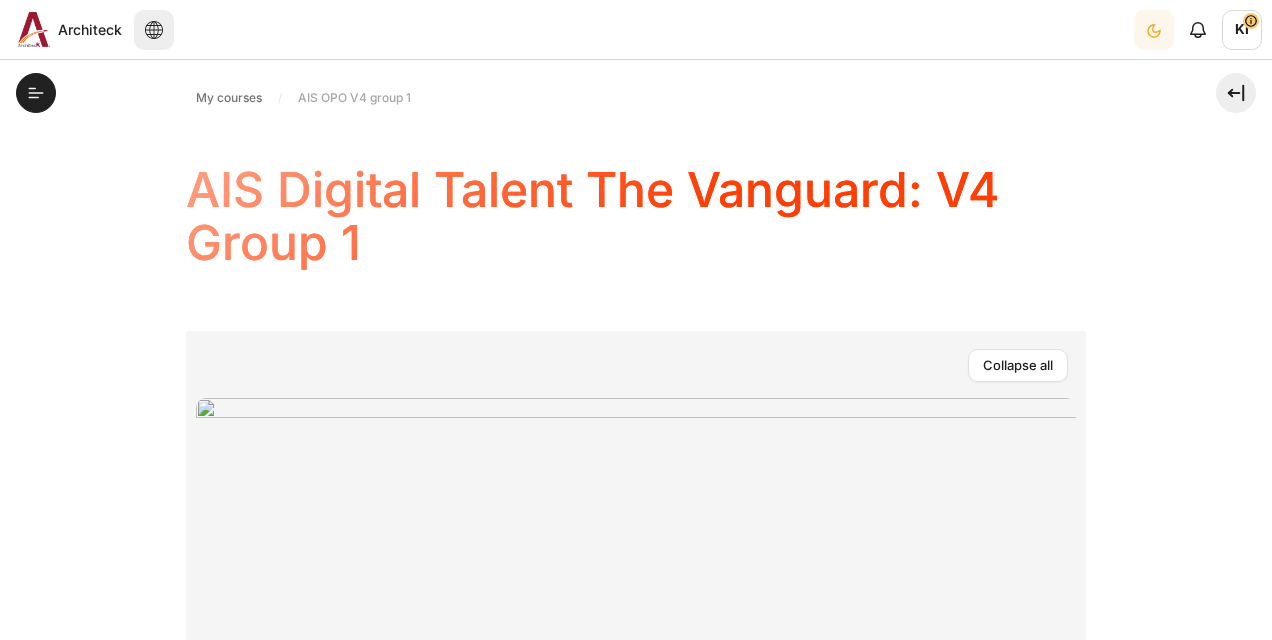 scroll, scrollTop: 0, scrollLeft: 0, axis: both 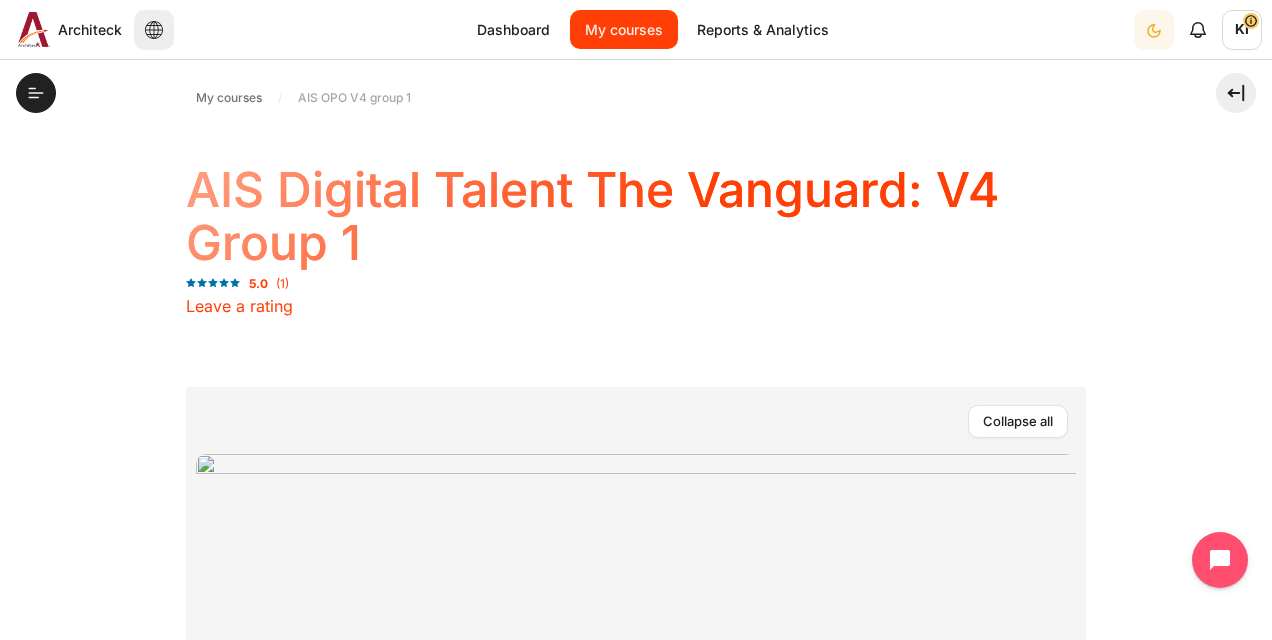drag, startPoint x: 610, startPoint y: 24, endPoint x: 621, endPoint y: 51, distance: 29.15476 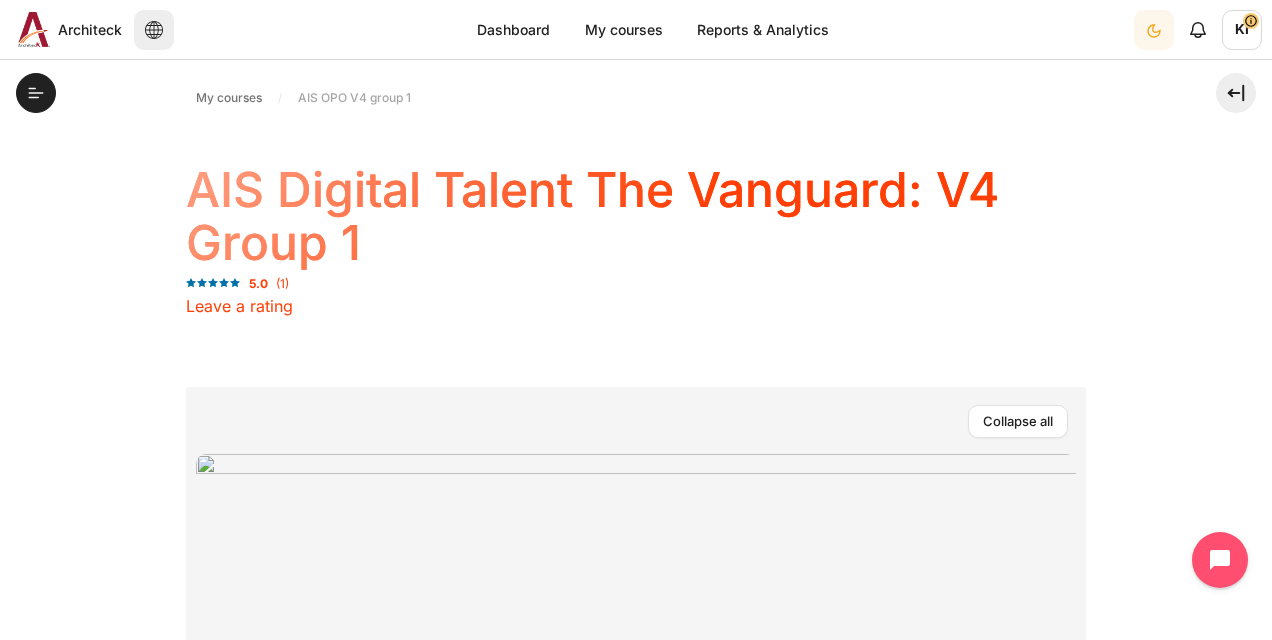 click on "My courses" at bounding box center (624, 29) 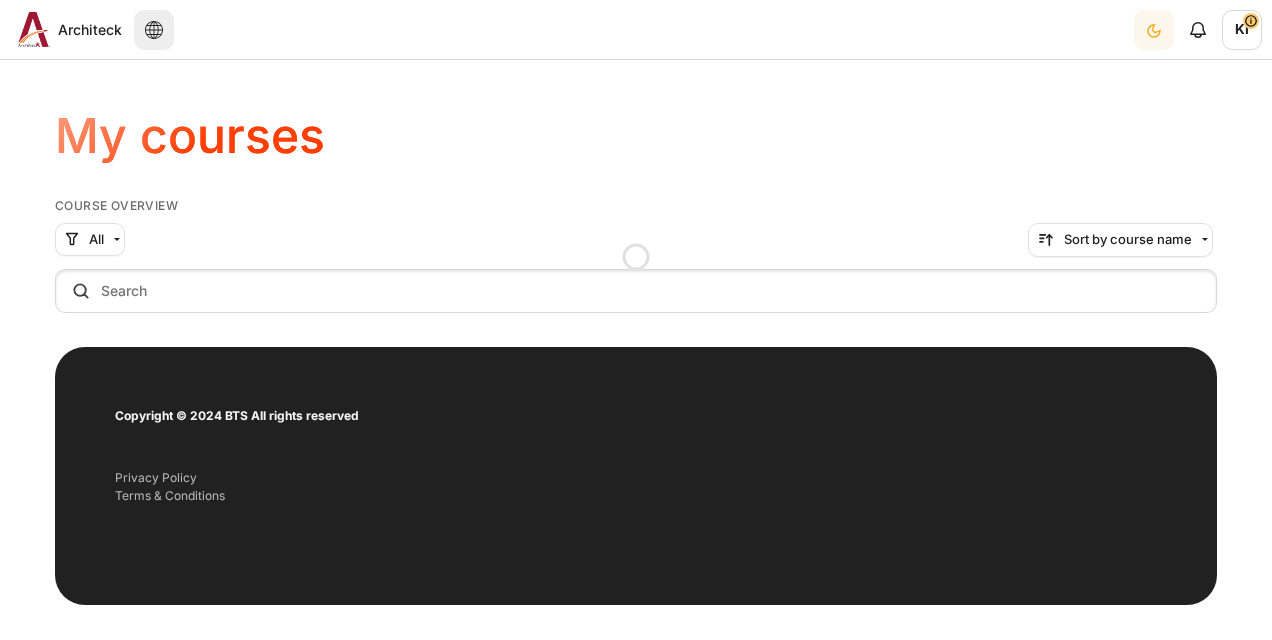 scroll, scrollTop: 0, scrollLeft: 0, axis: both 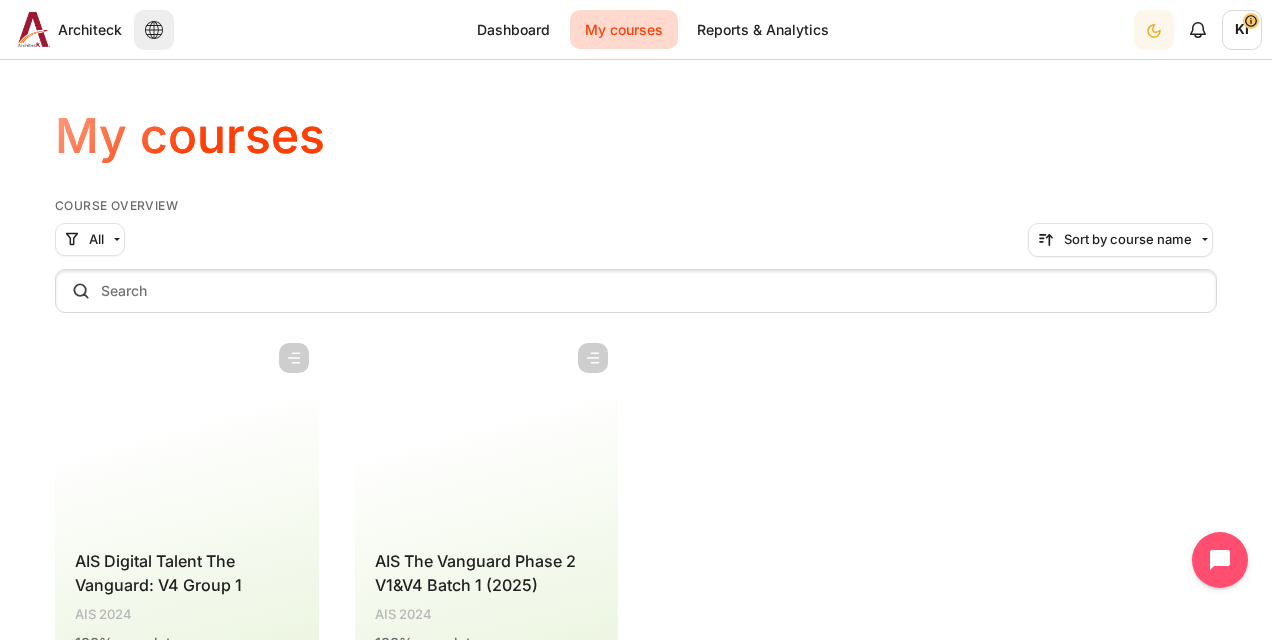 click at bounding box center (487, 433) 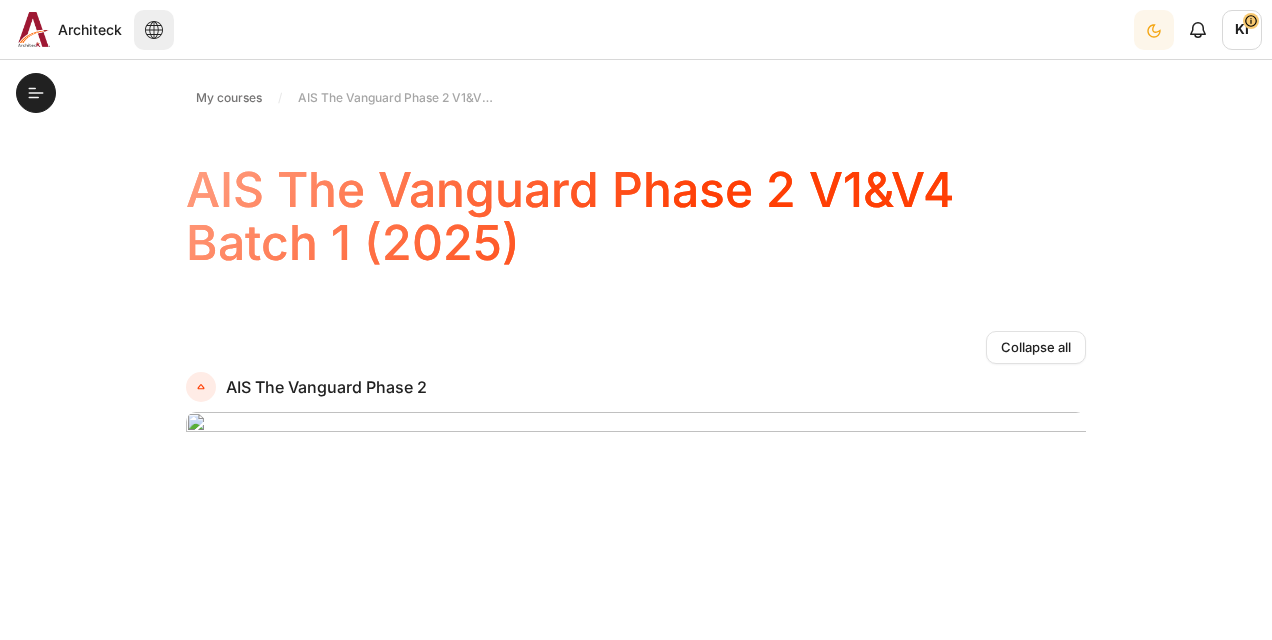 scroll, scrollTop: 0, scrollLeft: 0, axis: both 